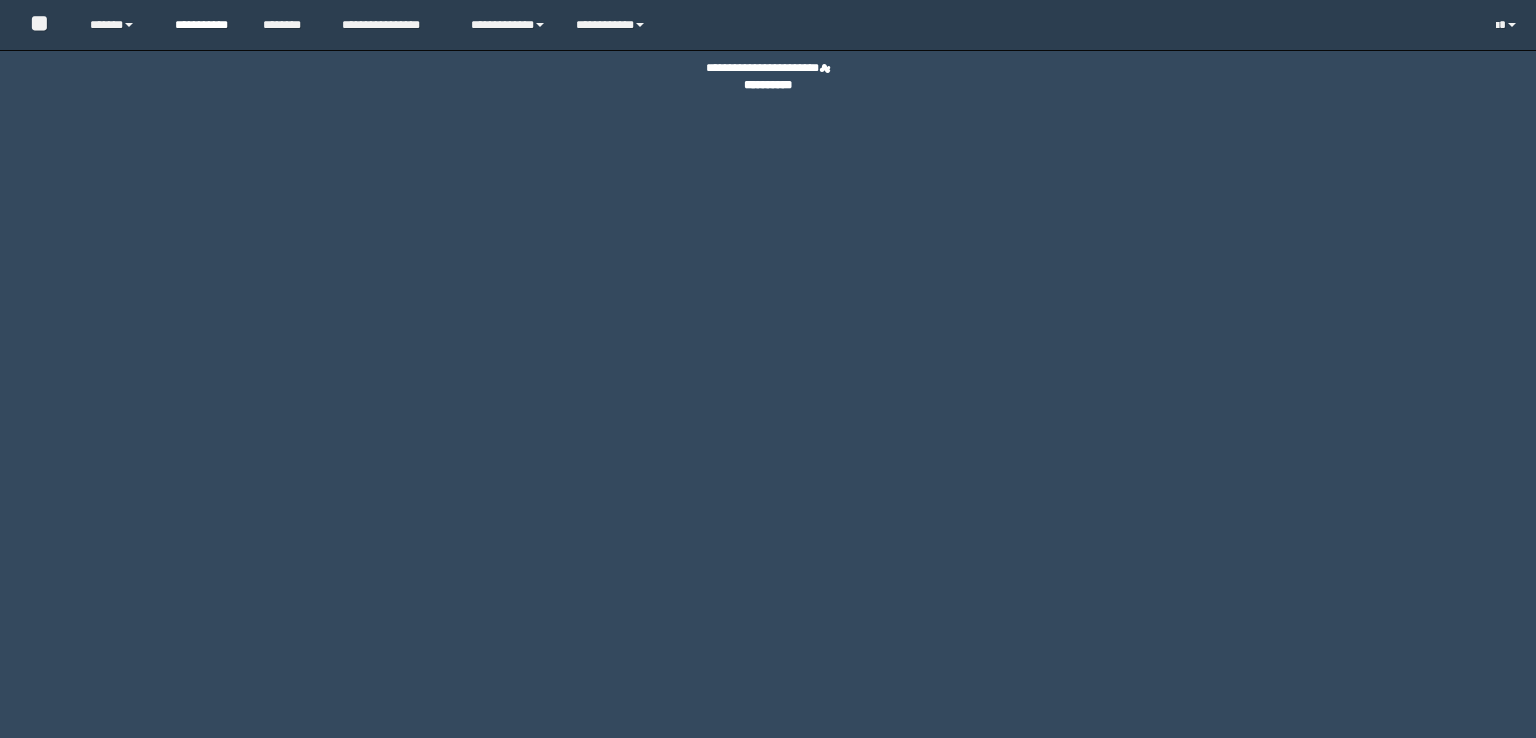 scroll, scrollTop: 0, scrollLeft: 0, axis: both 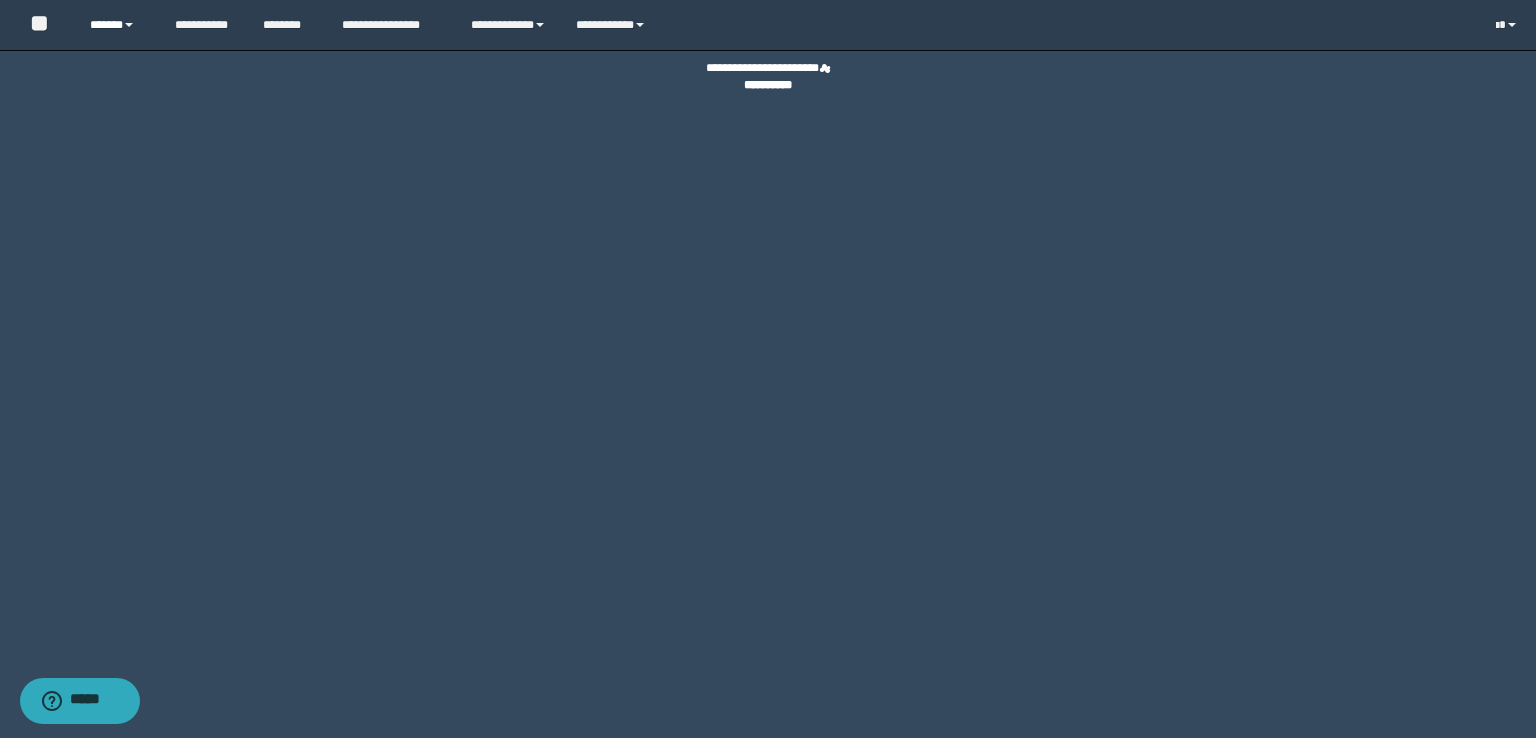 click on "******" at bounding box center [117, 25] 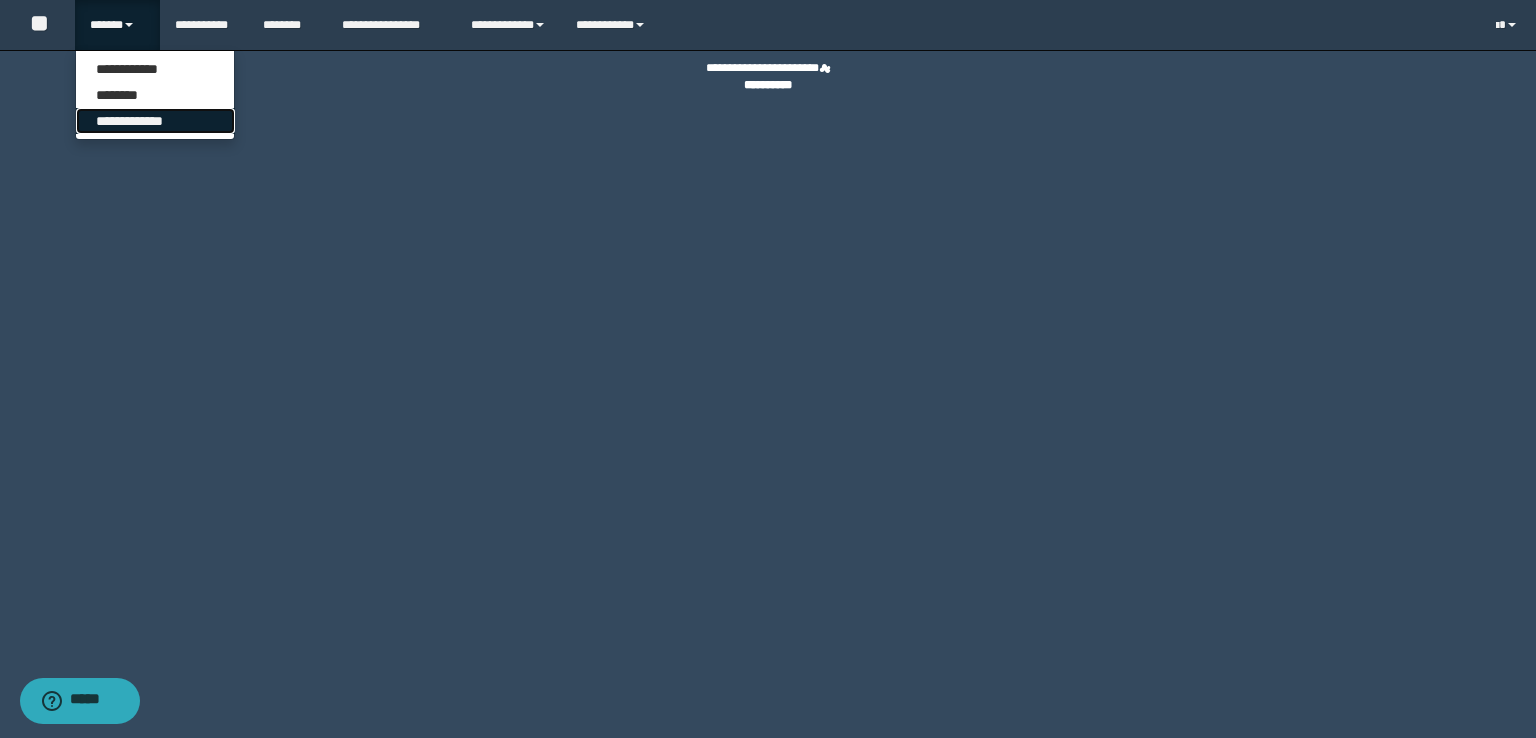 click on "**********" at bounding box center (155, 121) 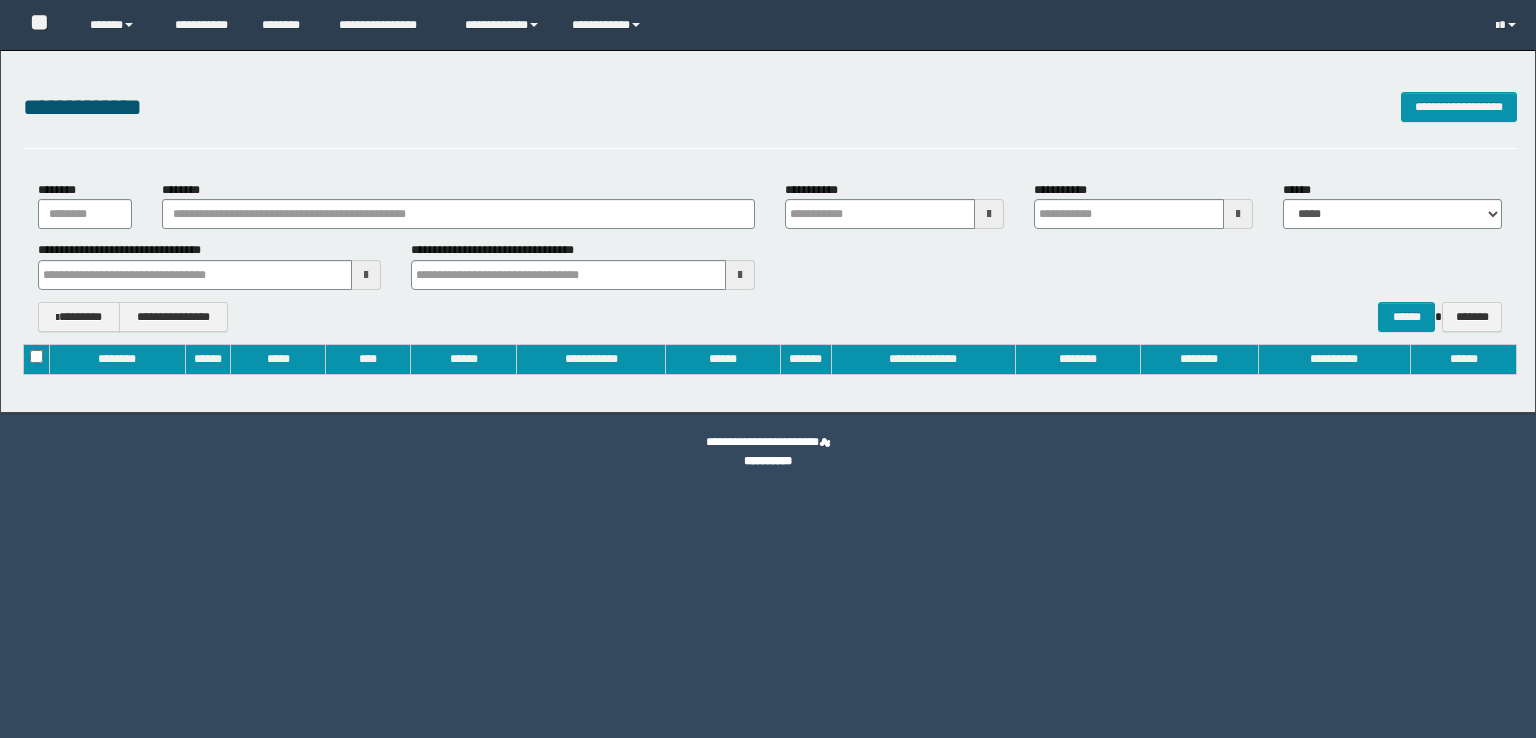 type on "**********" 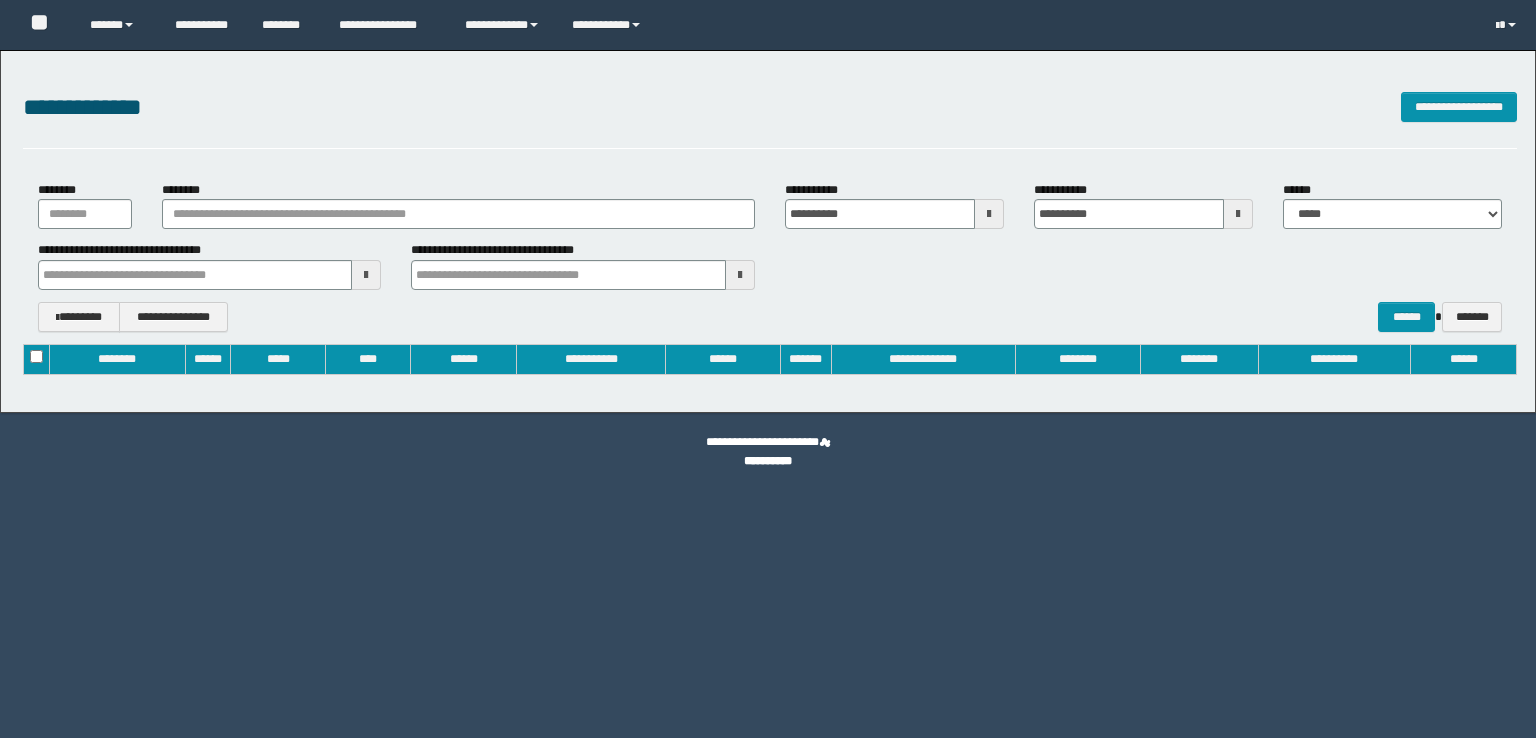 scroll, scrollTop: 0, scrollLeft: 0, axis: both 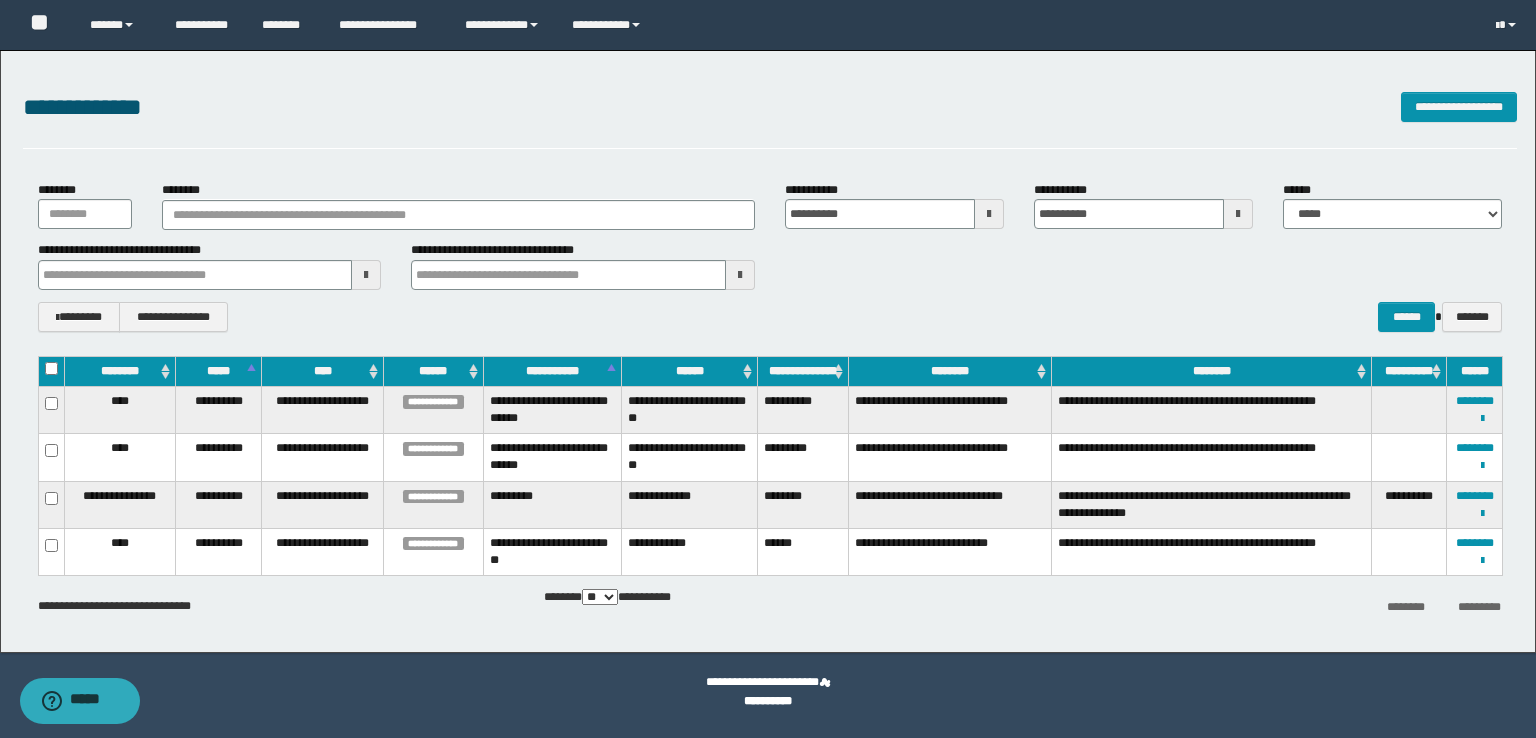 type 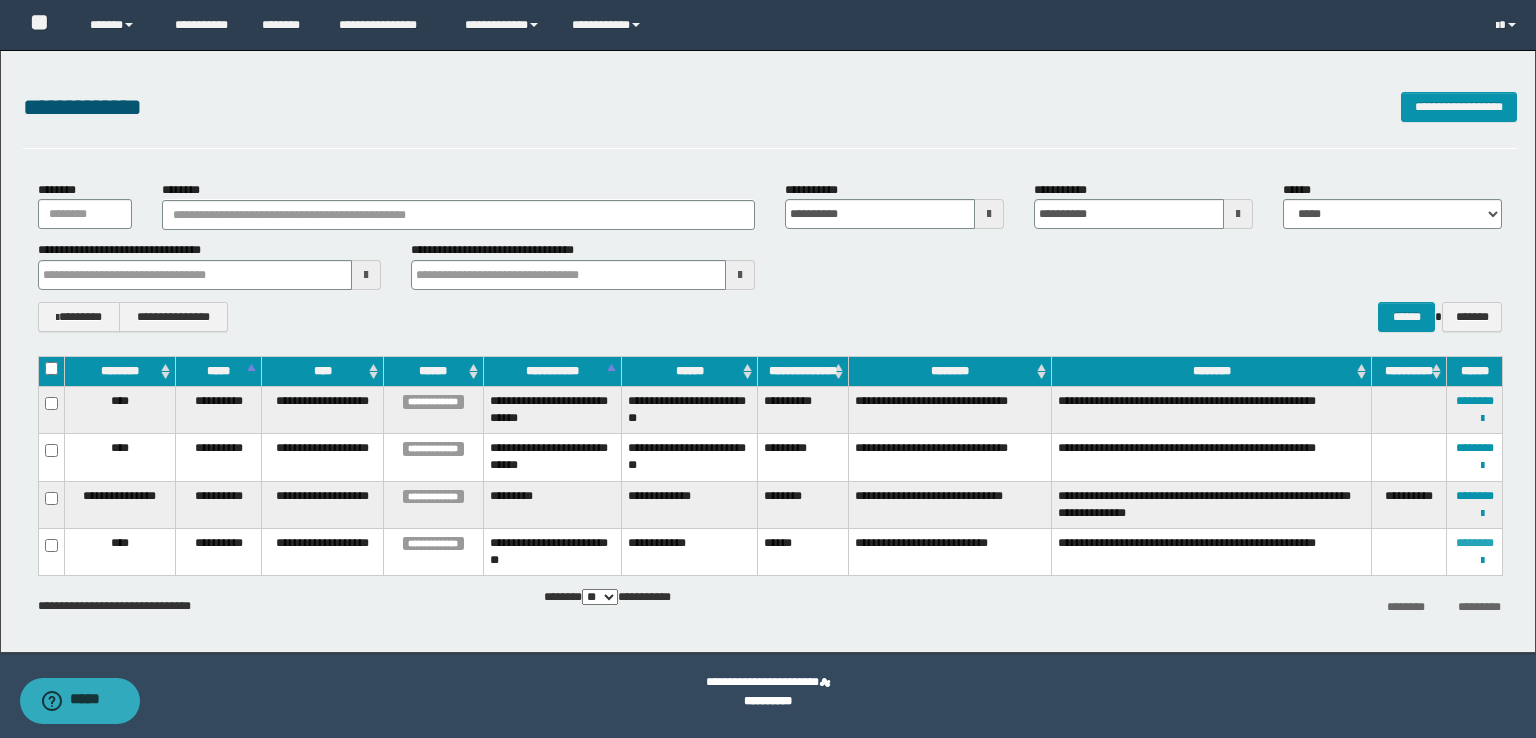 click on "********" at bounding box center (1475, 543) 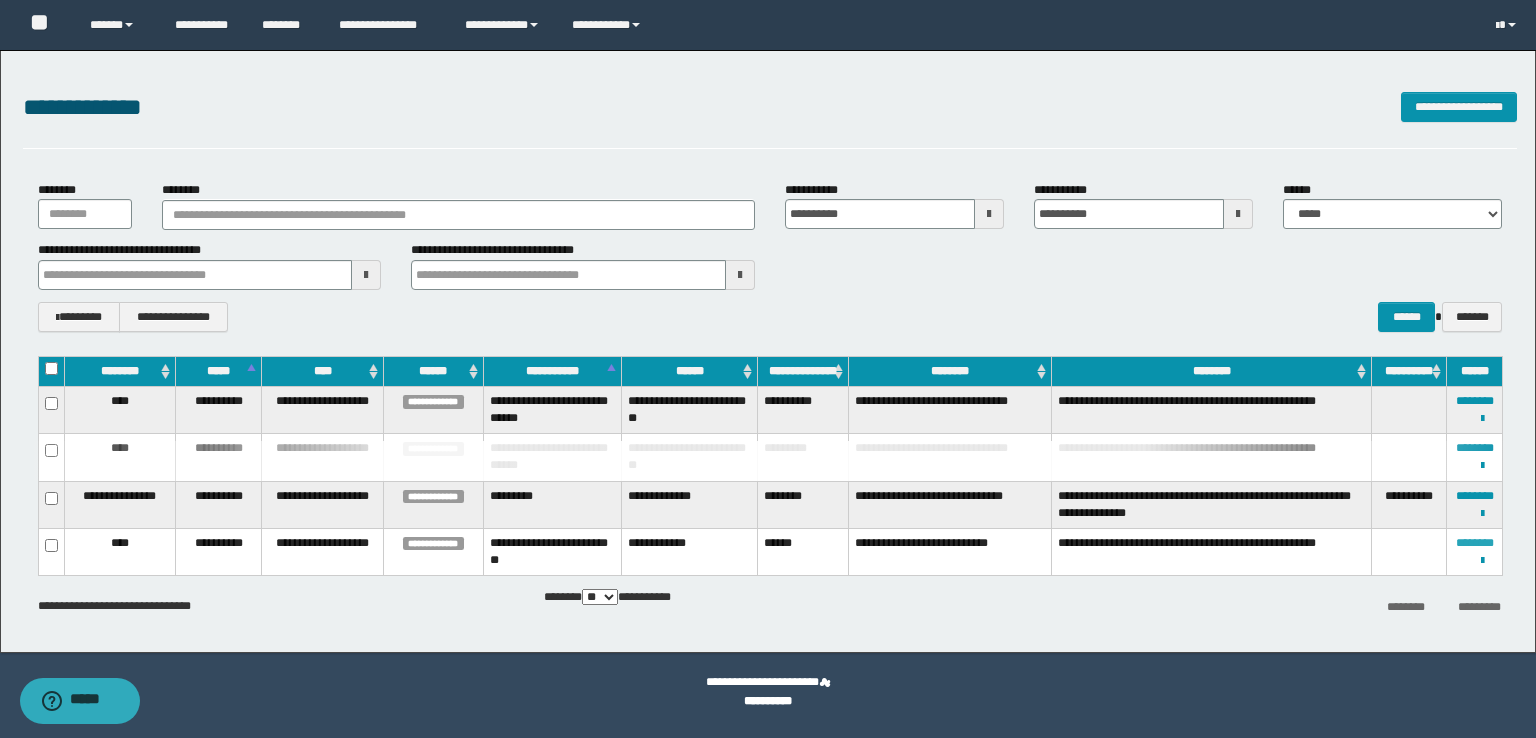 type 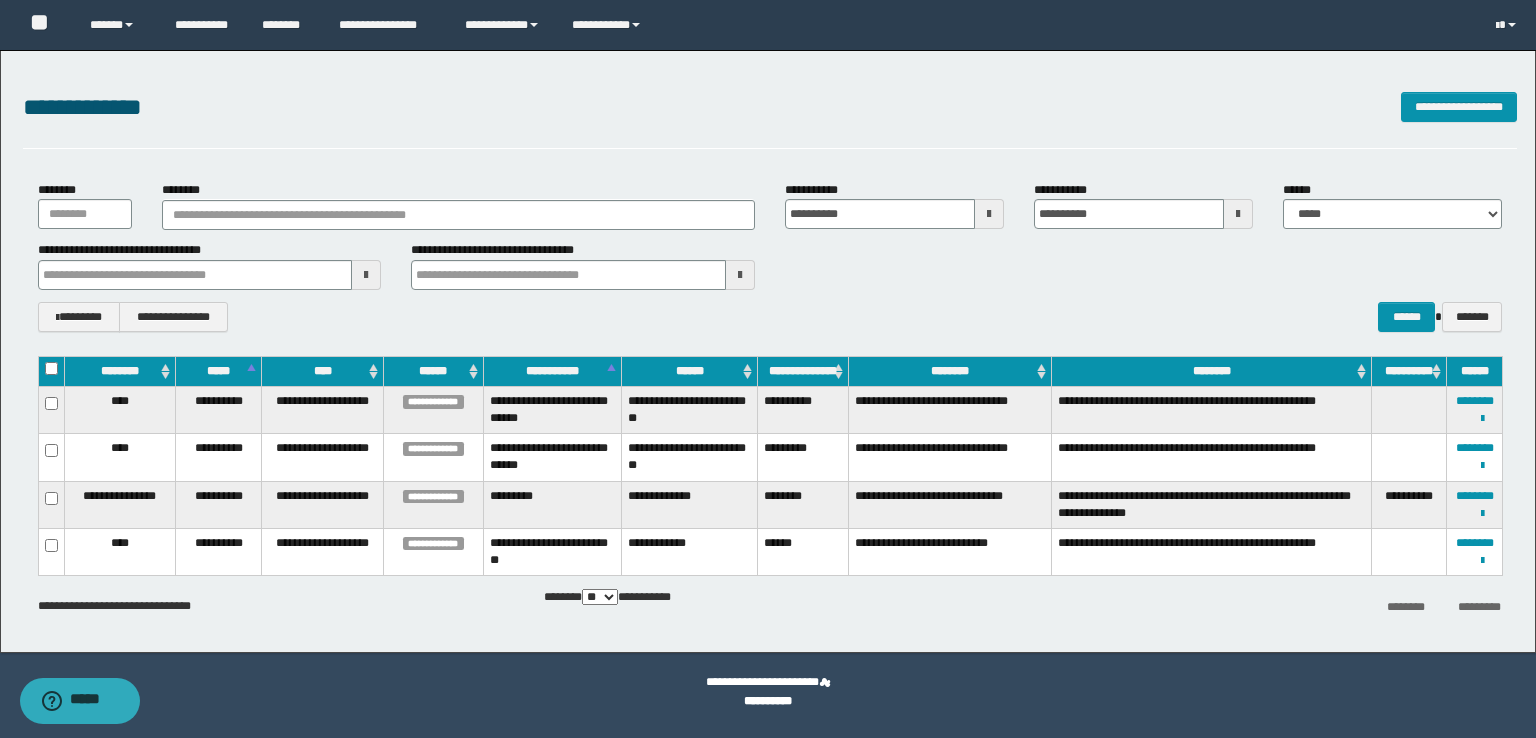 type 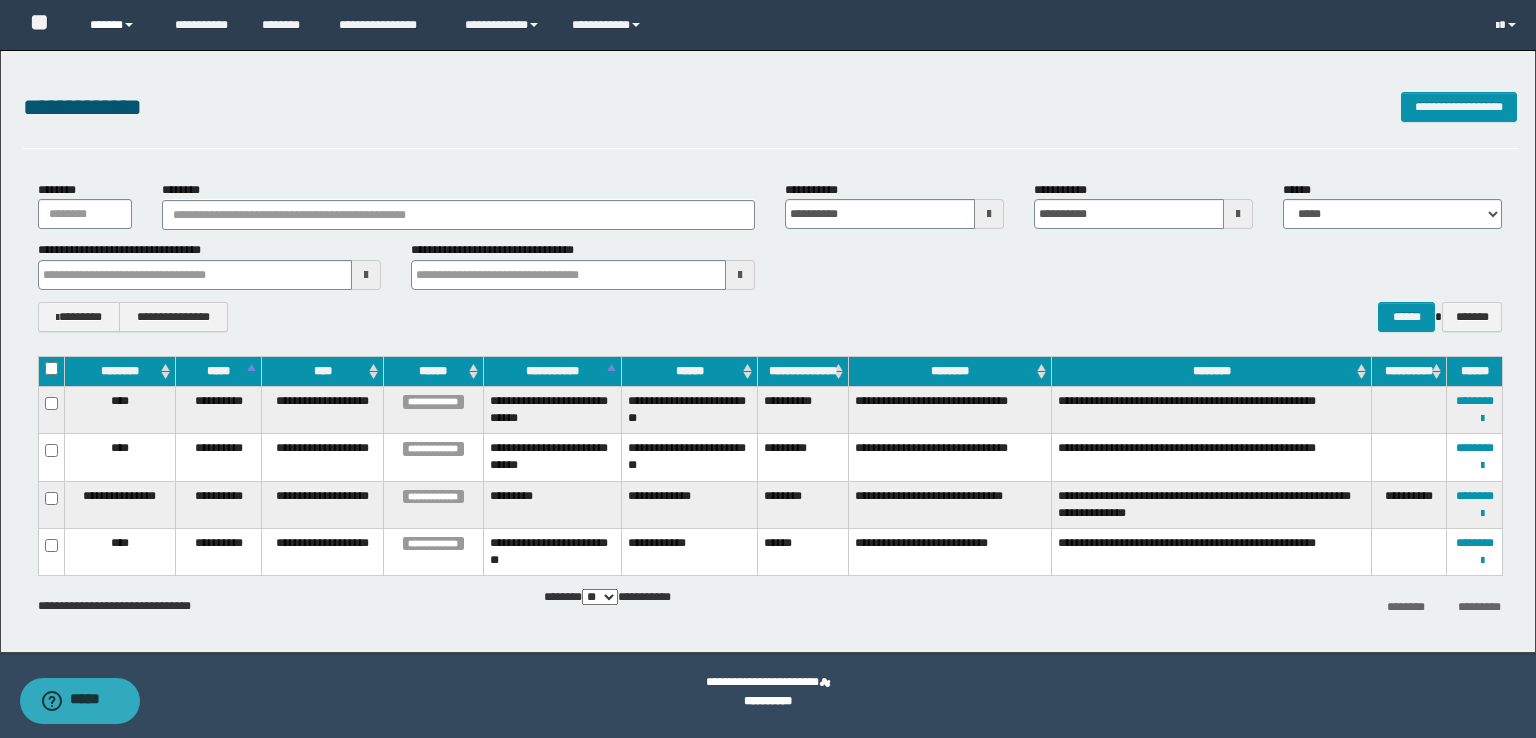click at bounding box center [129, 25] 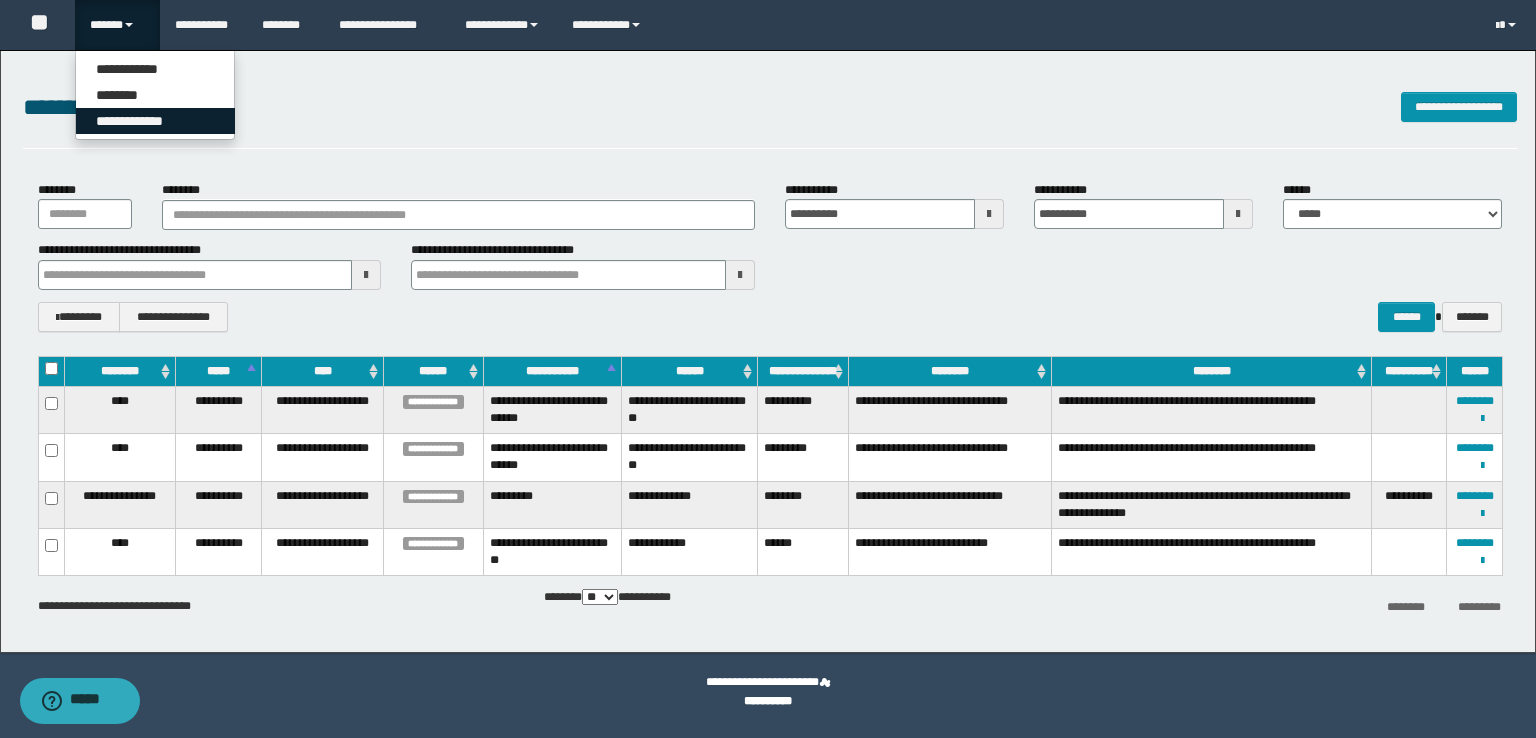 click on "**********" at bounding box center [155, 121] 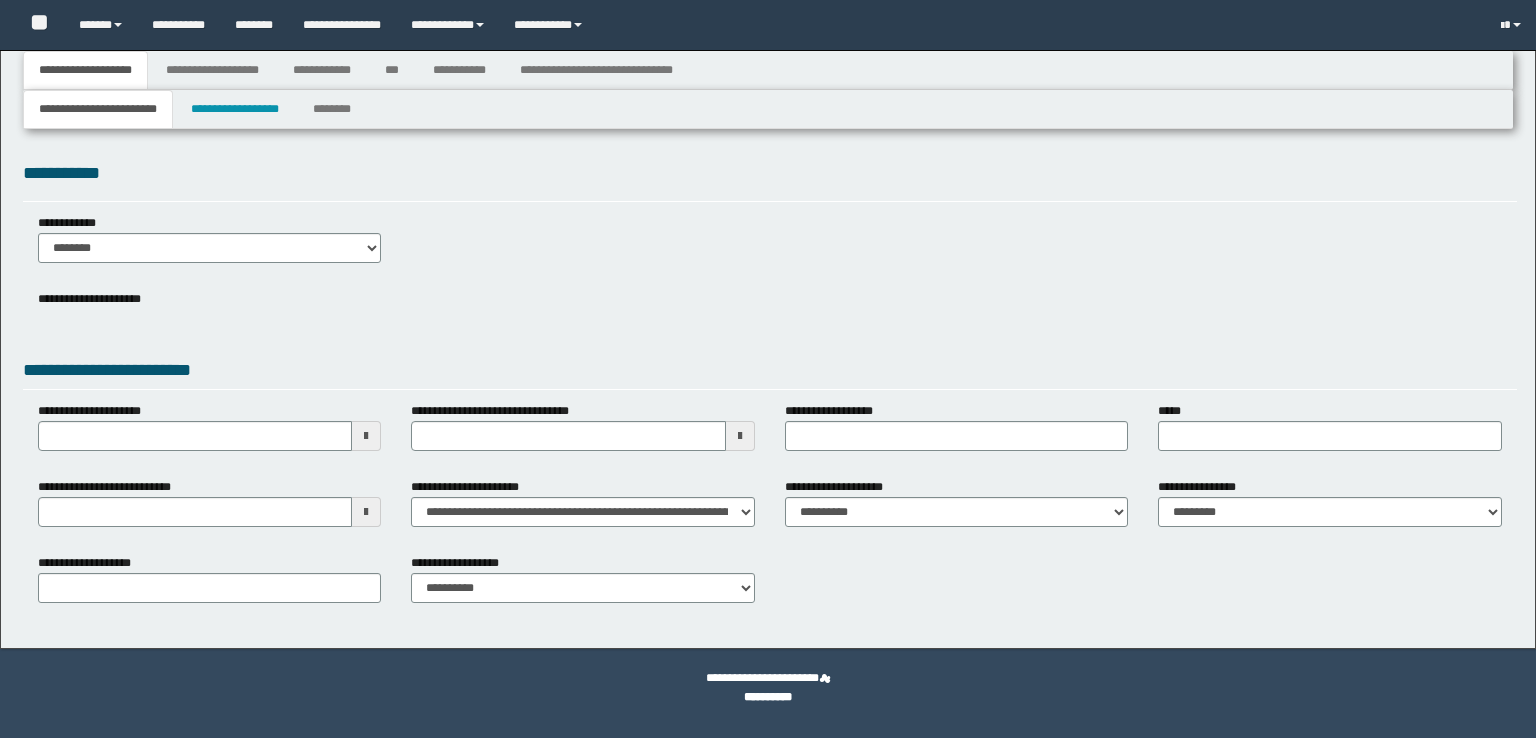 scroll, scrollTop: 0, scrollLeft: 0, axis: both 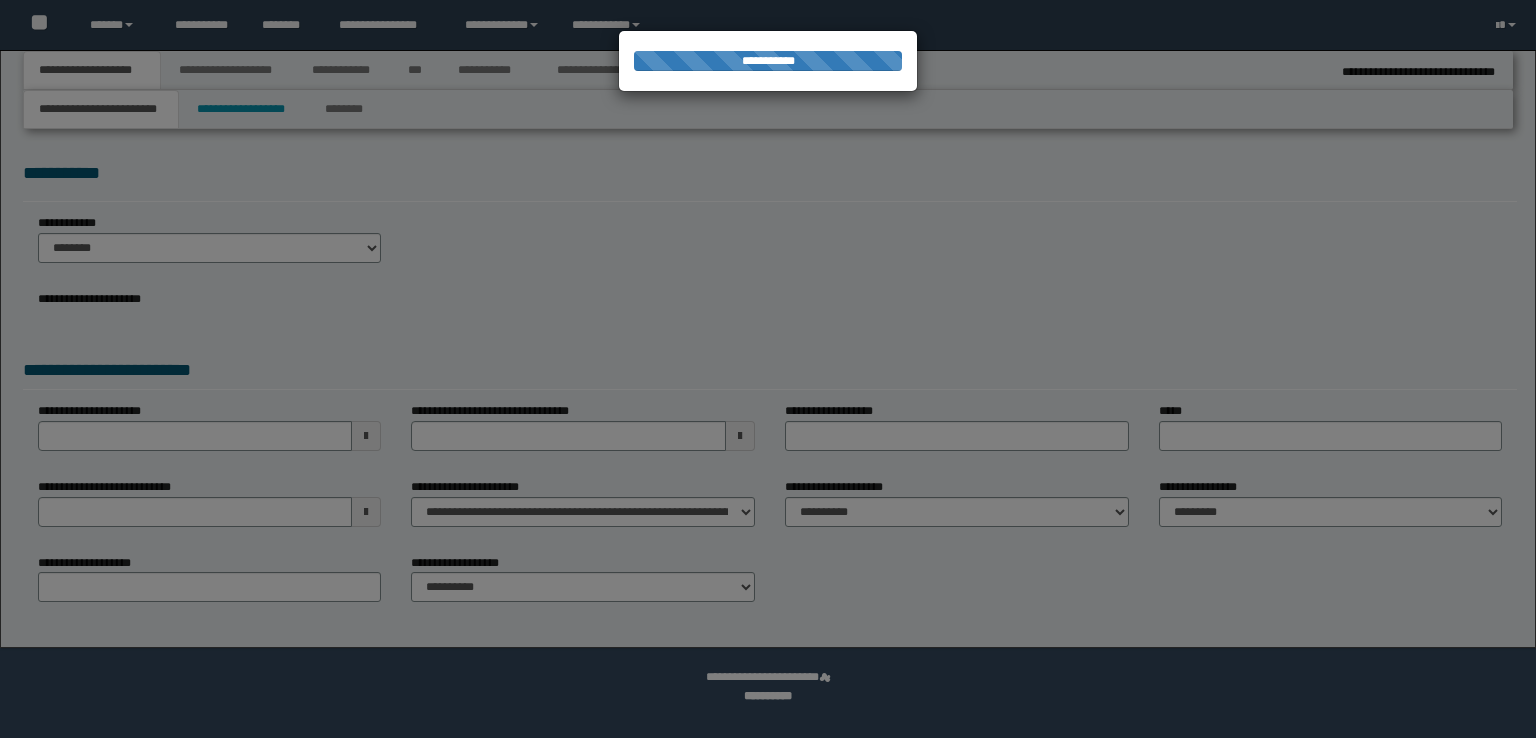 select on "*" 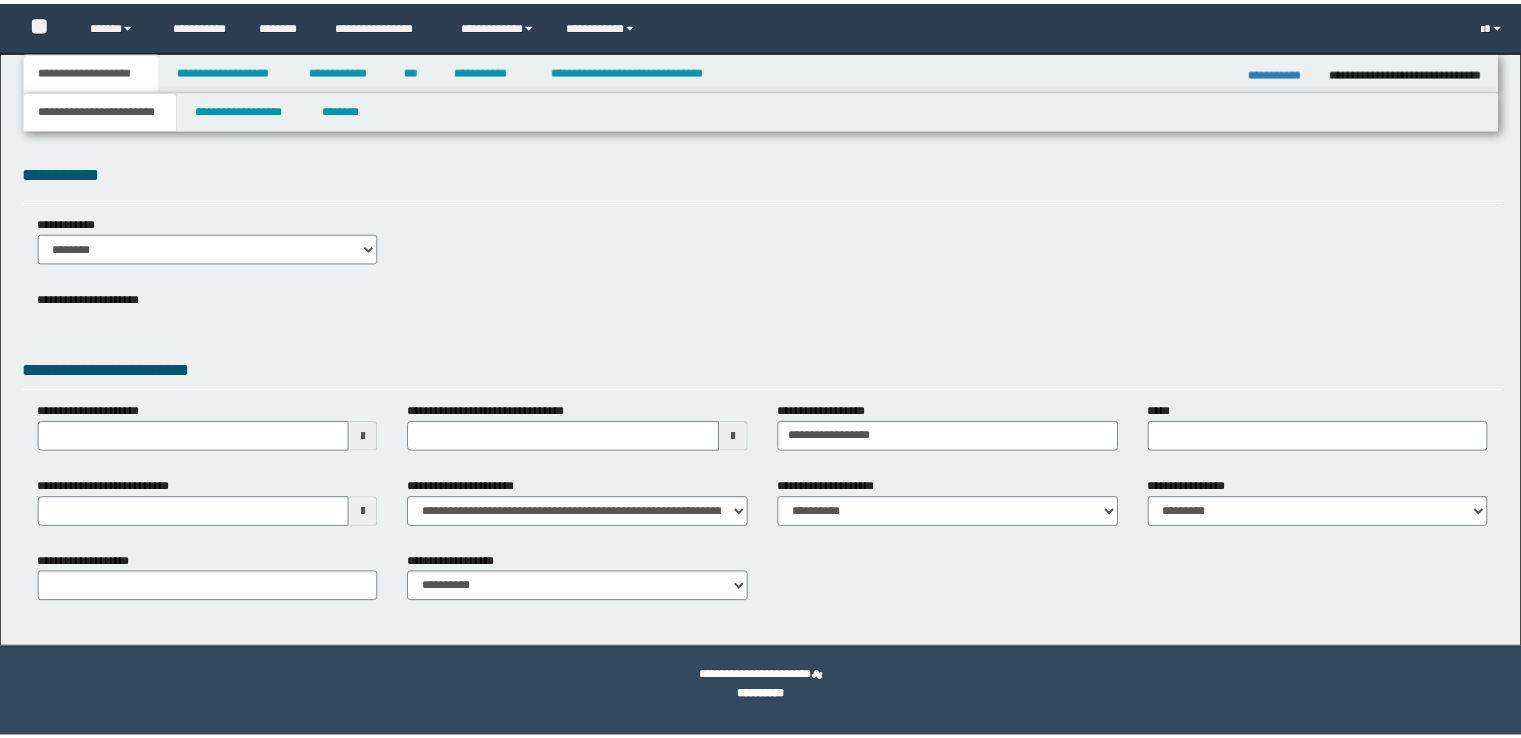 scroll, scrollTop: 0, scrollLeft: 0, axis: both 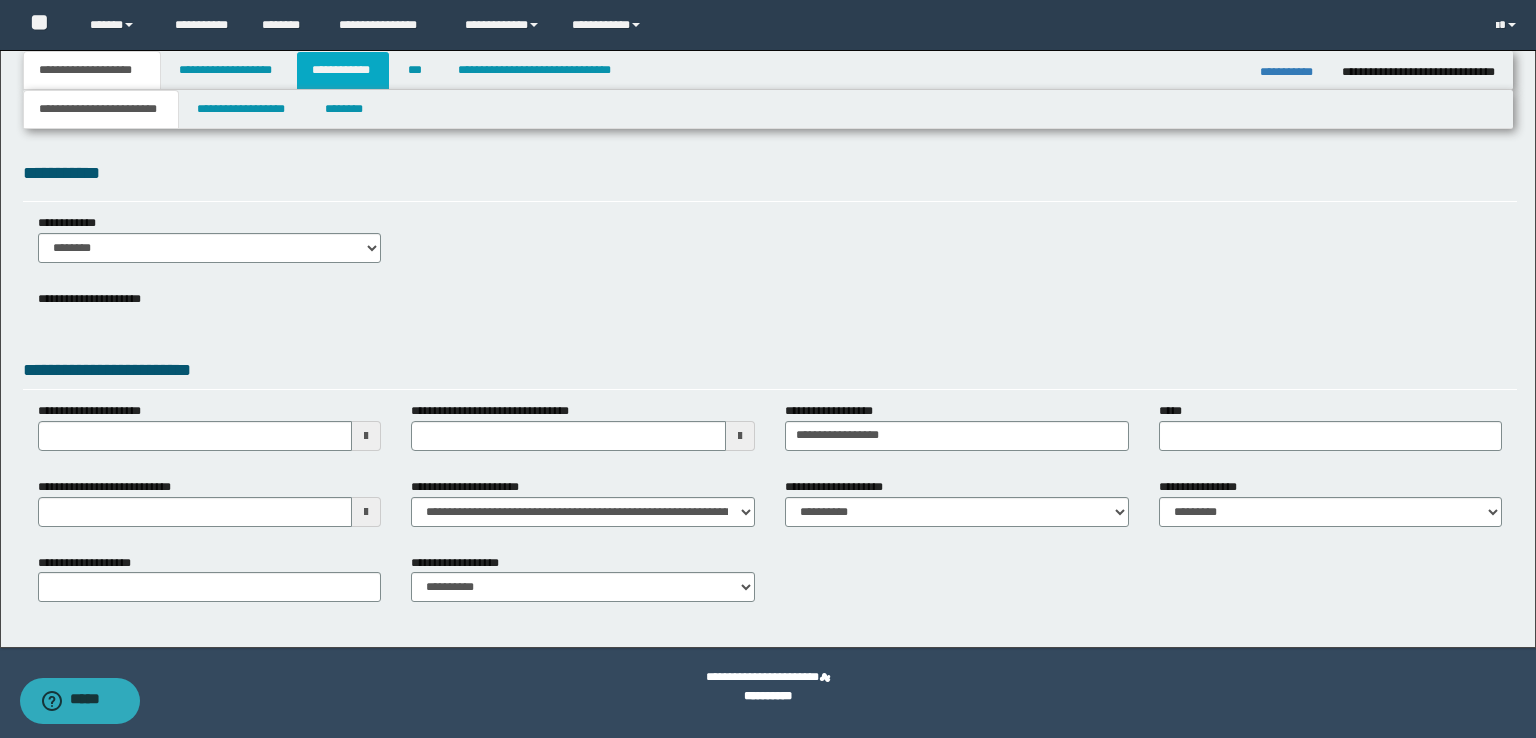 click on "**********" at bounding box center (343, 70) 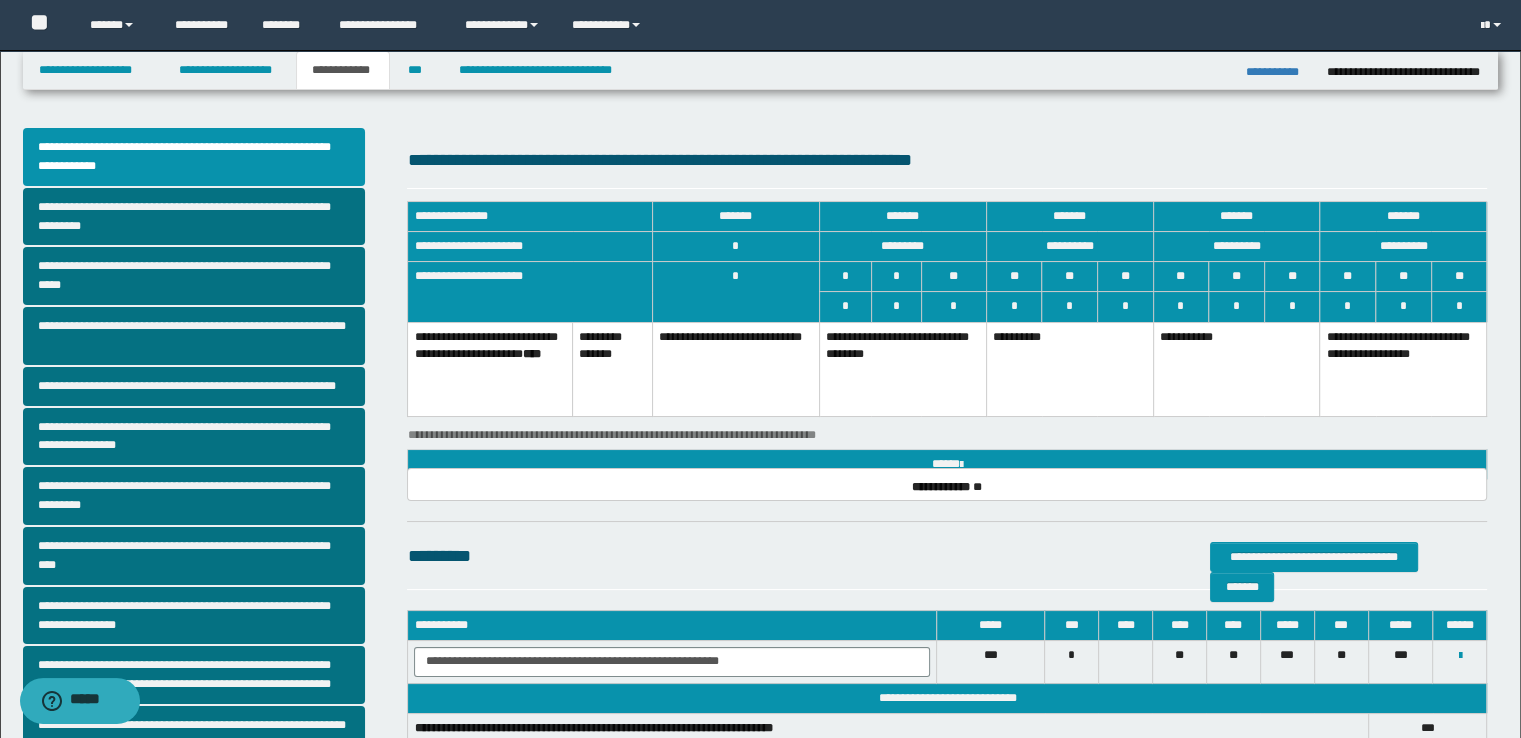 click on "*" at bounding box center [896, 307] 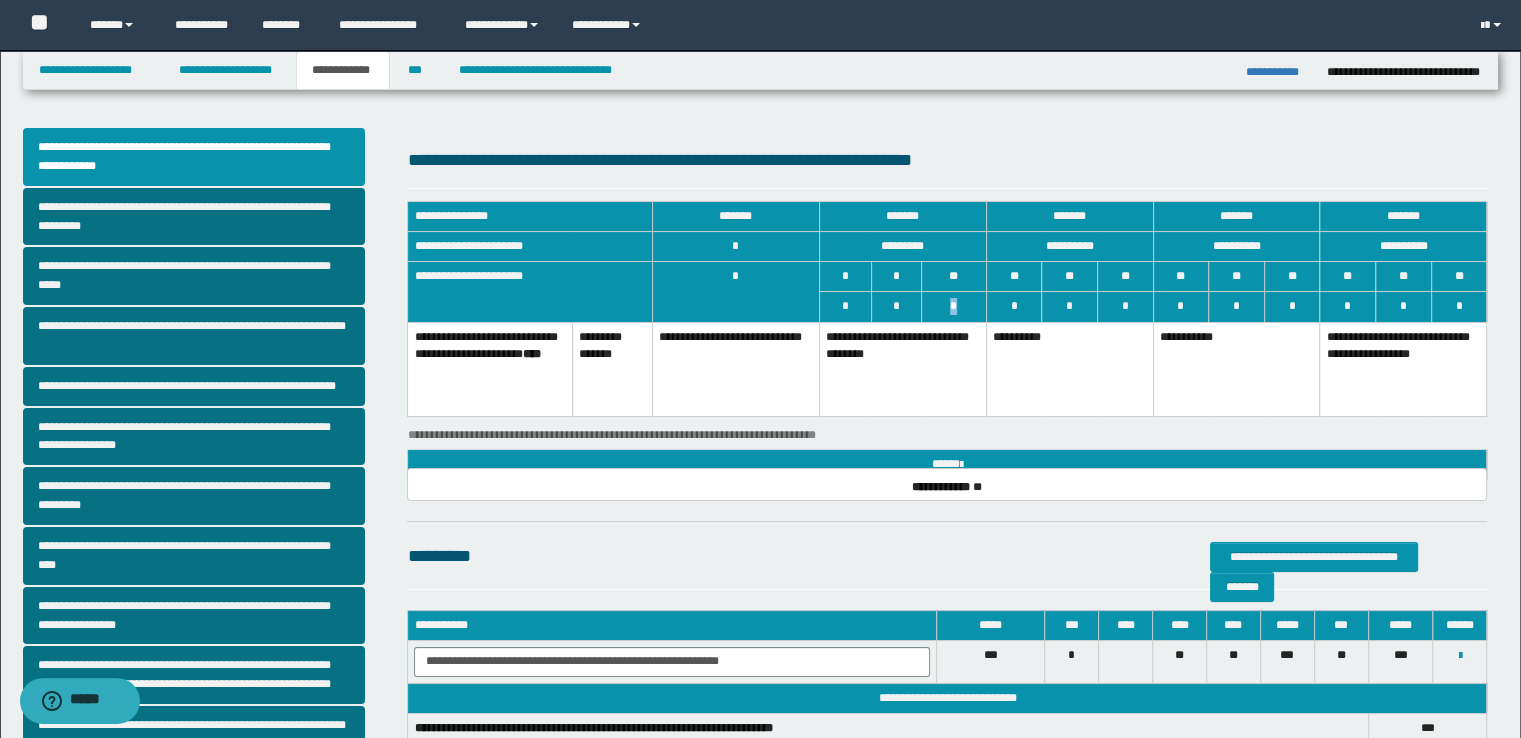 click on "*" at bounding box center (953, 307) 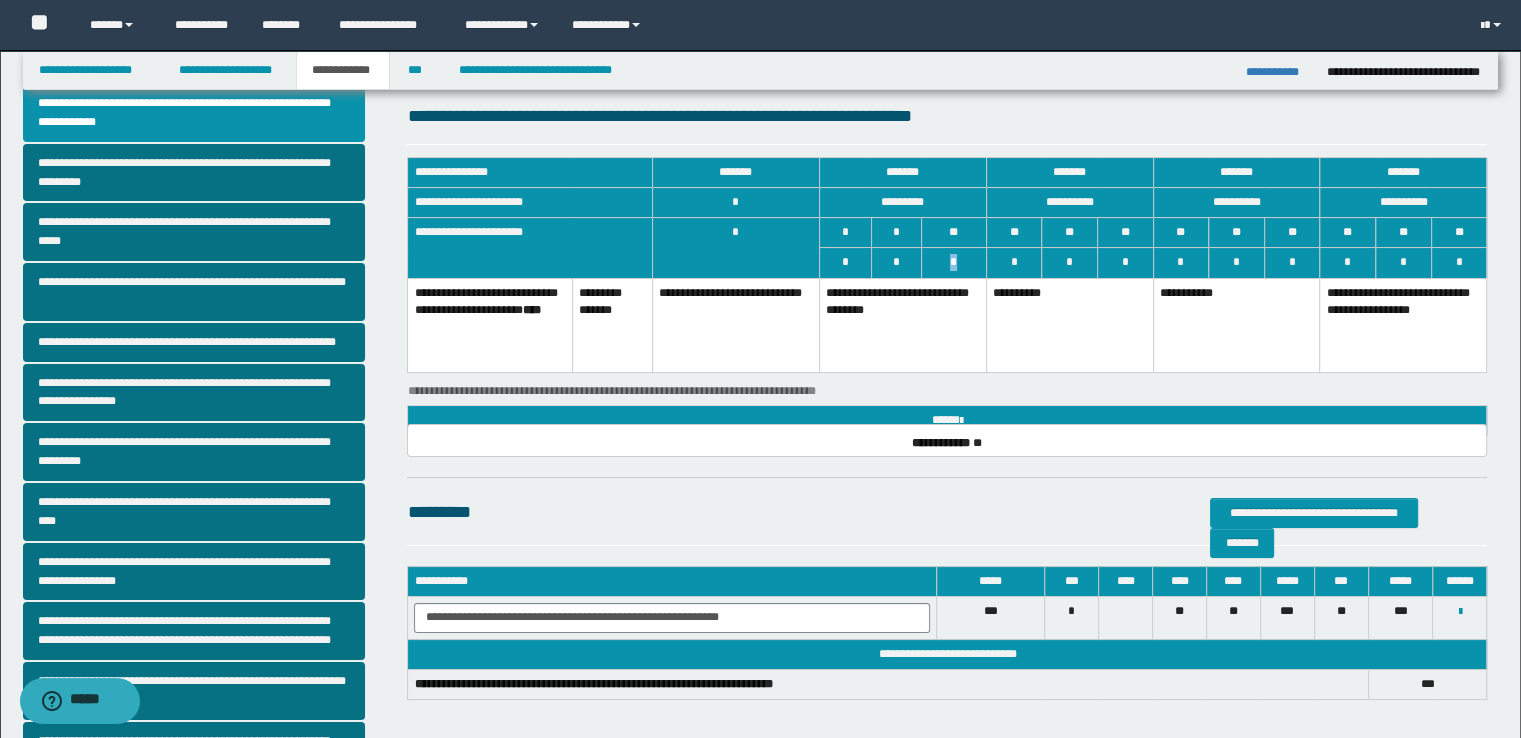 scroll, scrollTop: 0, scrollLeft: 0, axis: both 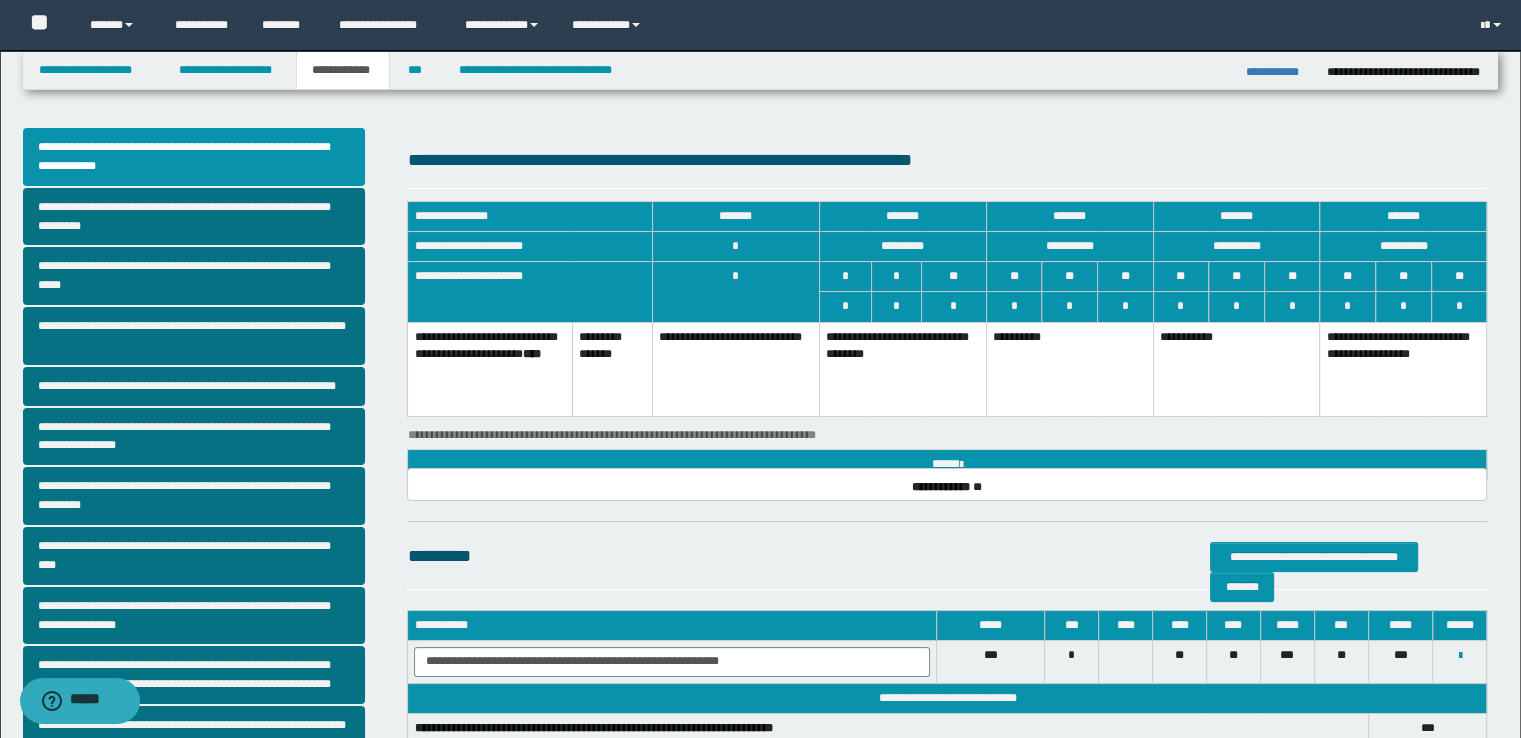 click on "*" at bounding box center (896, 277) 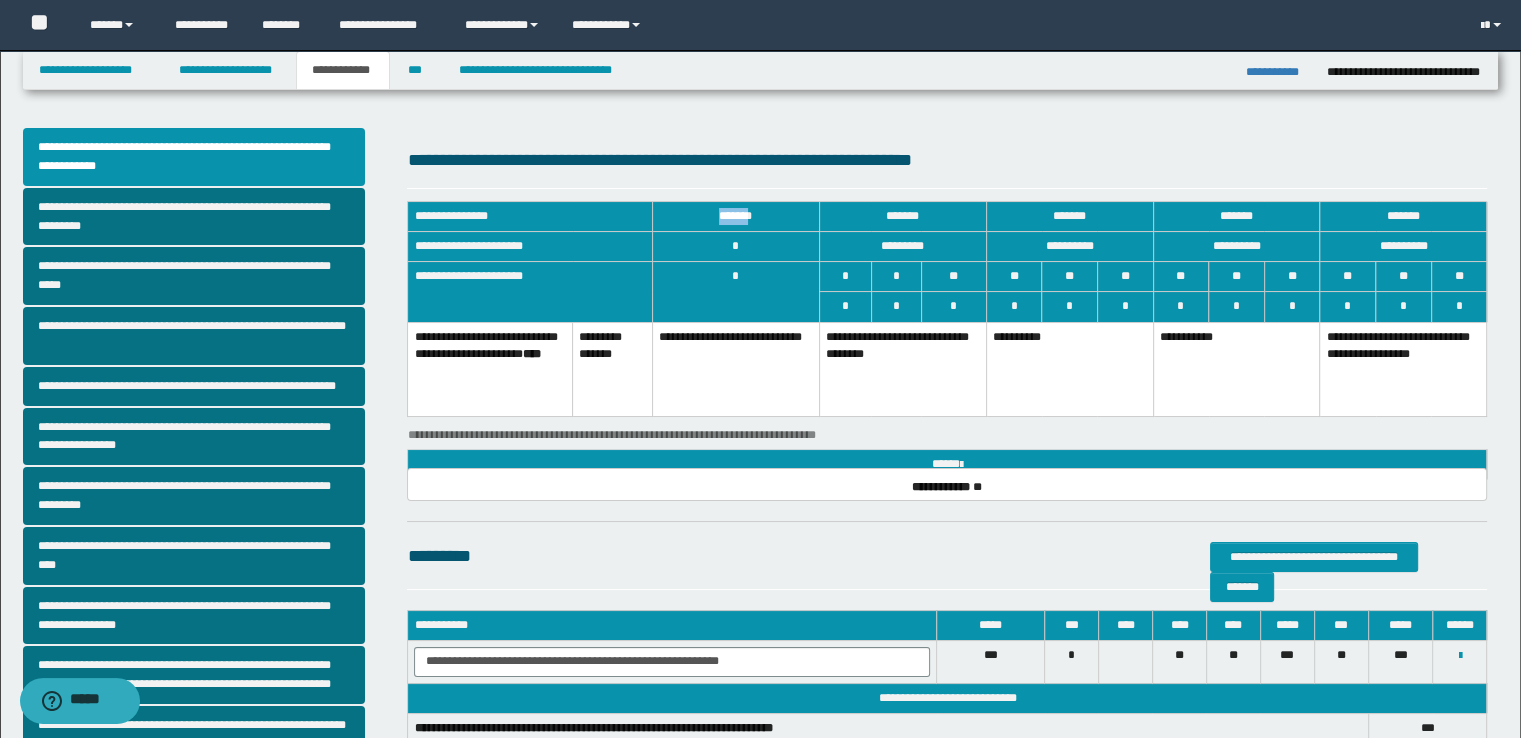 click on "*******" at bounding box center (735, 217) 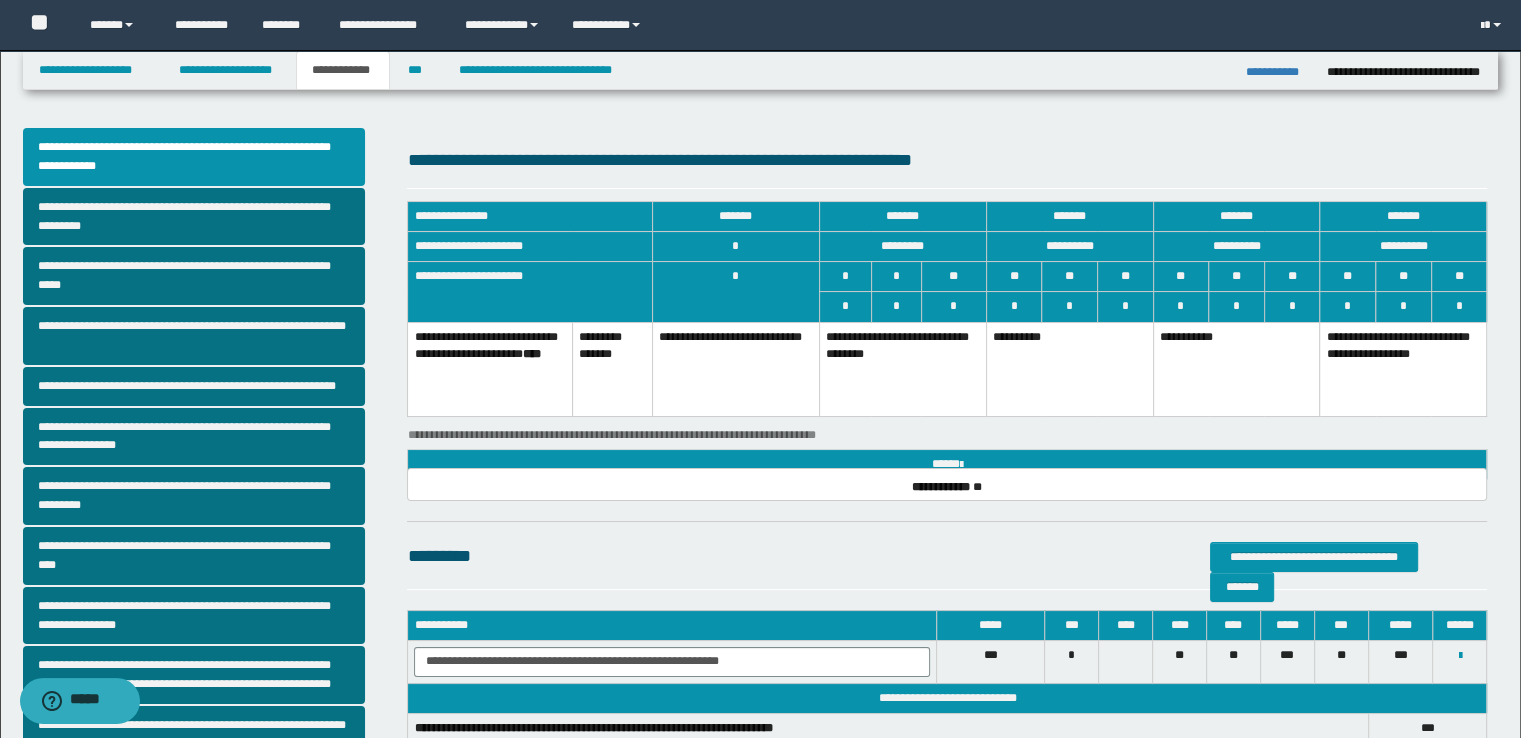 click on "**********" at bounding box center (530, 247) 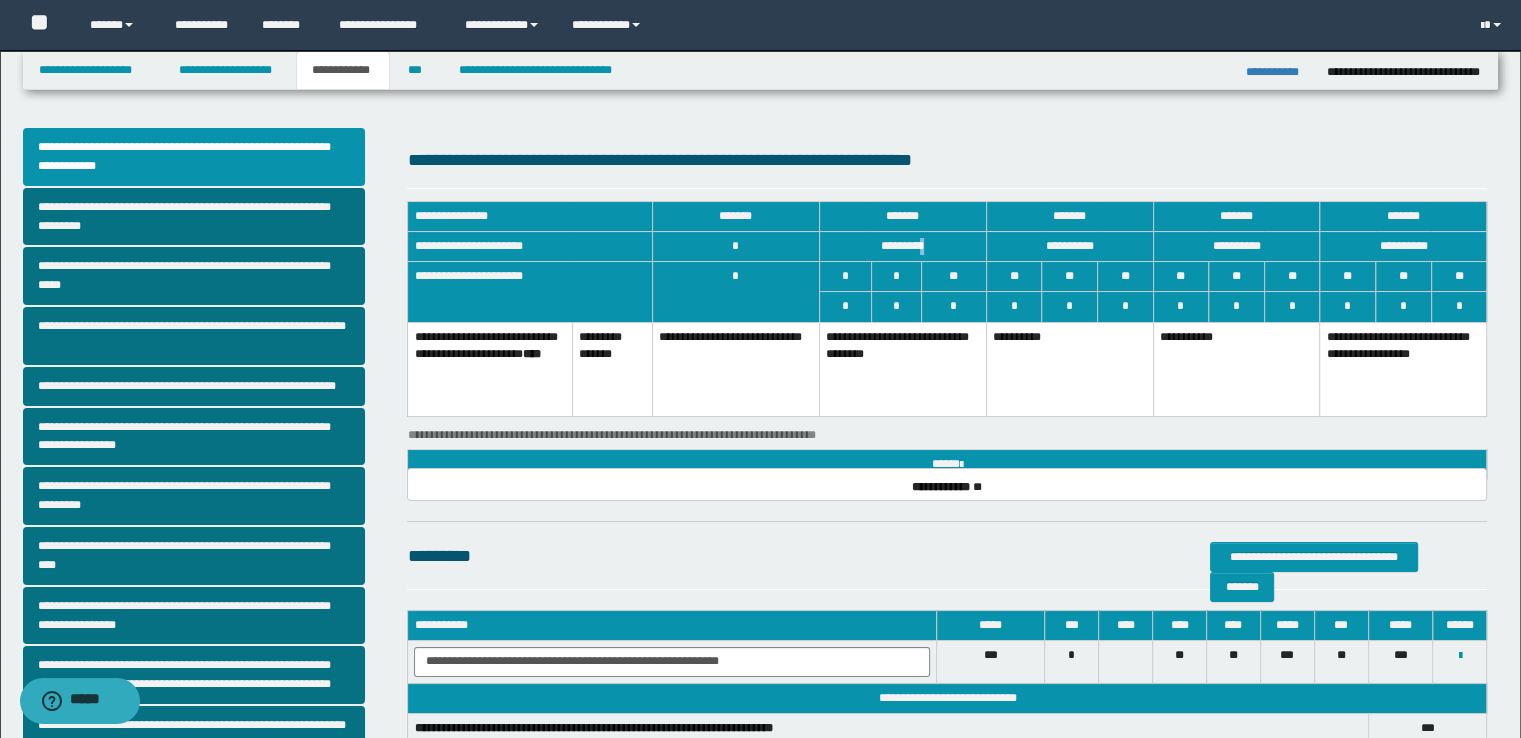 click on "*********" at bounding box center [902, 247] 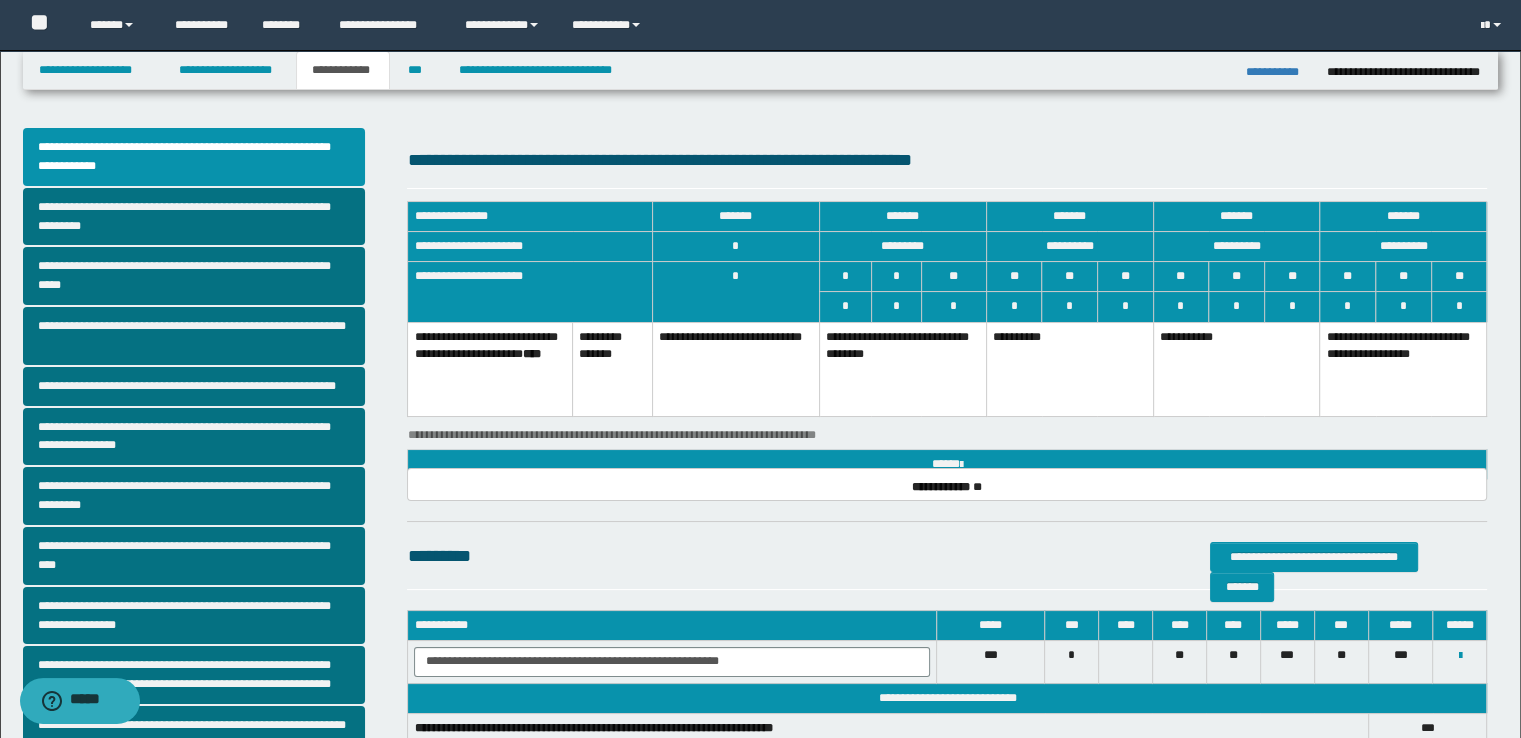 click on "*" at bounding box center (896, 277) 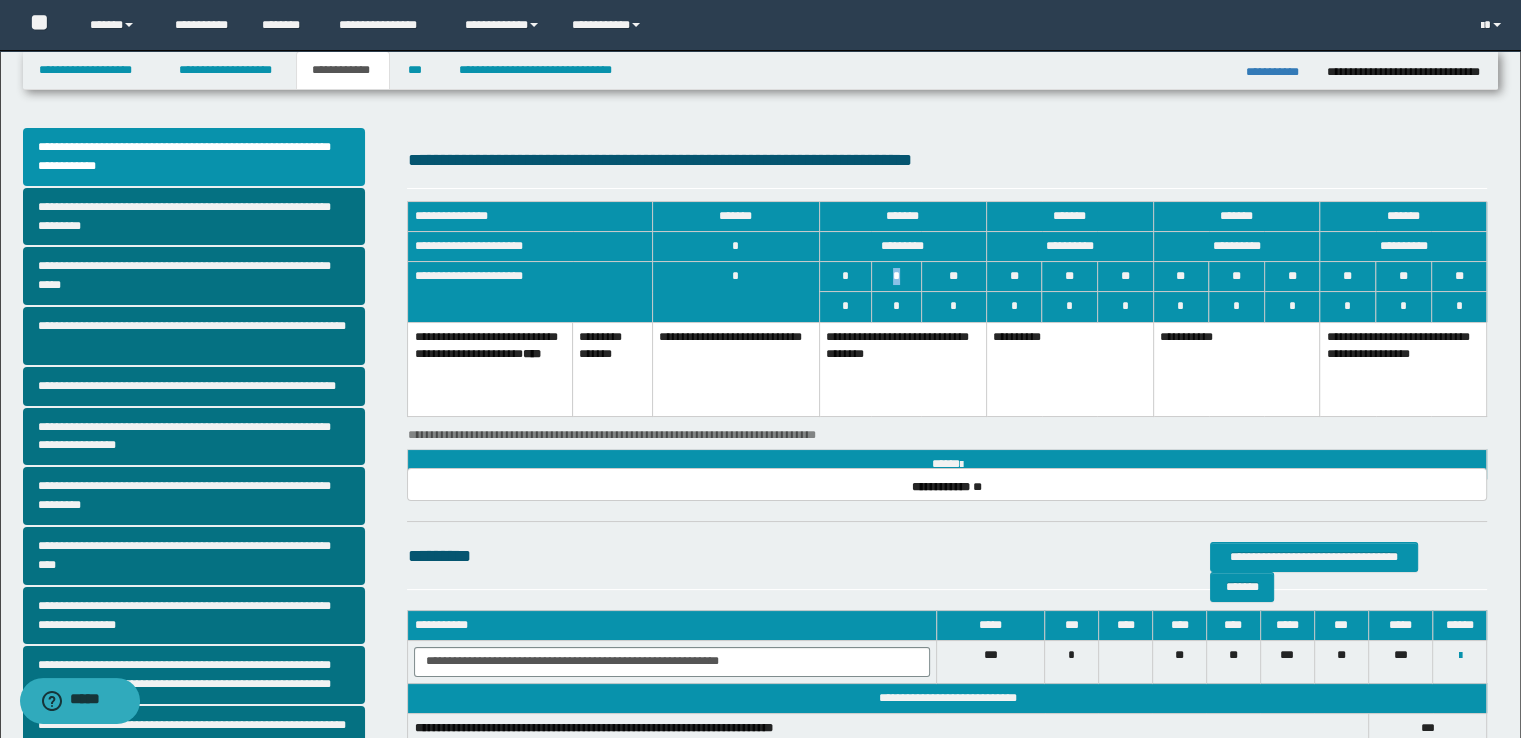 drag, startPoint x: 895, startPoint y: 279, endPoint x: 857, endPoint y: 285, distance: 38.470768 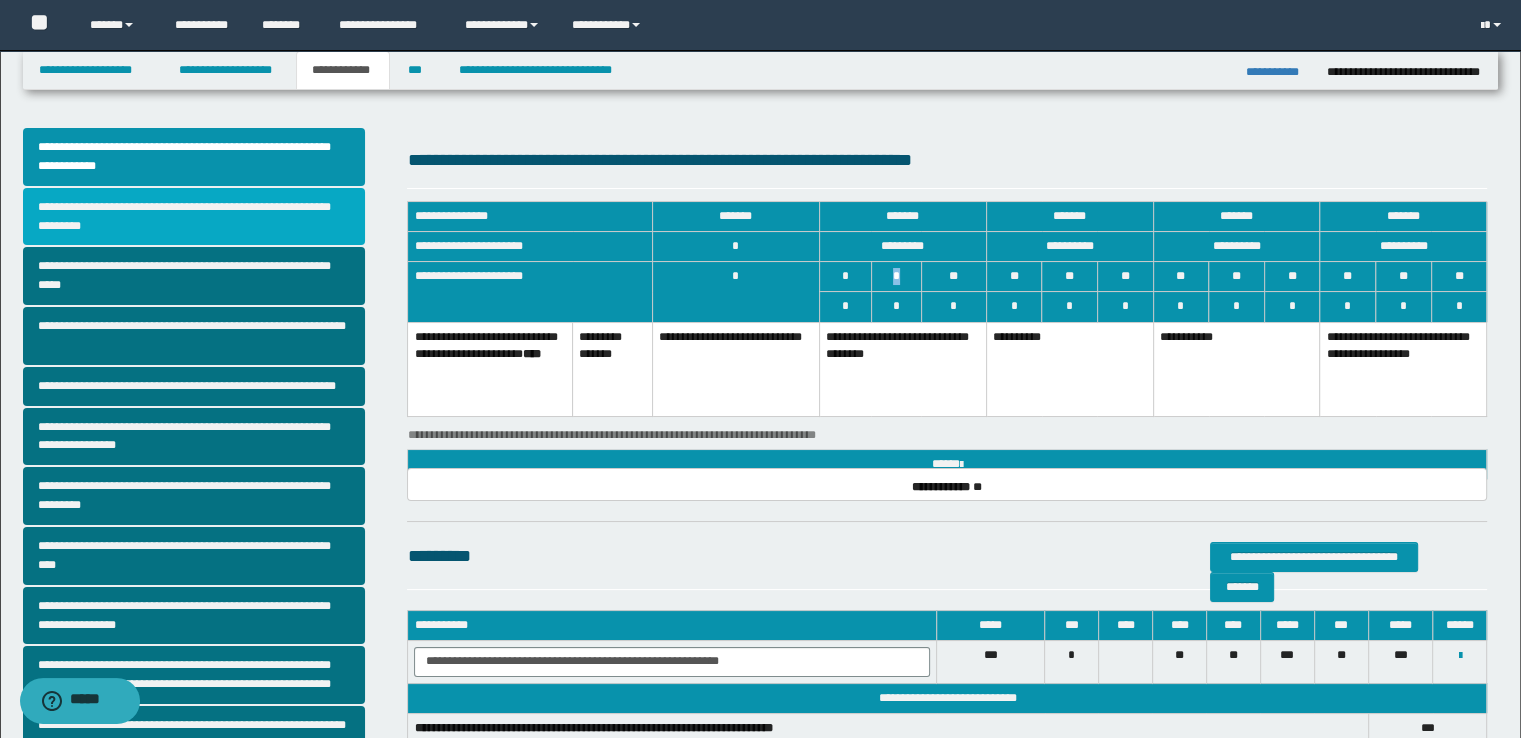 click on "**********" at bounding box center [194, 217] 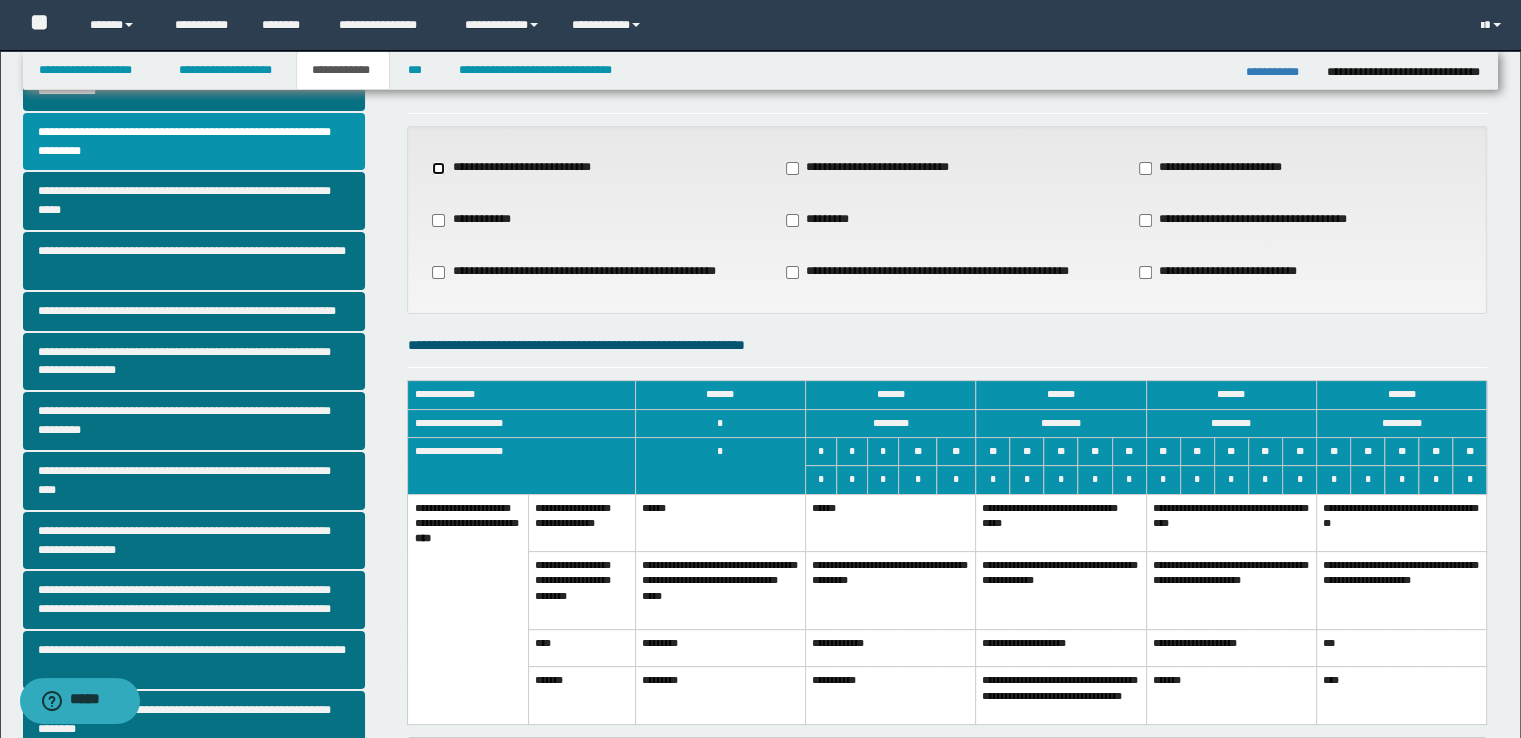scroll, scrollTop: 200, scrollLeft: 0, axis: vertical 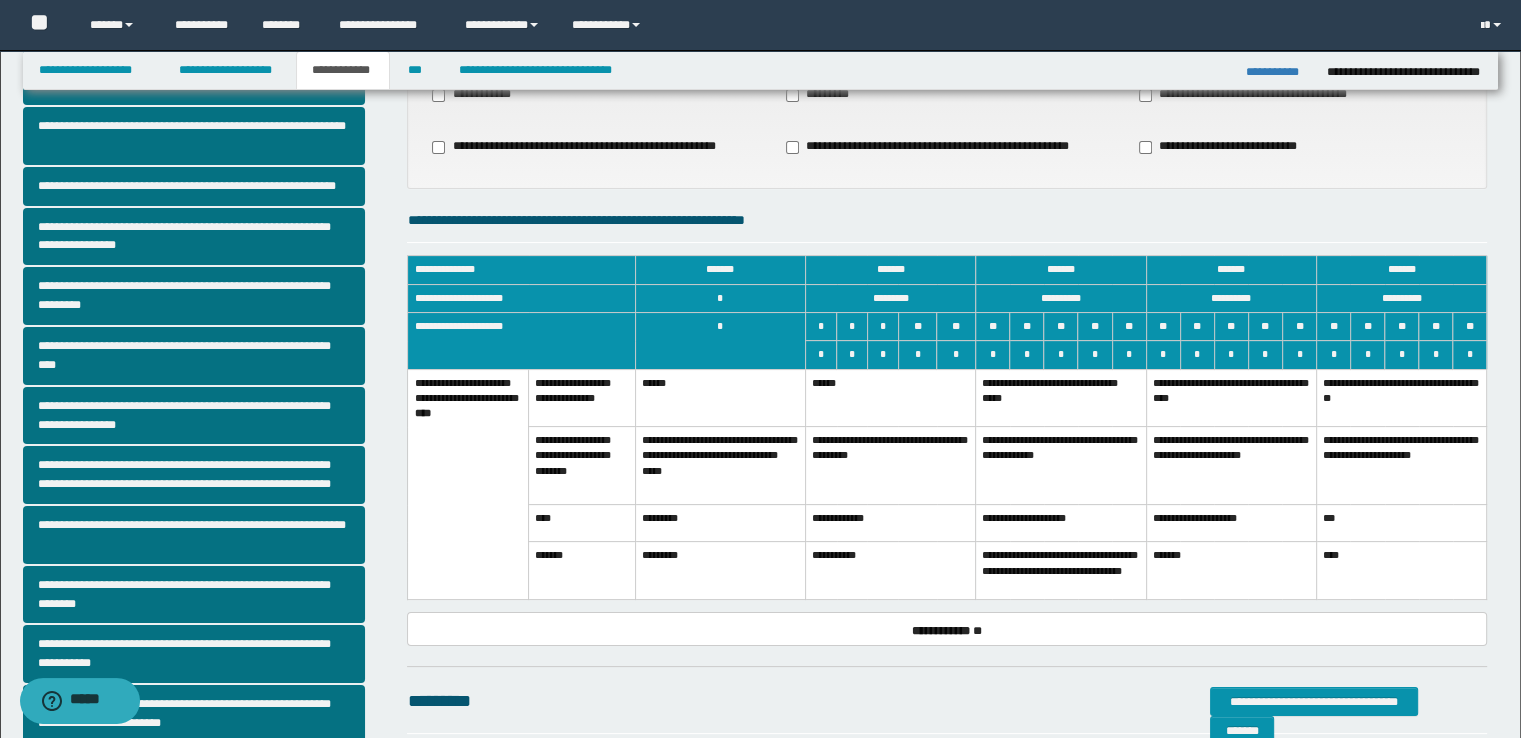 click on "**********" at bounding box center [890, 466] 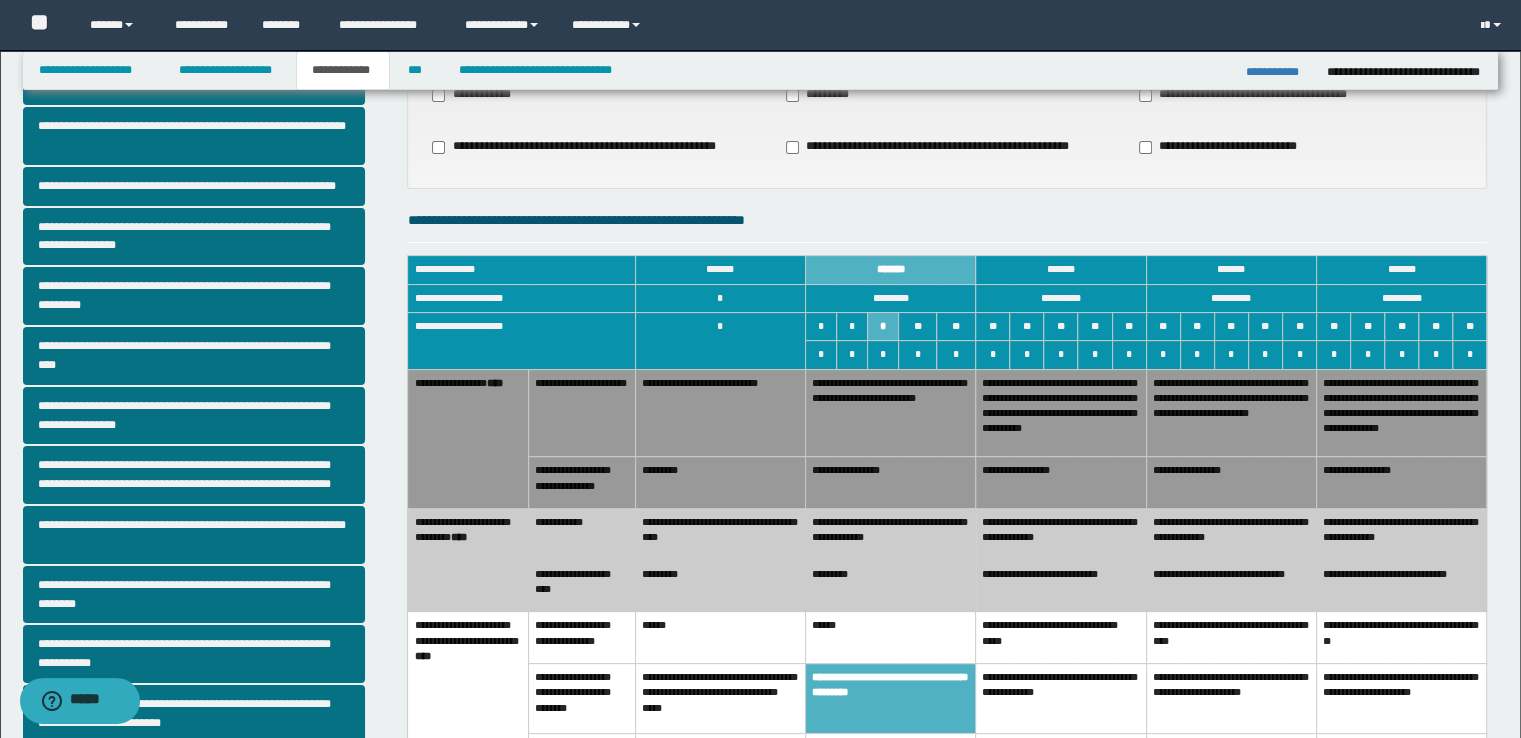 click on "**********" at bounding box center (1061, 535) 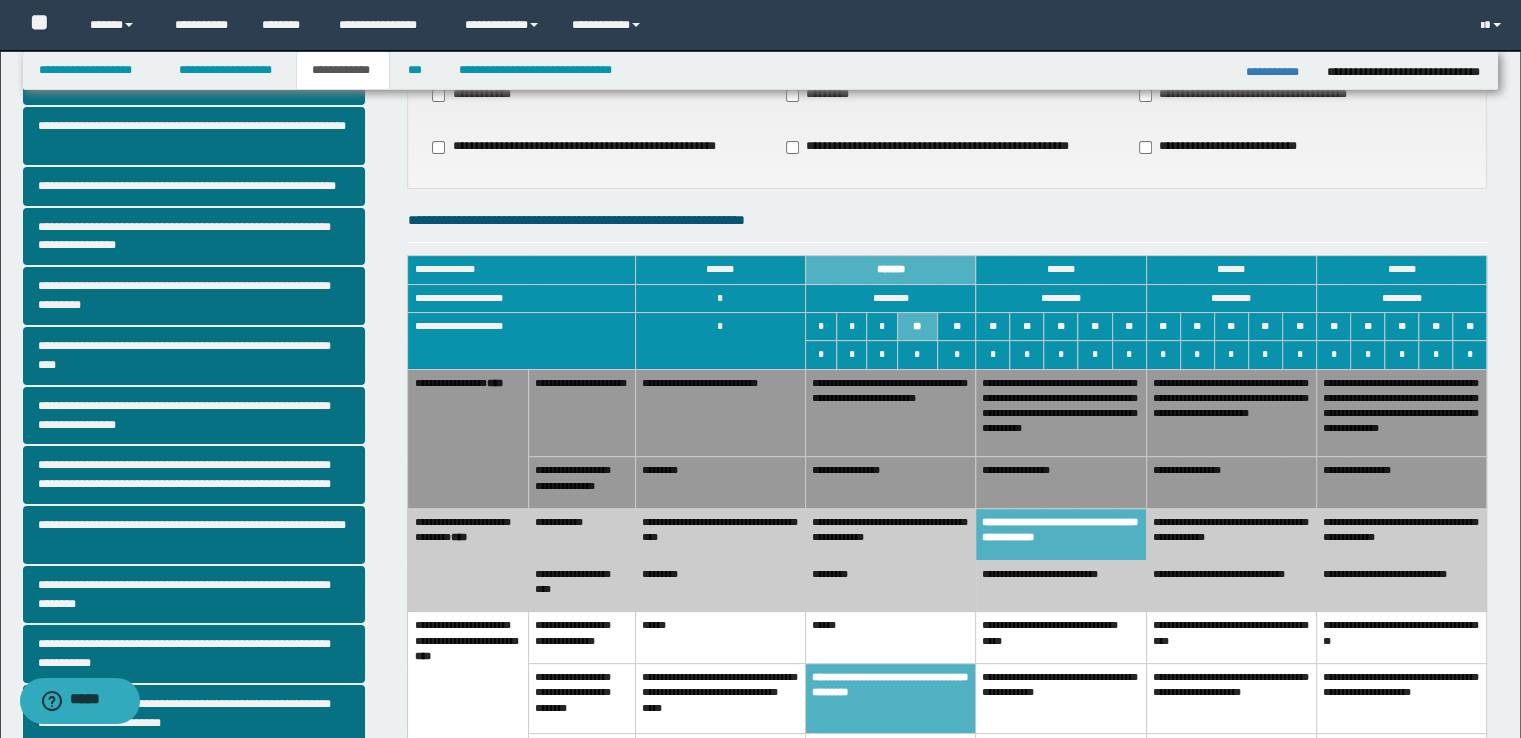 click on "**********" at bounding box center (1231, 535) 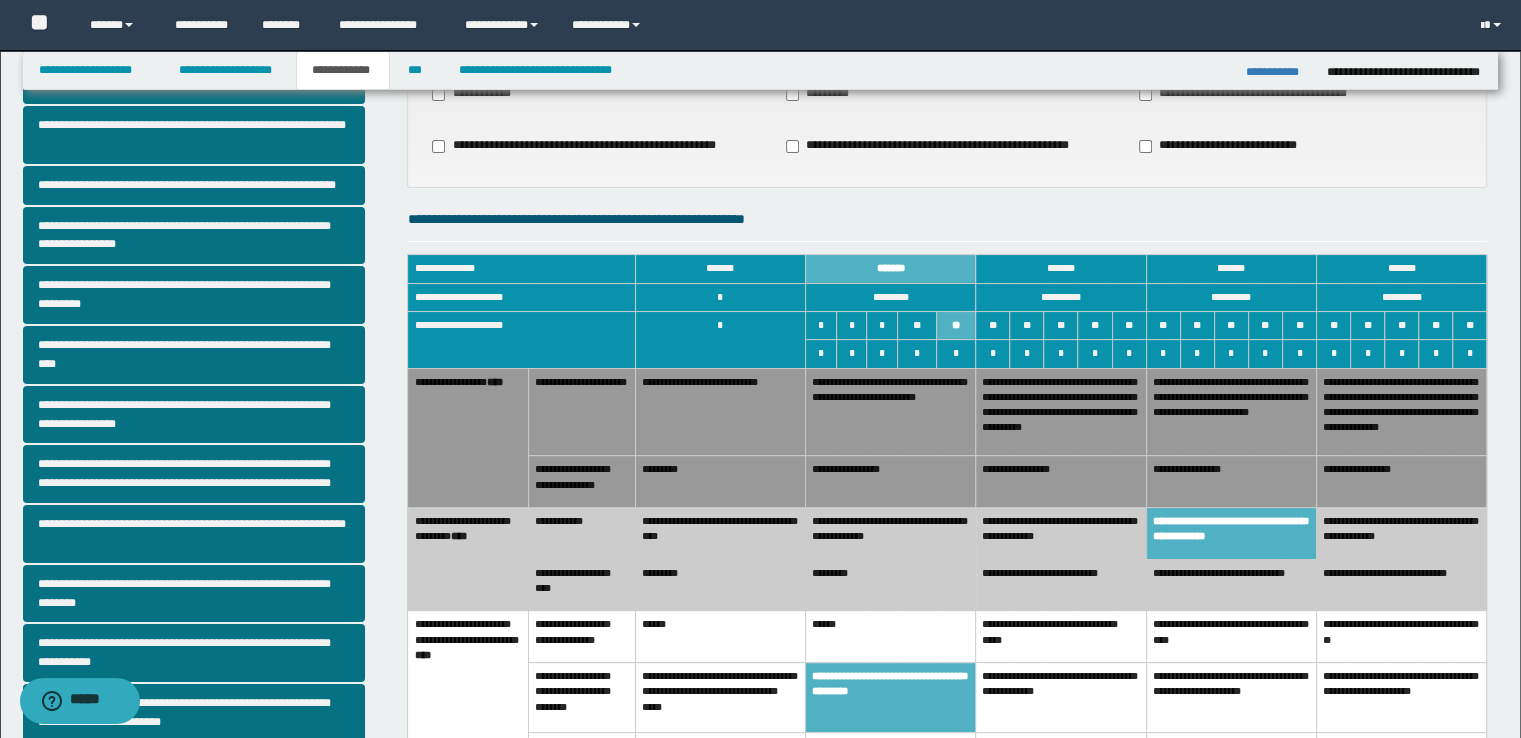 scroll, scrollTop: 200, scrollLeft: 0, axis: vertical 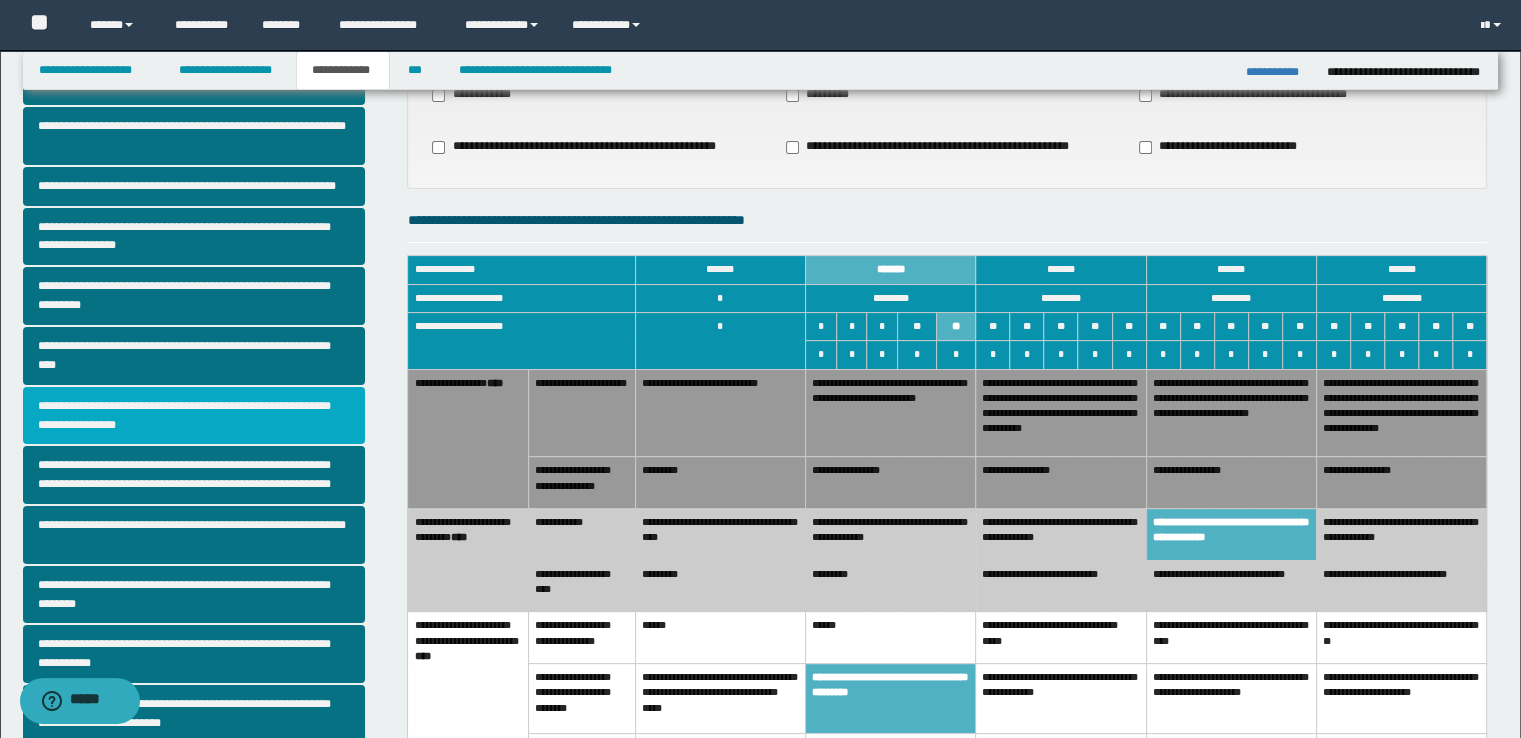 click on "**********" at bounding box center [194, 416] 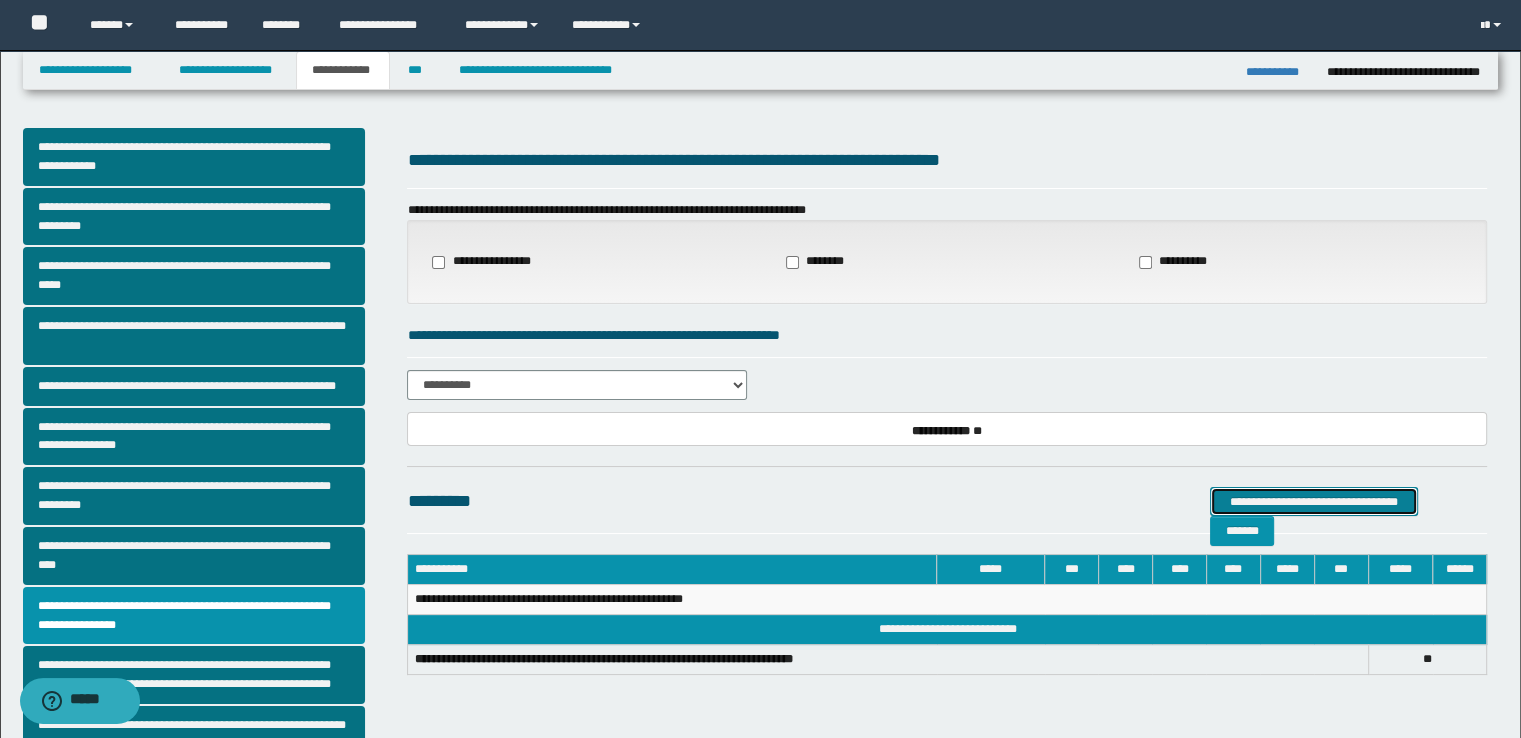 click on "**********" at bounding box center (1314, 502) 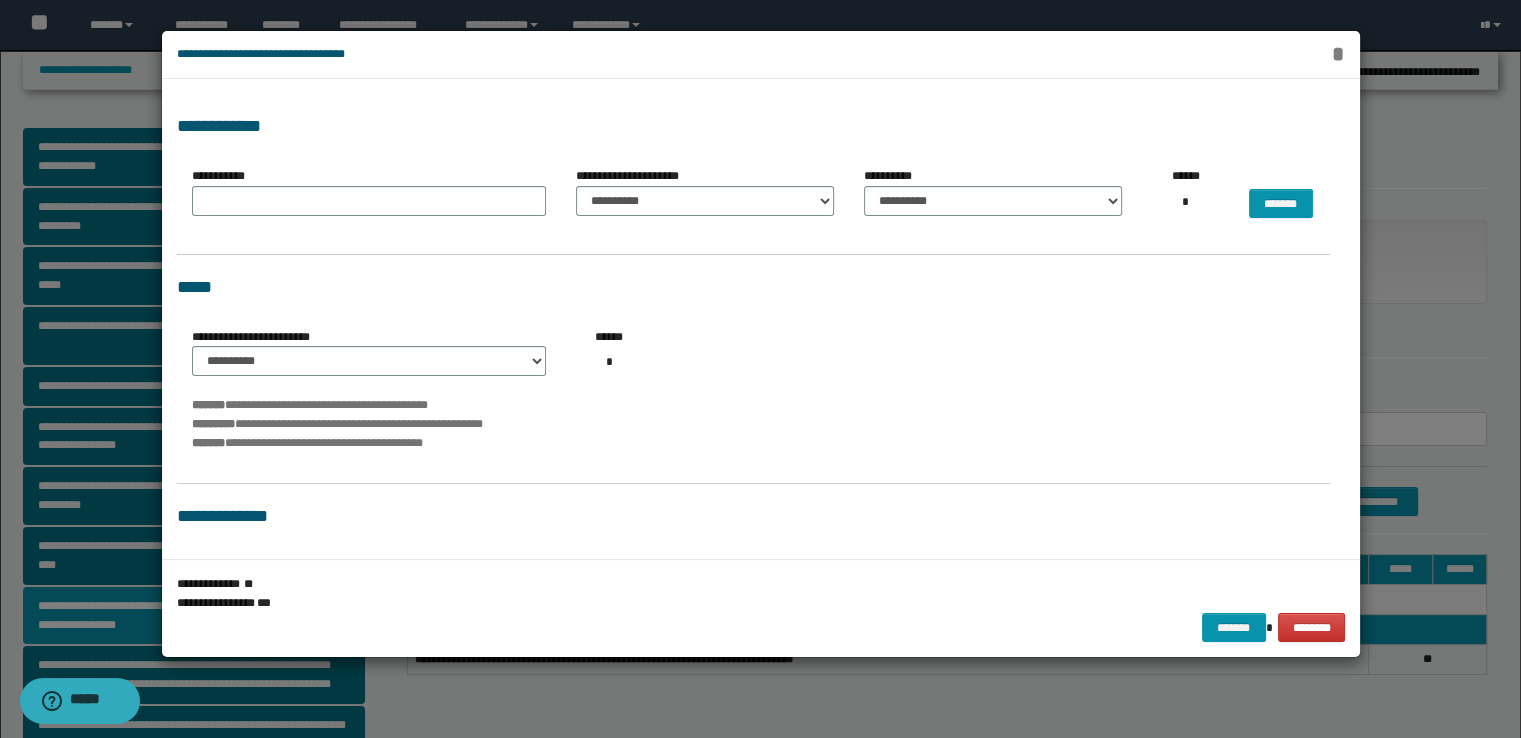 click on "*" at bounding box center [1337, 54] 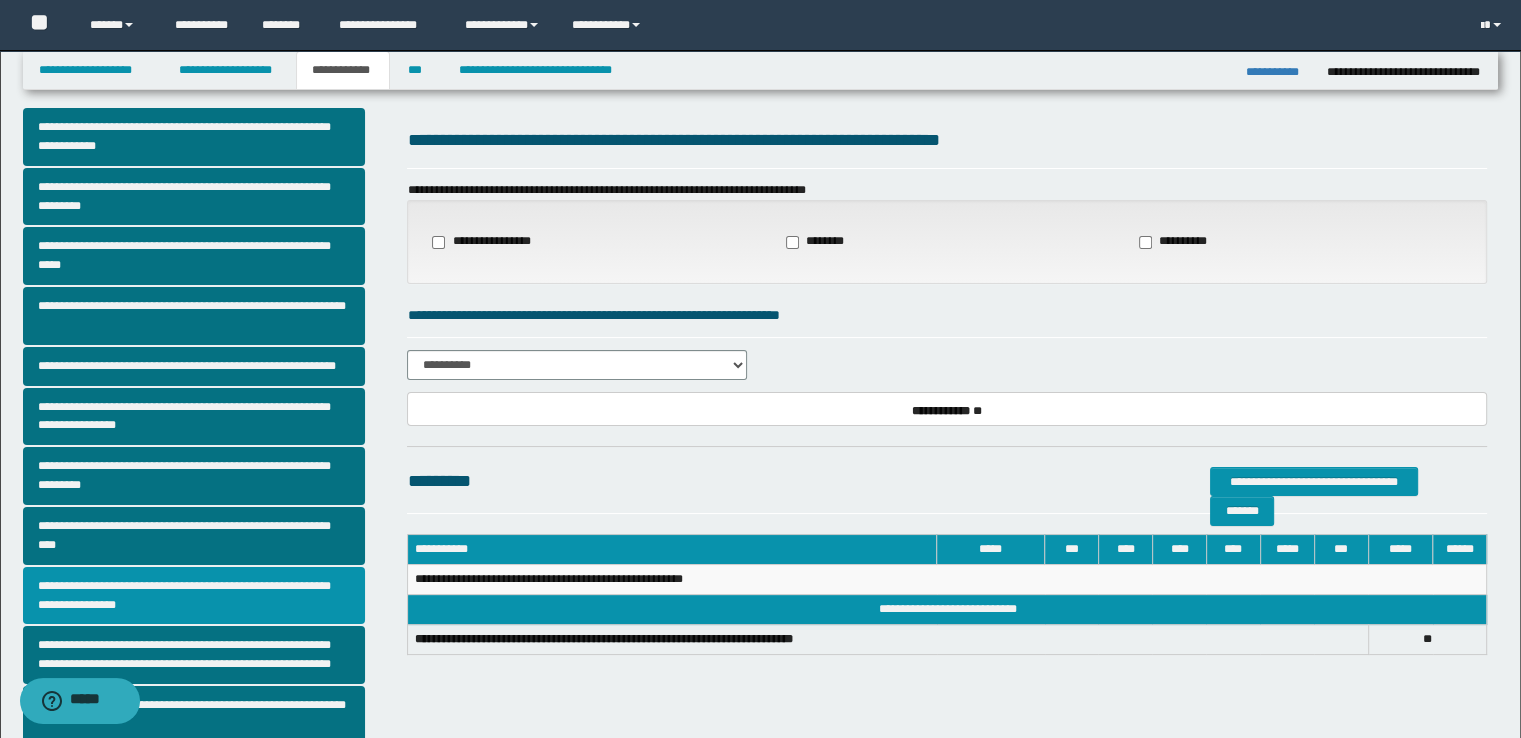 scroll, scrollTop: 0, scrollLeft: 0, axis: both 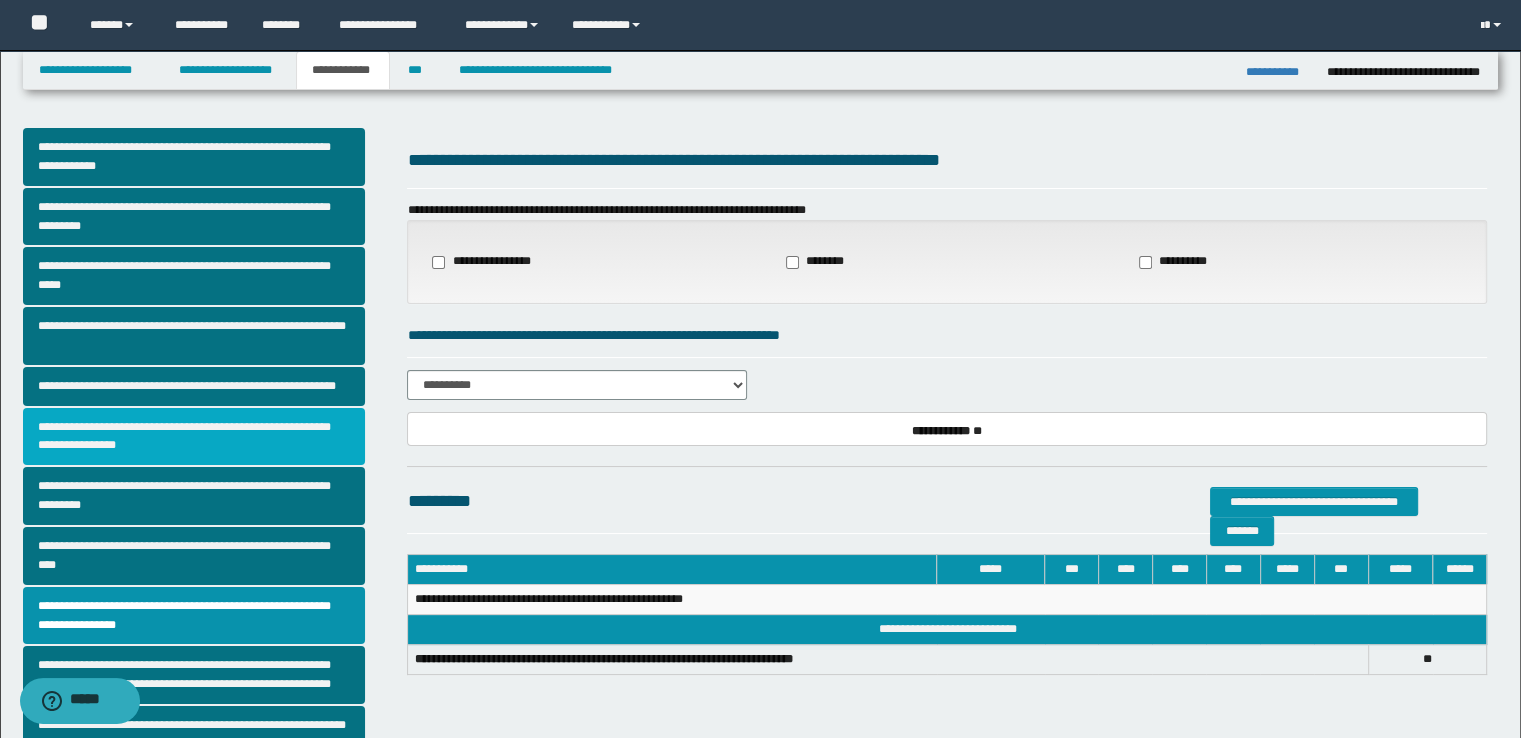 click on "**********" at bounding box center (194, 437) 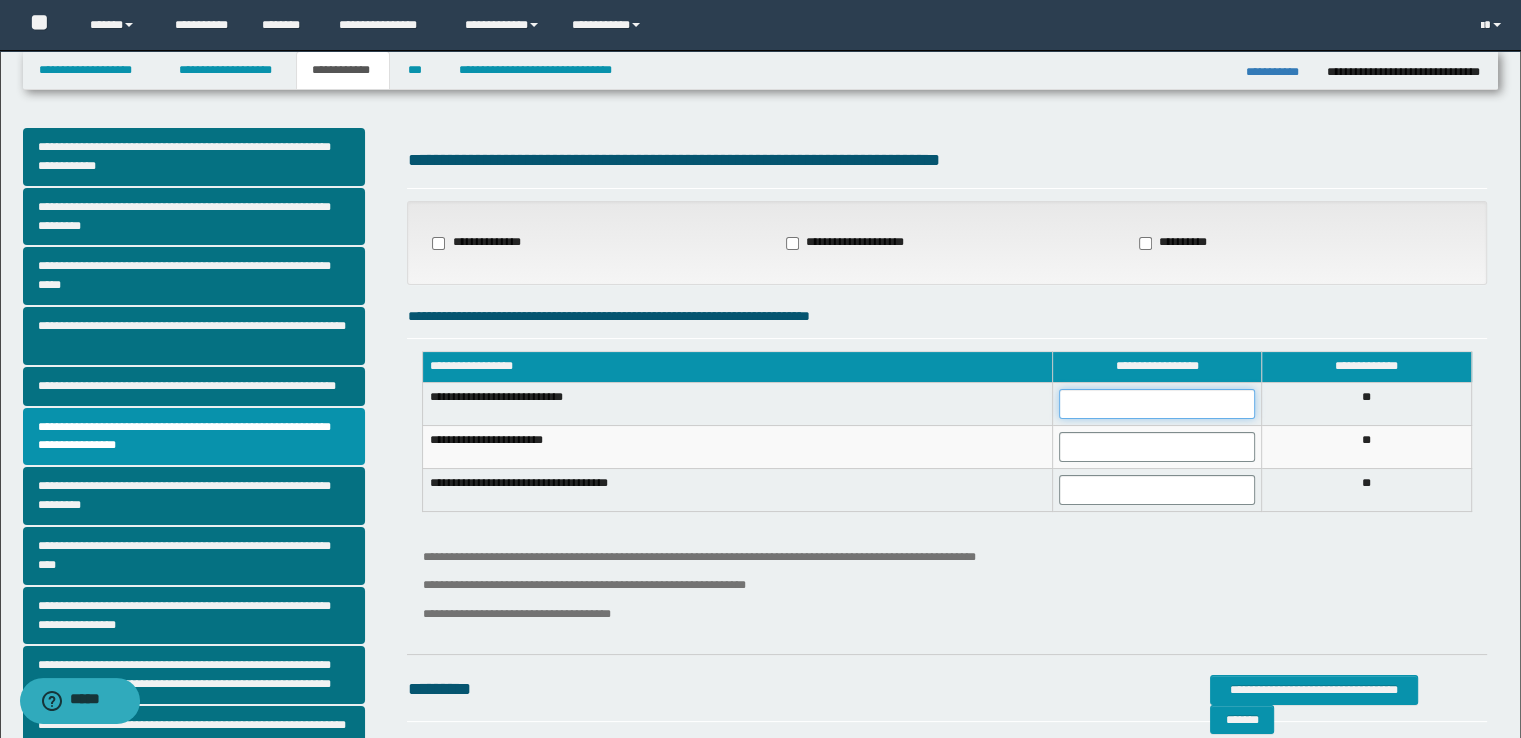 click at bounding box center [1157, 404] 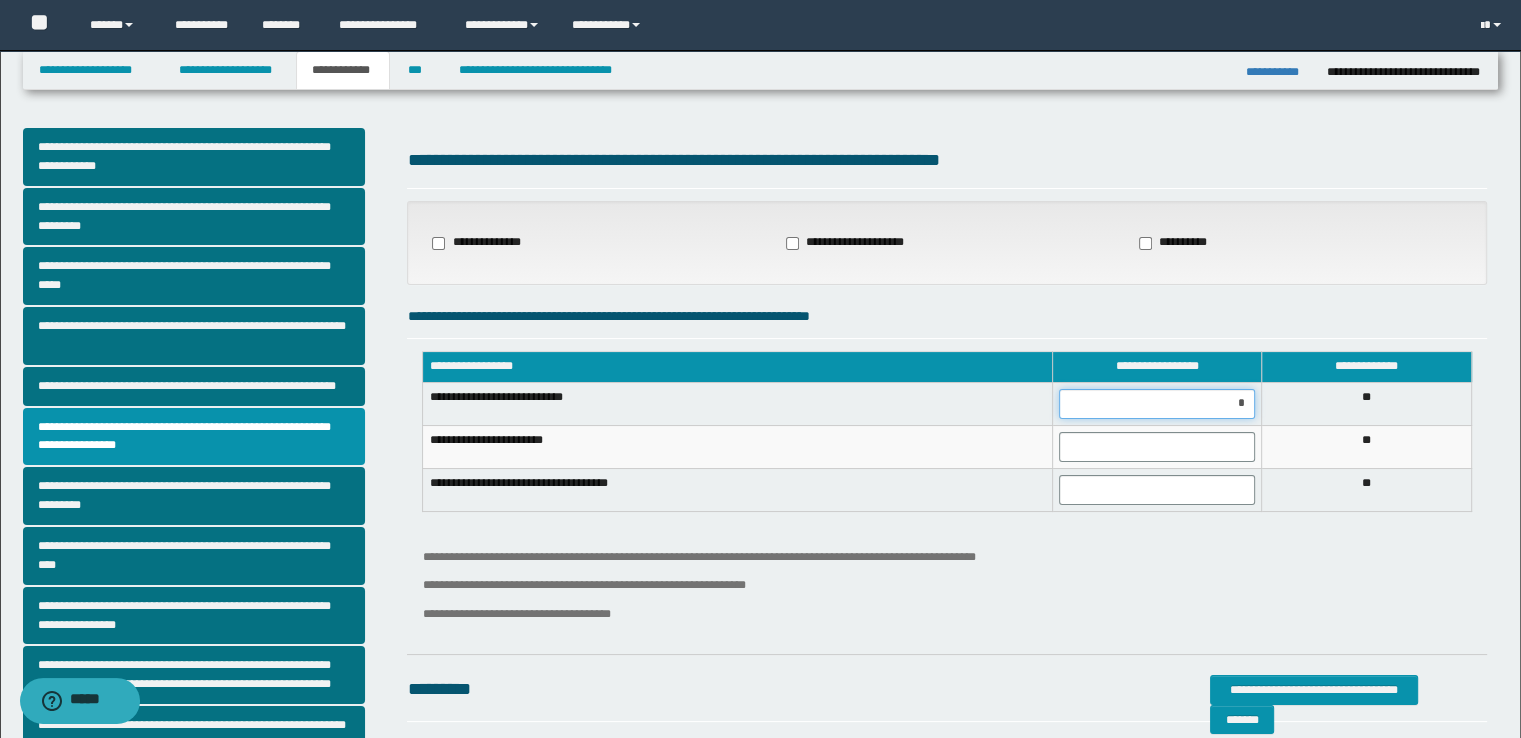 type on "**" 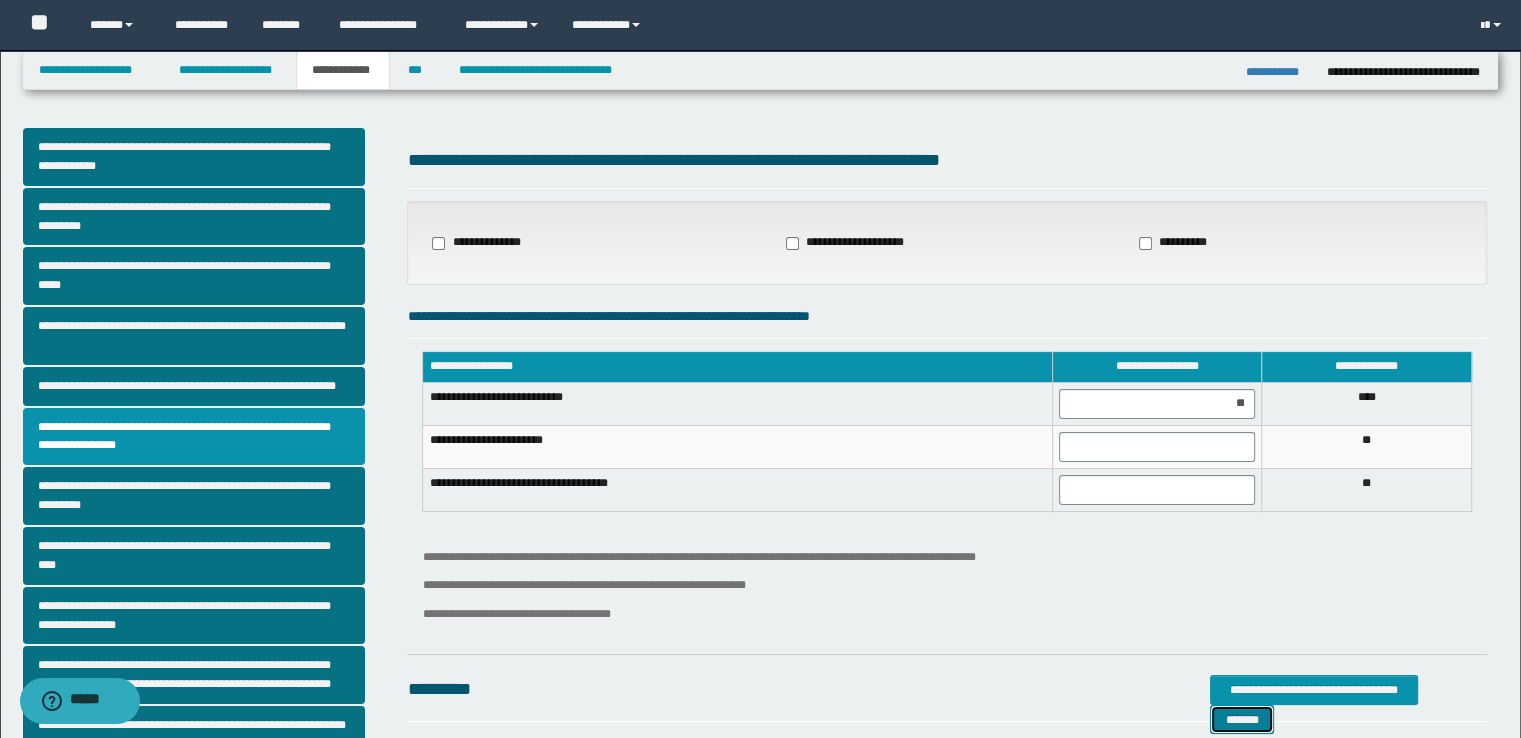 click on "*******" at bounding box center (1242, 720) 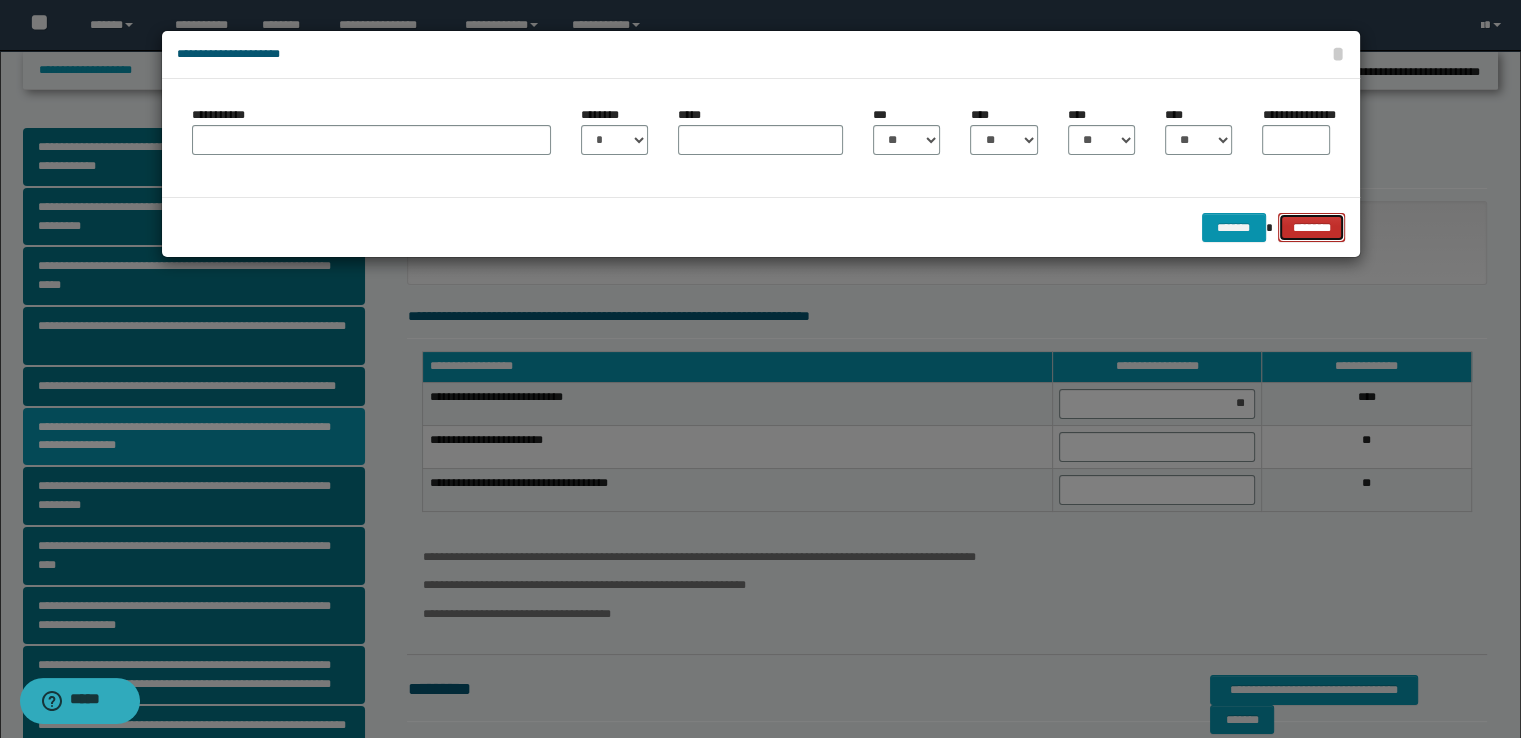 click on "********" at bounding box center [1311, 228] 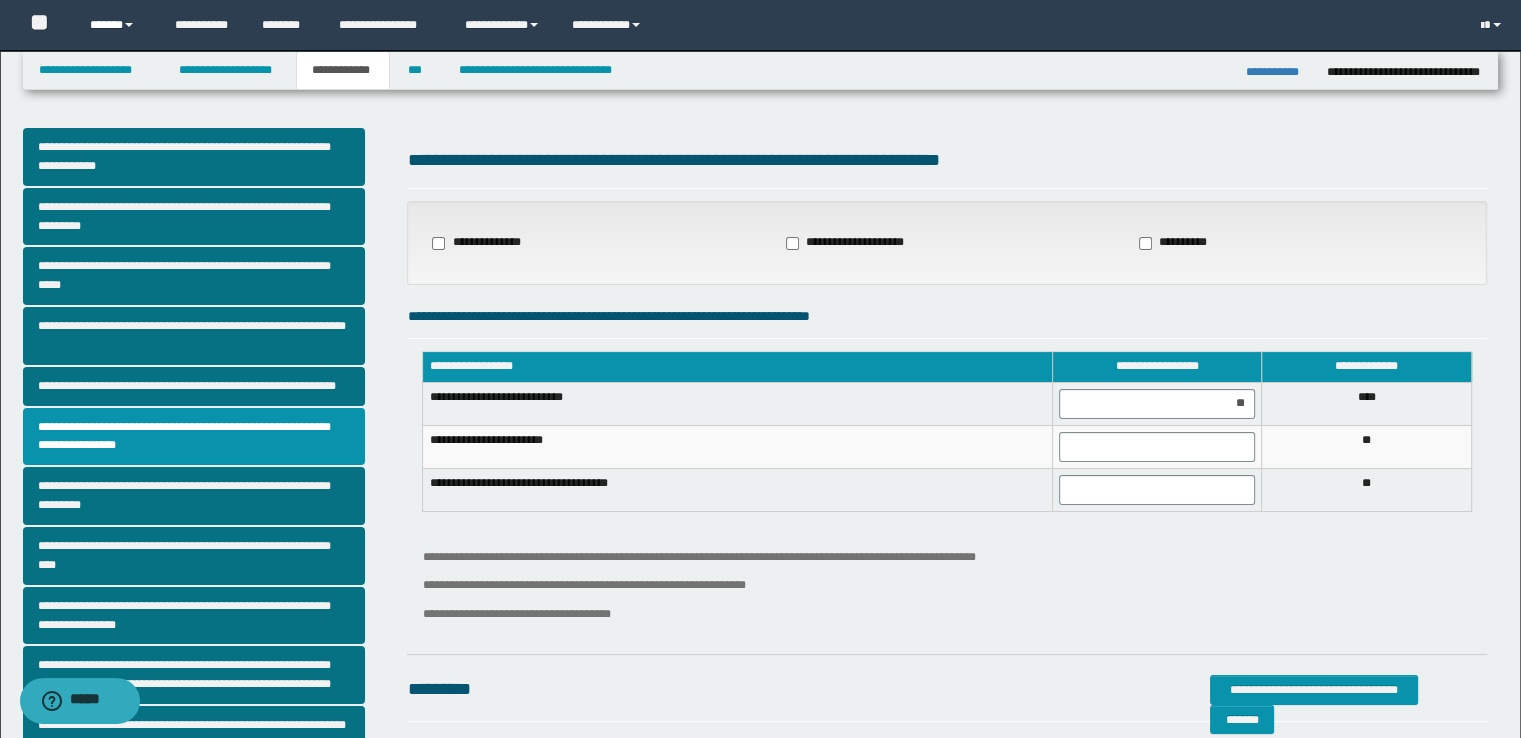 click at bounding box center [129, 25] 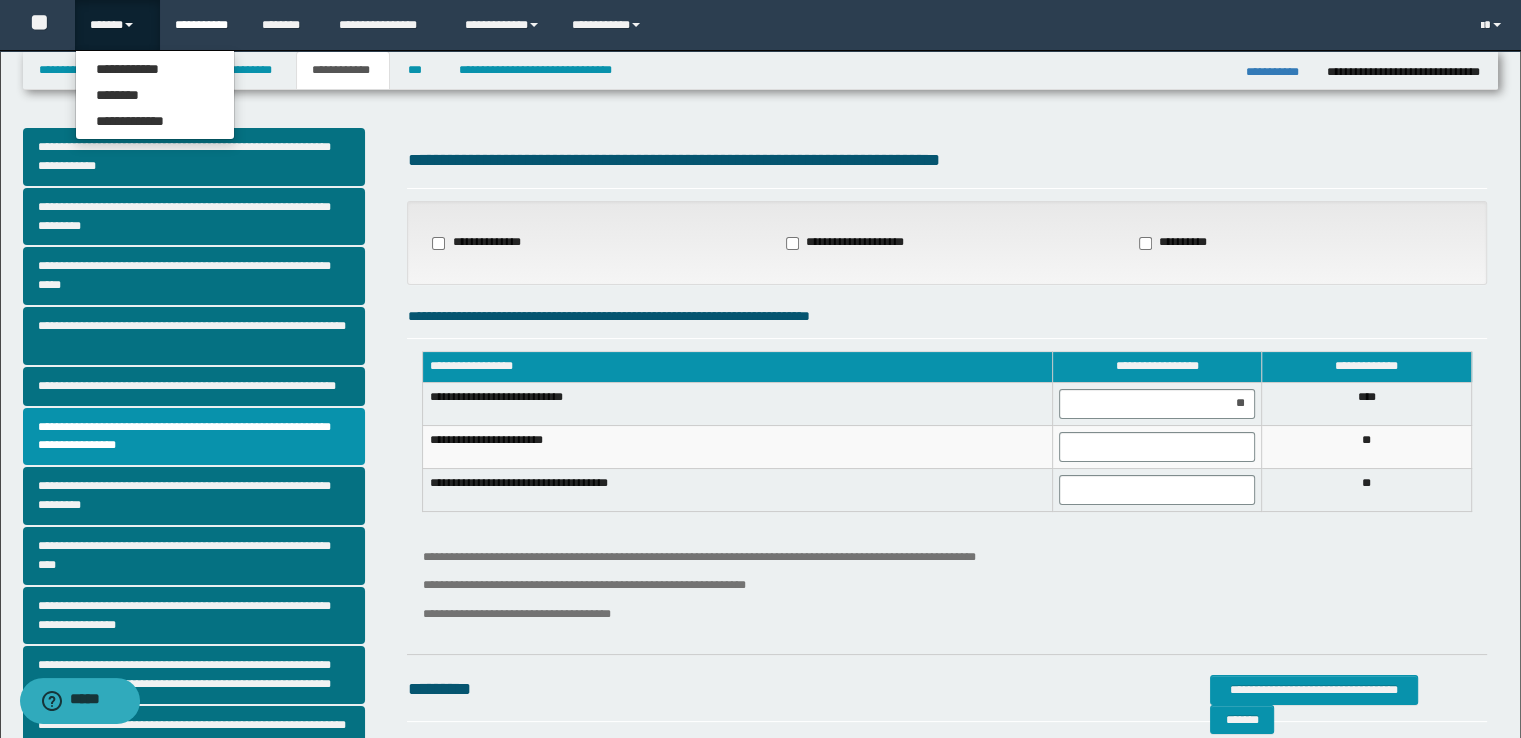 click on "**********" at bounding box center [203, 25] 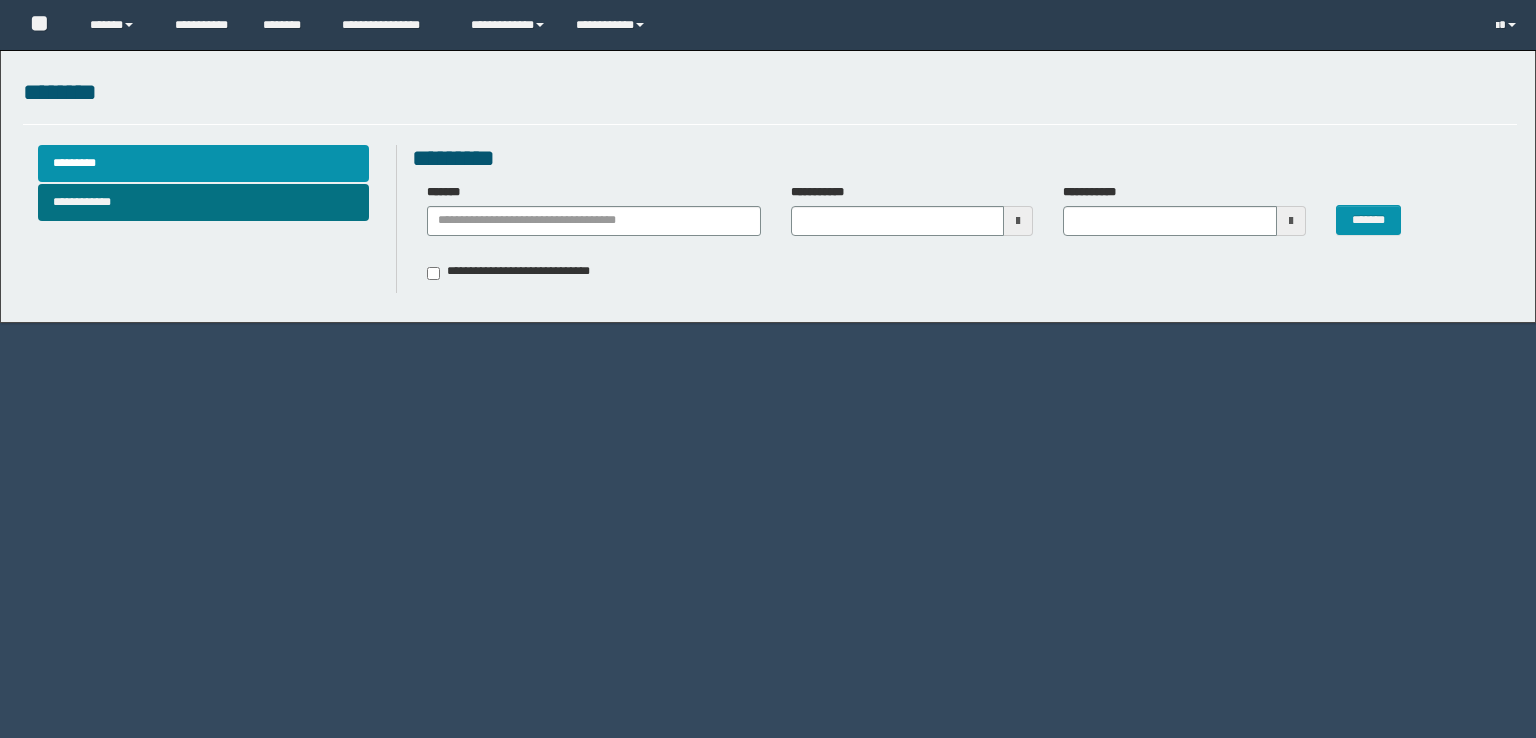 scroll, scrollTop: 0, scrollLeft: 0, axis: both 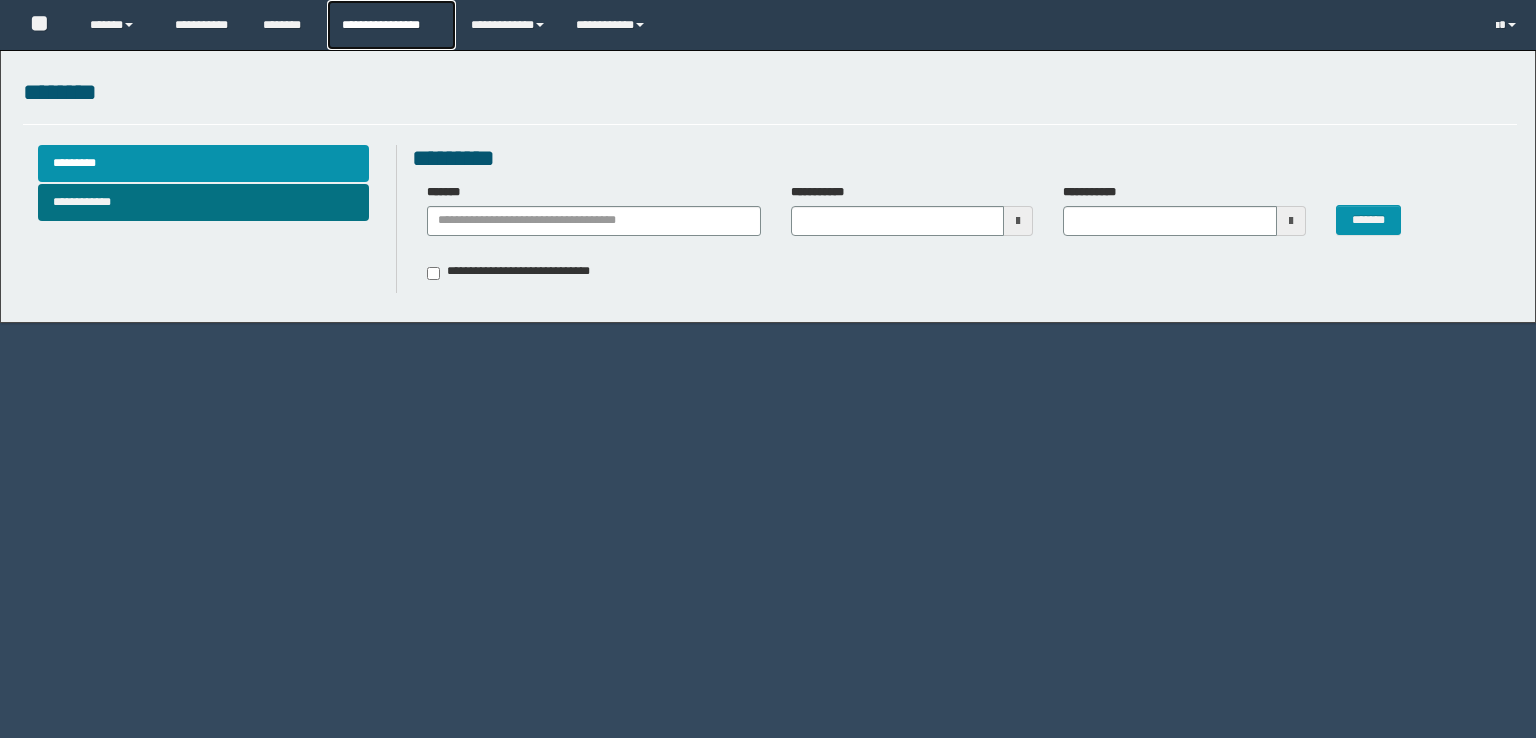 click on "**********" at bounding box center (391, 25) 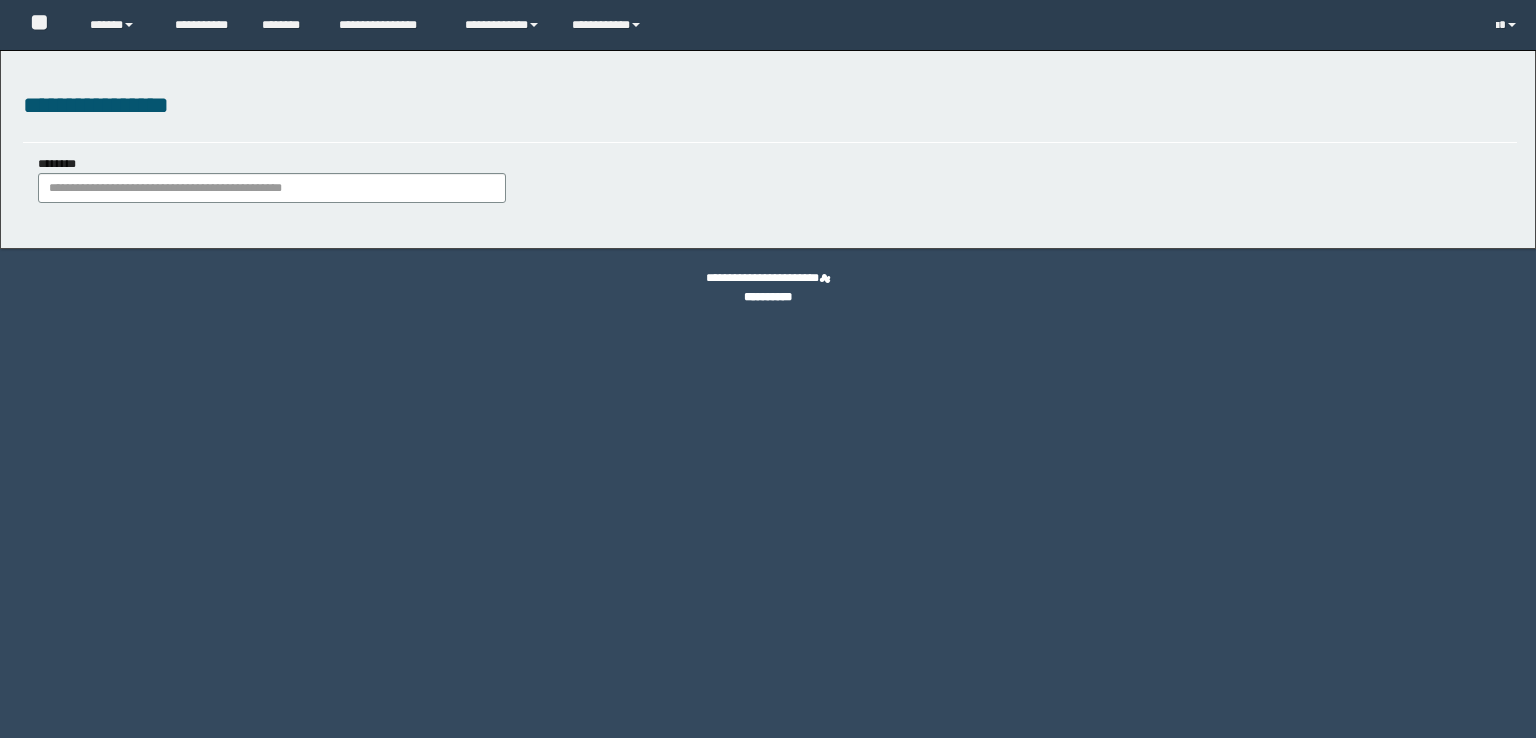 scroll, scrollTop: 0, scrollLeft: 0, axis: both 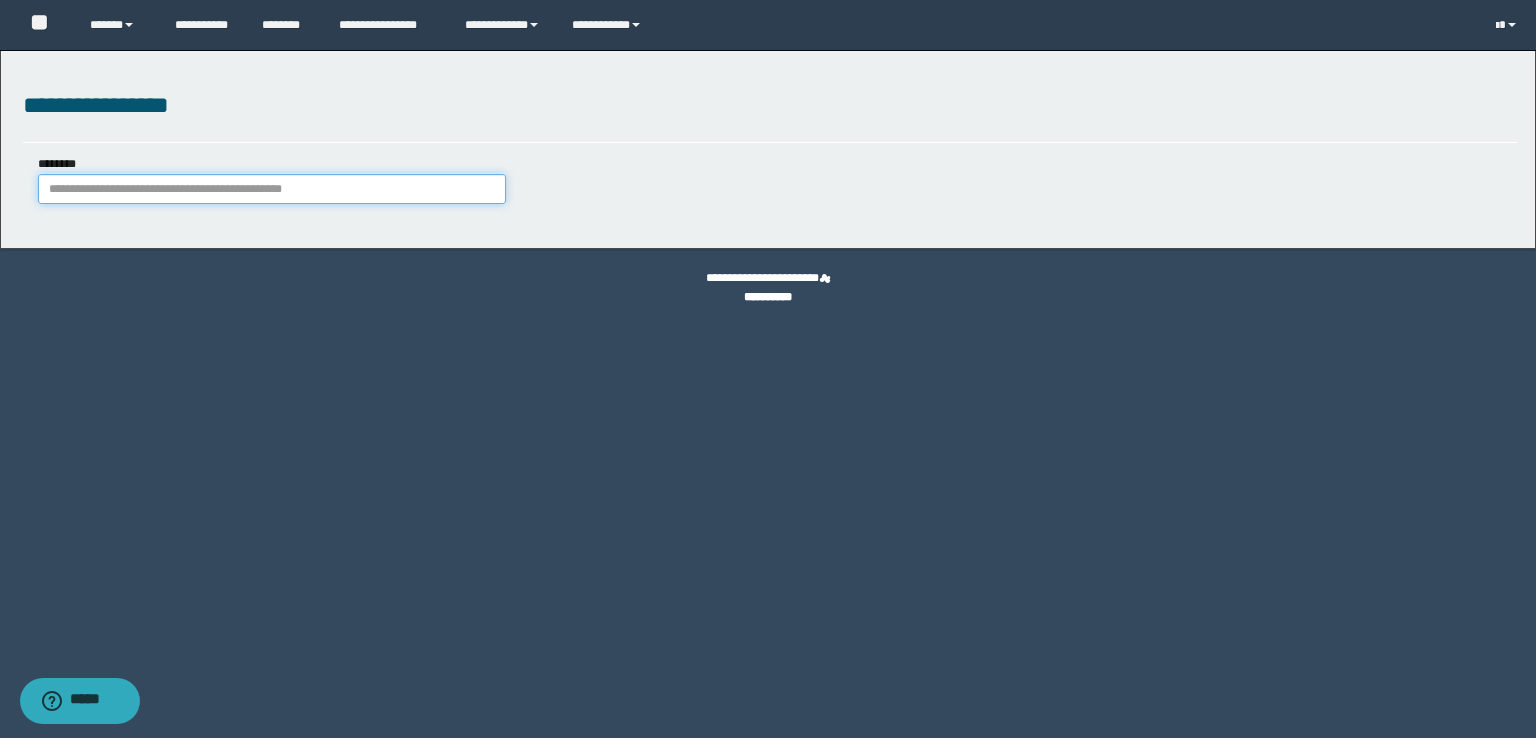click on "********" at bounding box center (272, 189) 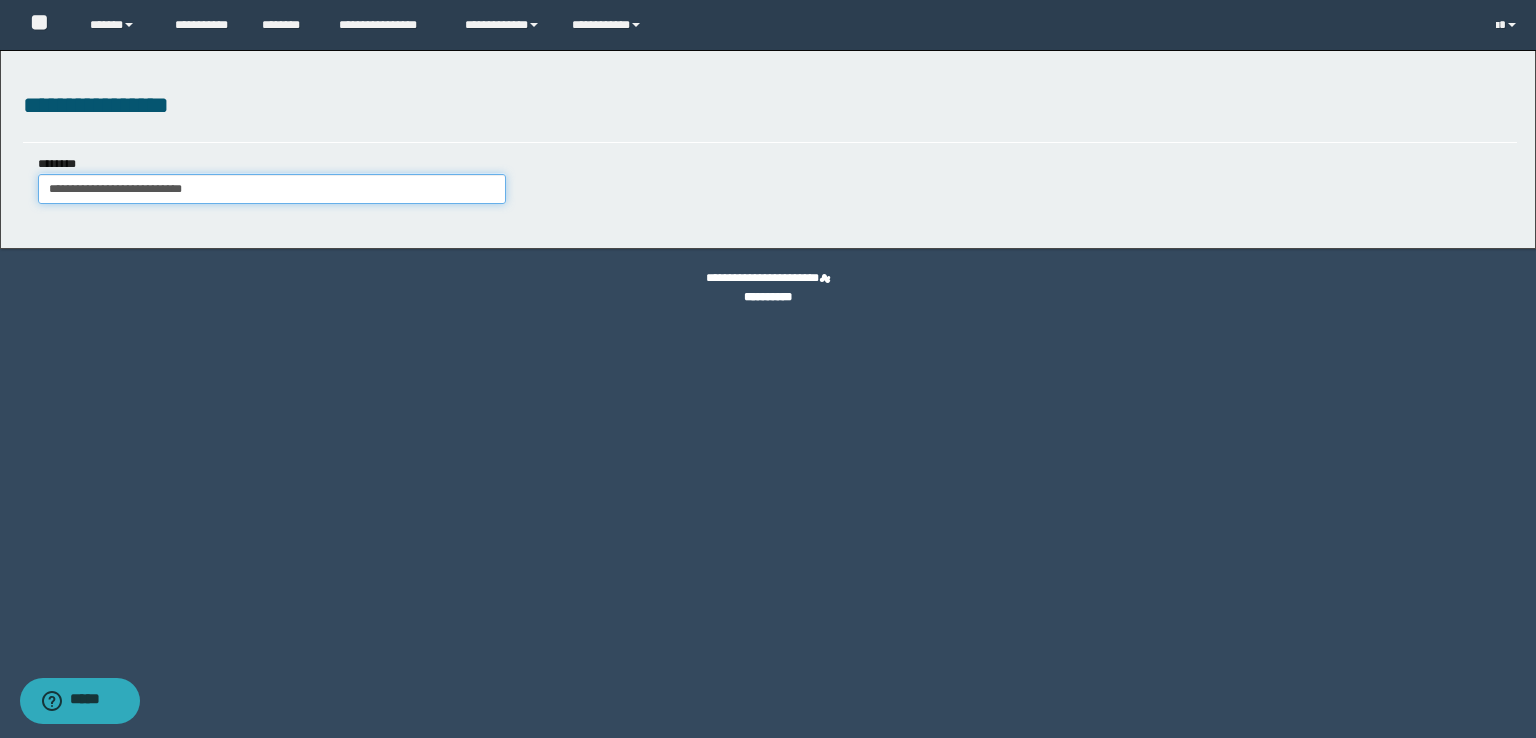 type on "**********" 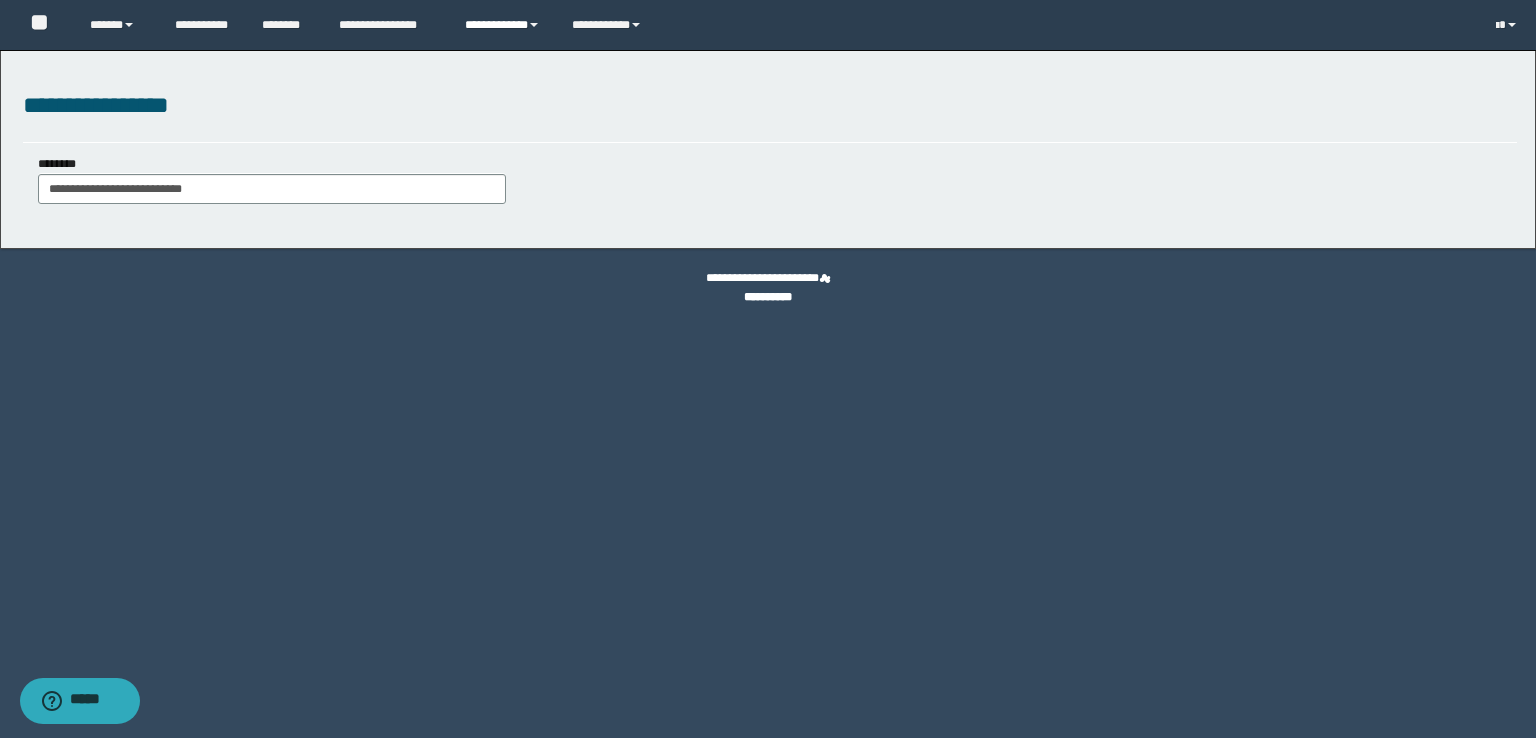 click on "**********" at bounding box center [503, 25] 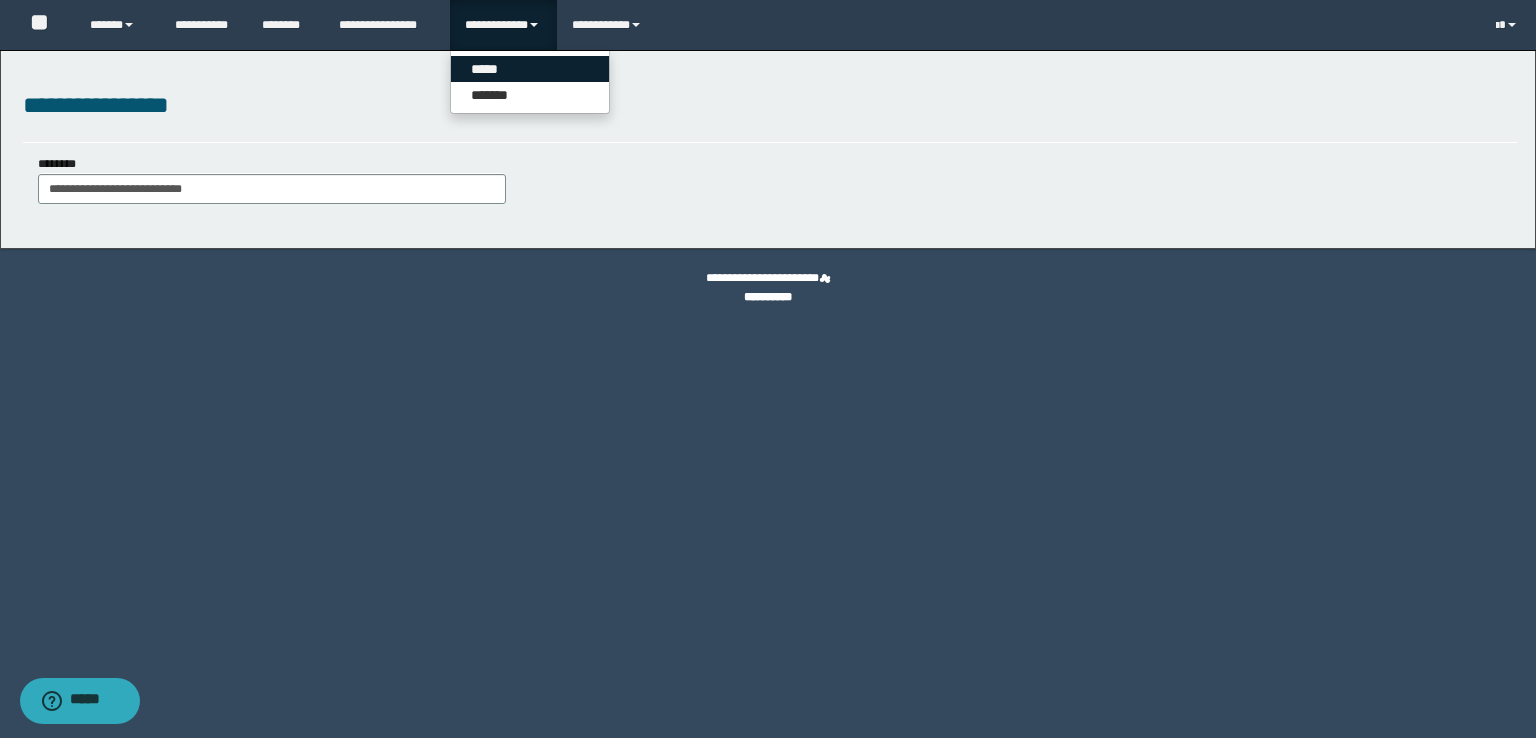 click on "*****" at bounding box center (530, 69) 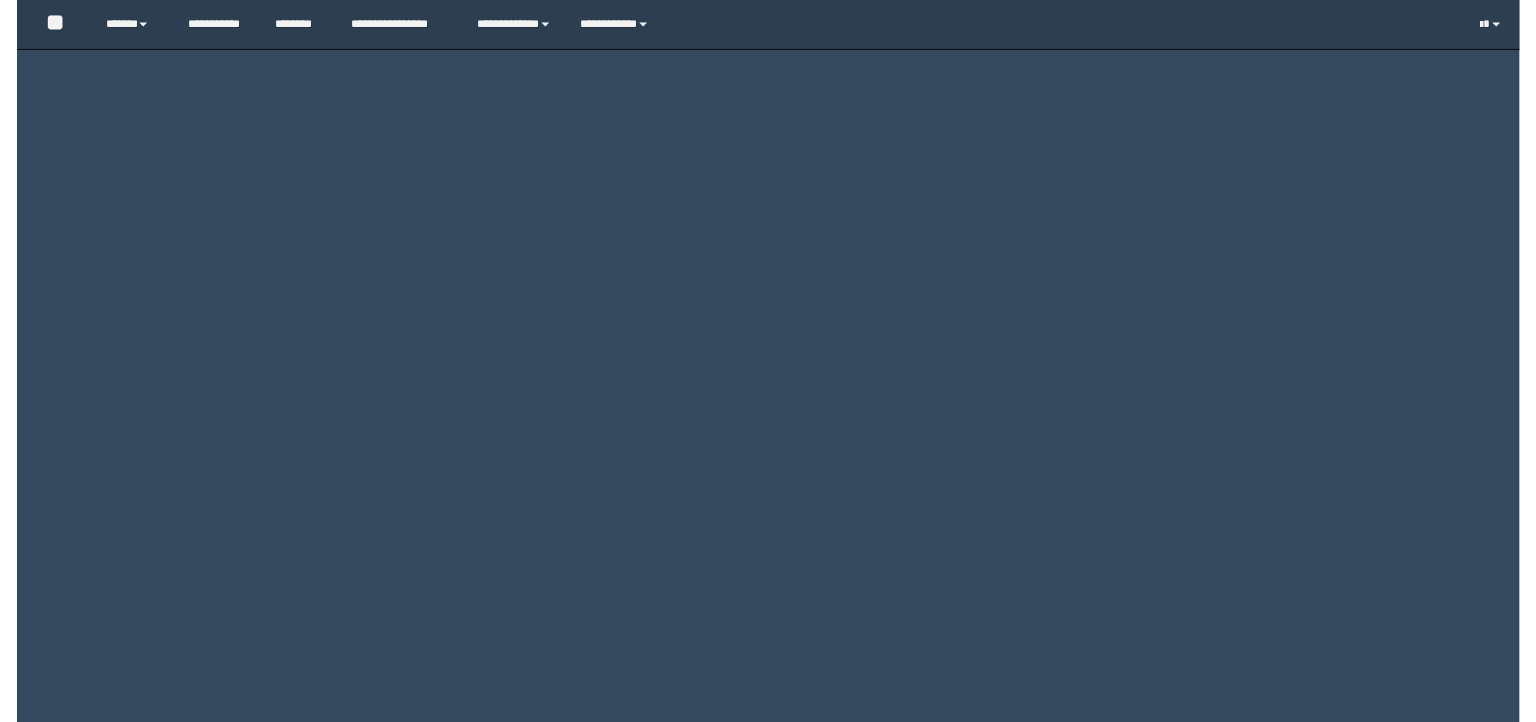 scroll, scrollTop: 0, scrollLeft: 0, axis: both 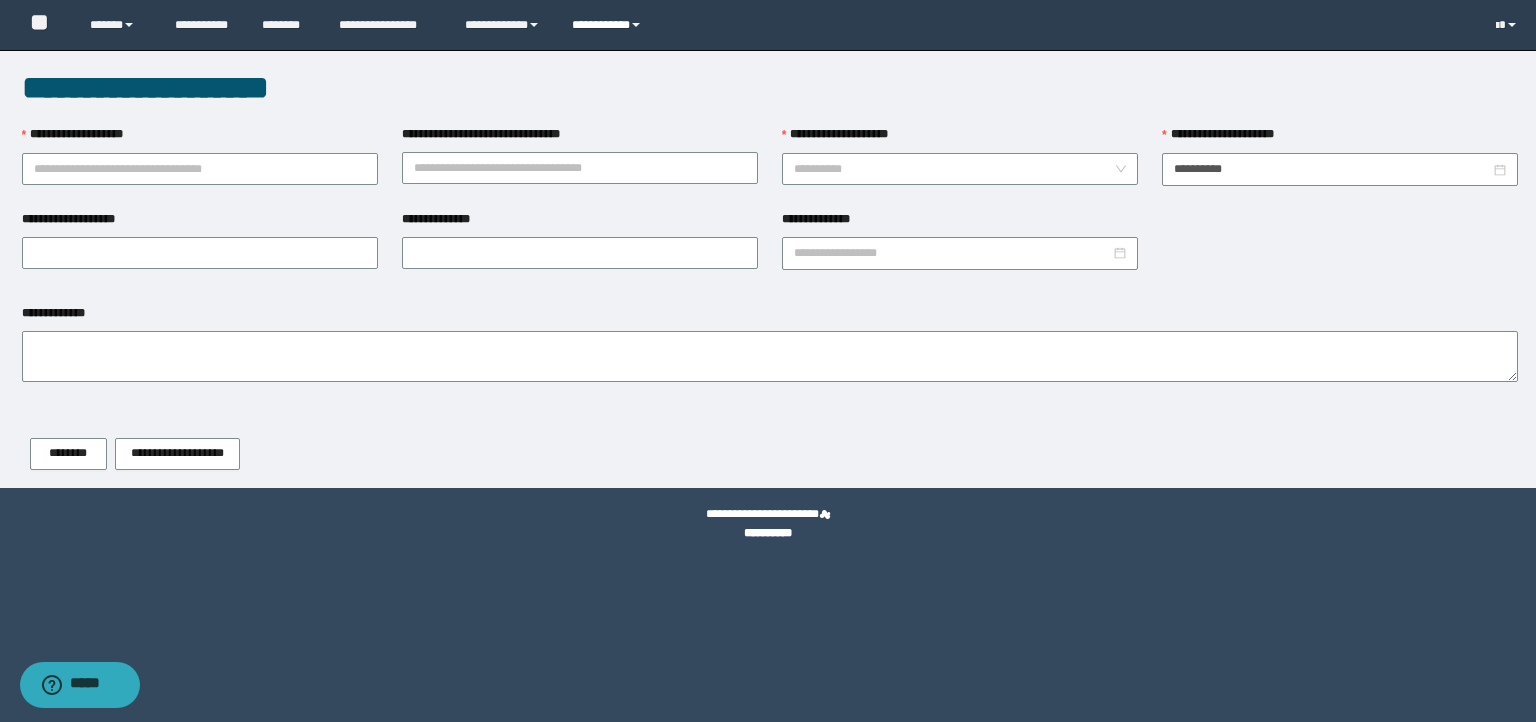 click on "**********" at bounding box center [609, 25] 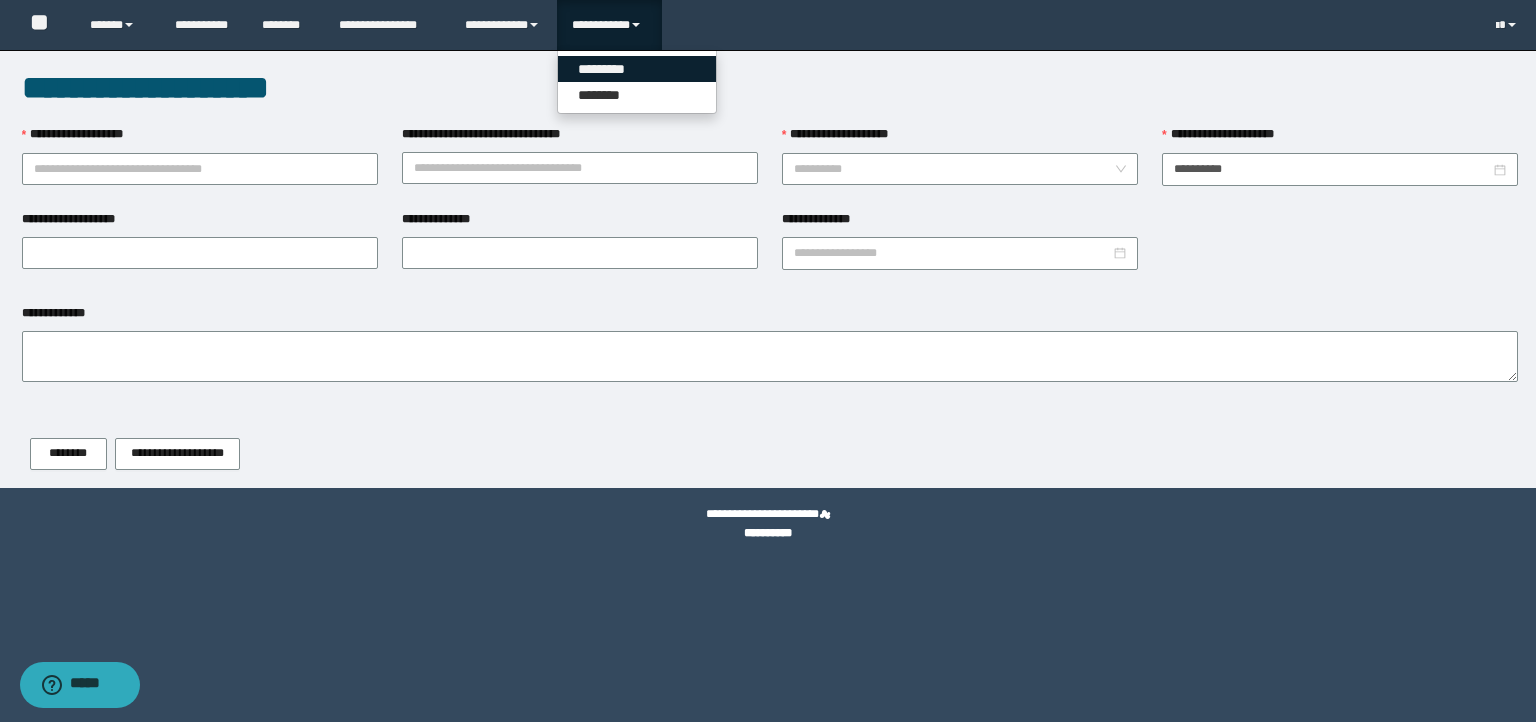 click on "*********" at bounding box center [637, 69] 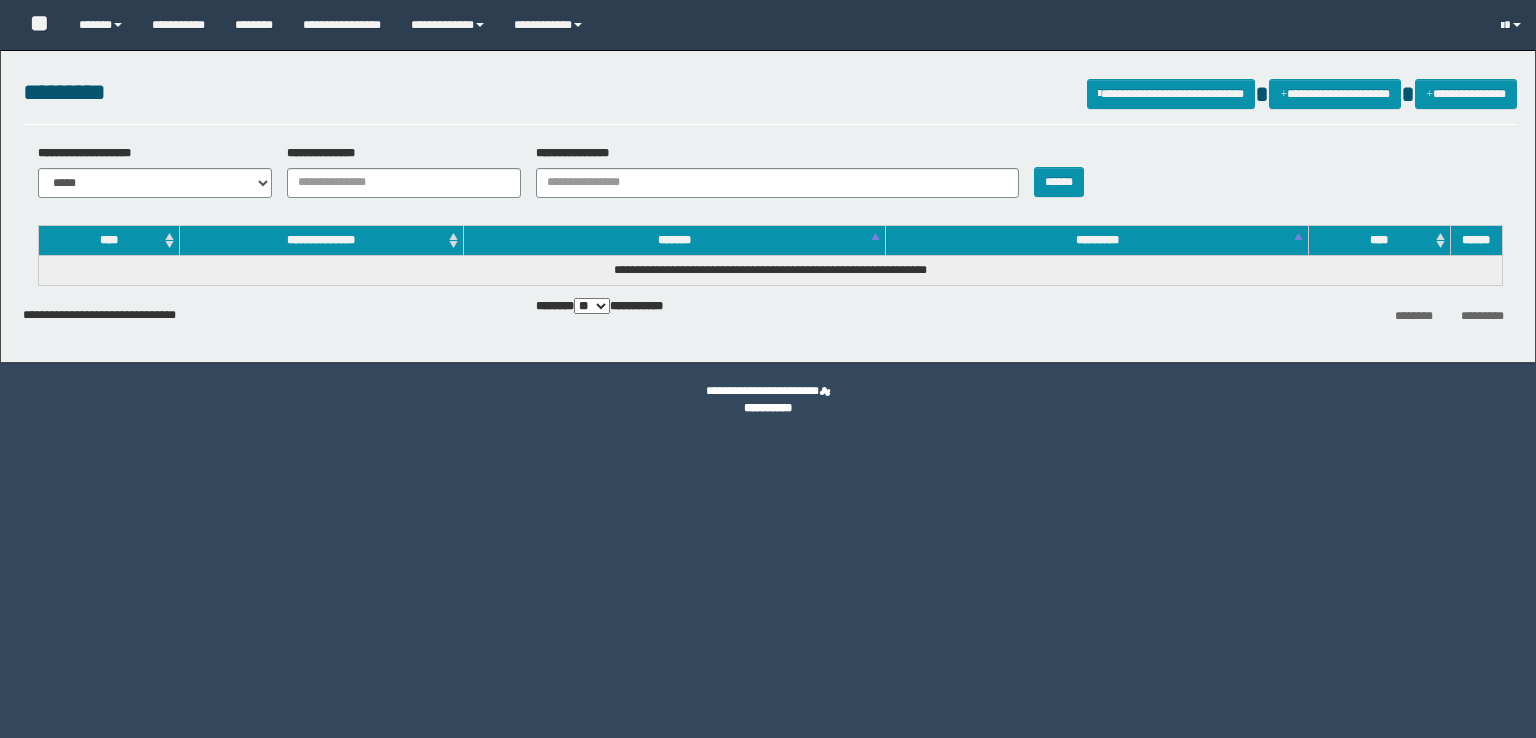 scroll, scrollTop: 0, scrollLeft: 0, axis: both 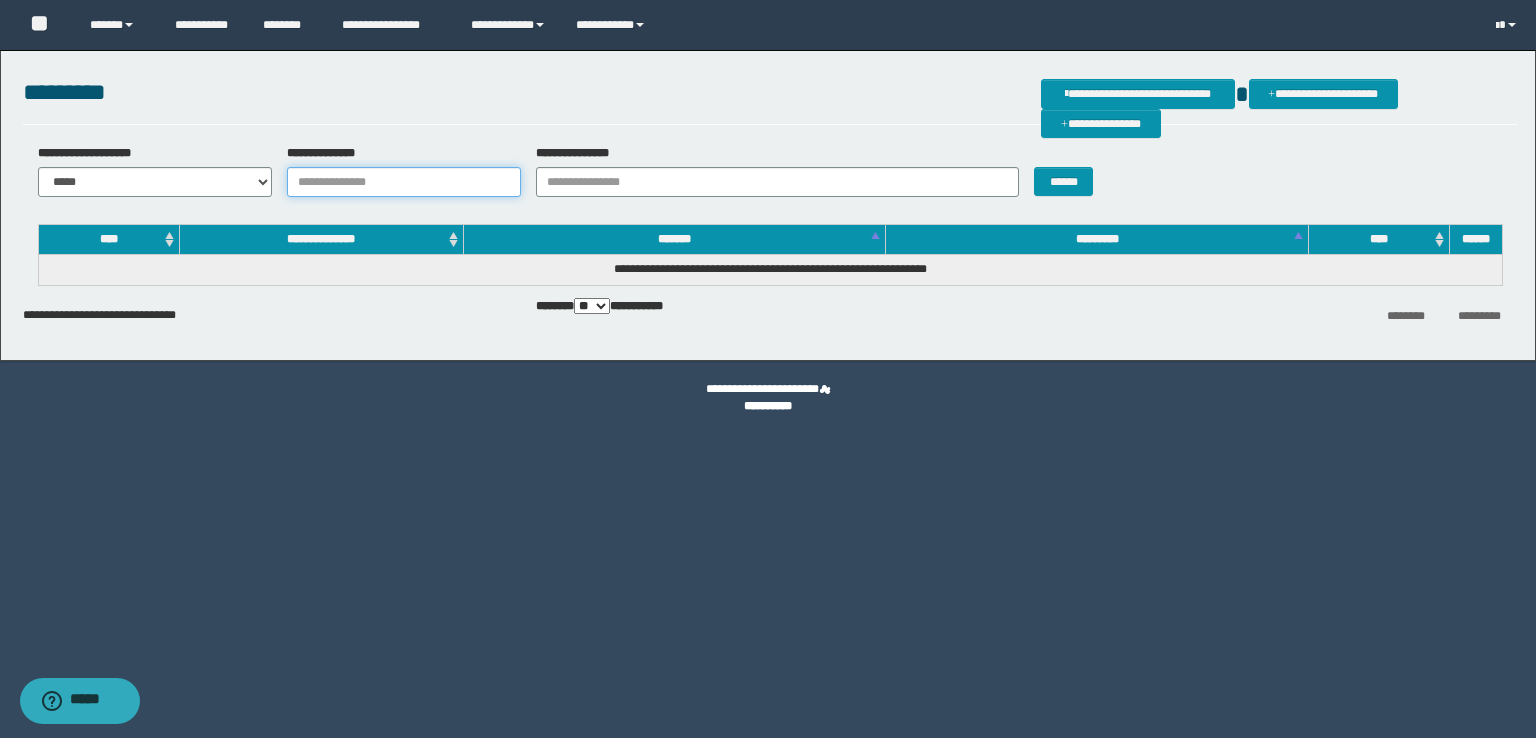 click on "**********" at bounding box center (404, 182) 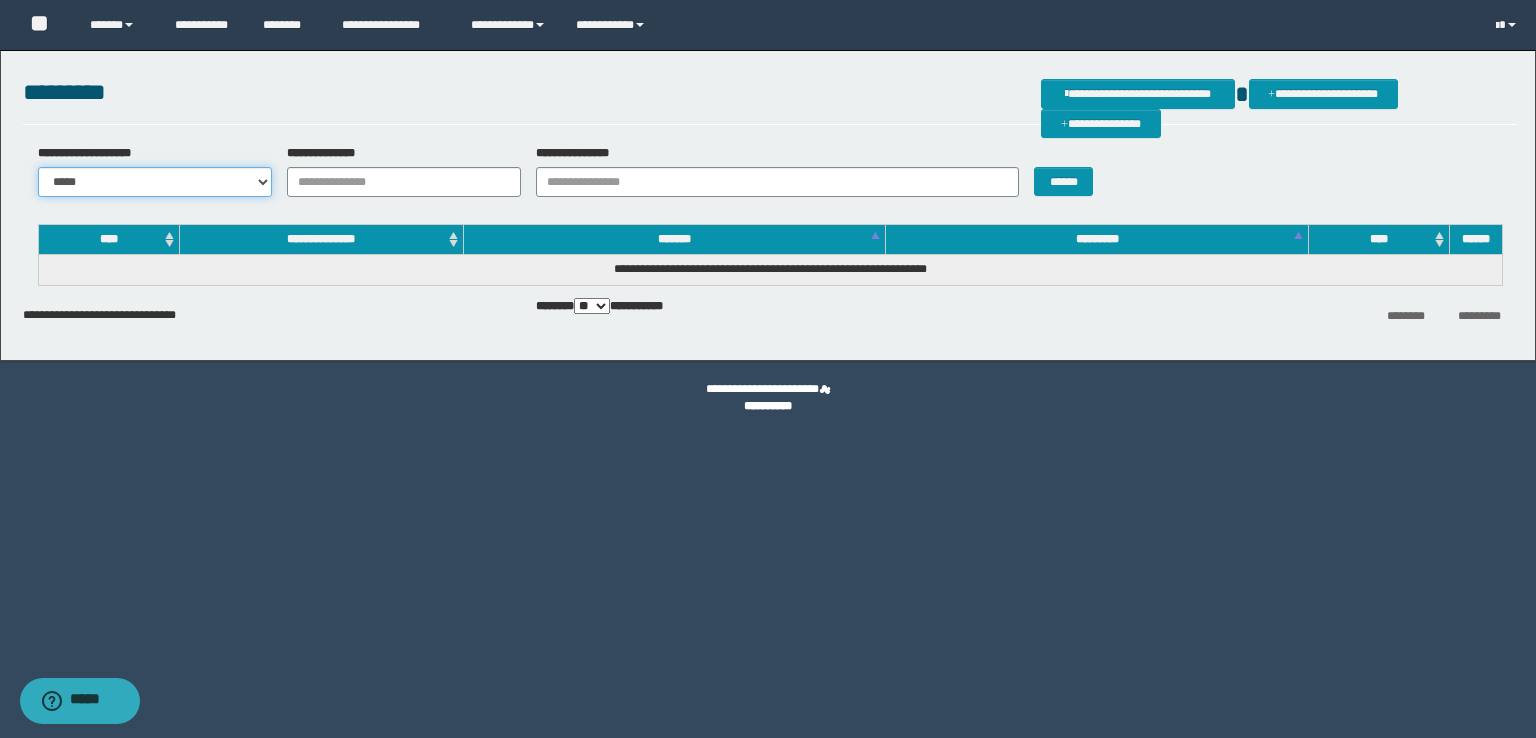 click on "**********" at bounding box center [155, 182] 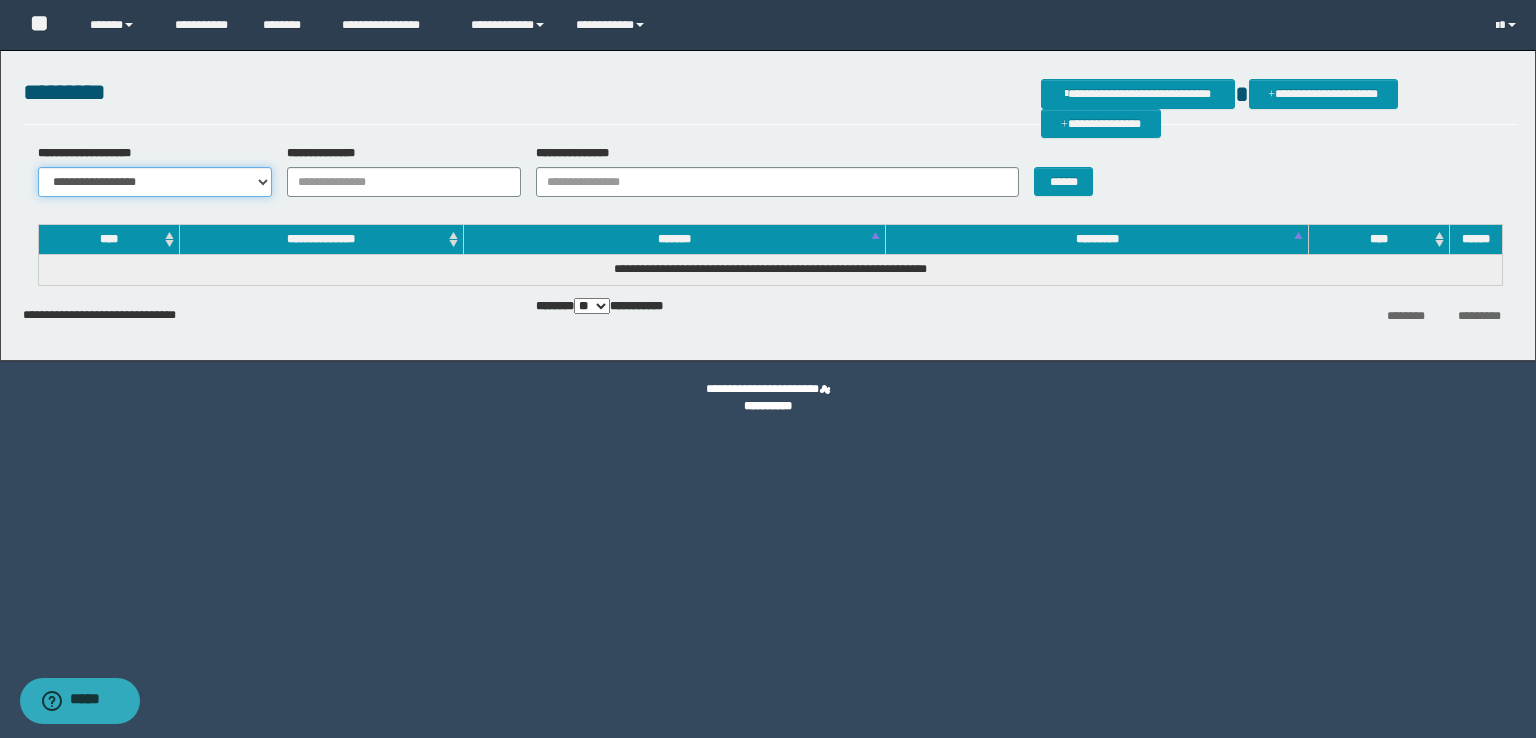 click on "**********" at bounding box center [155, 182] 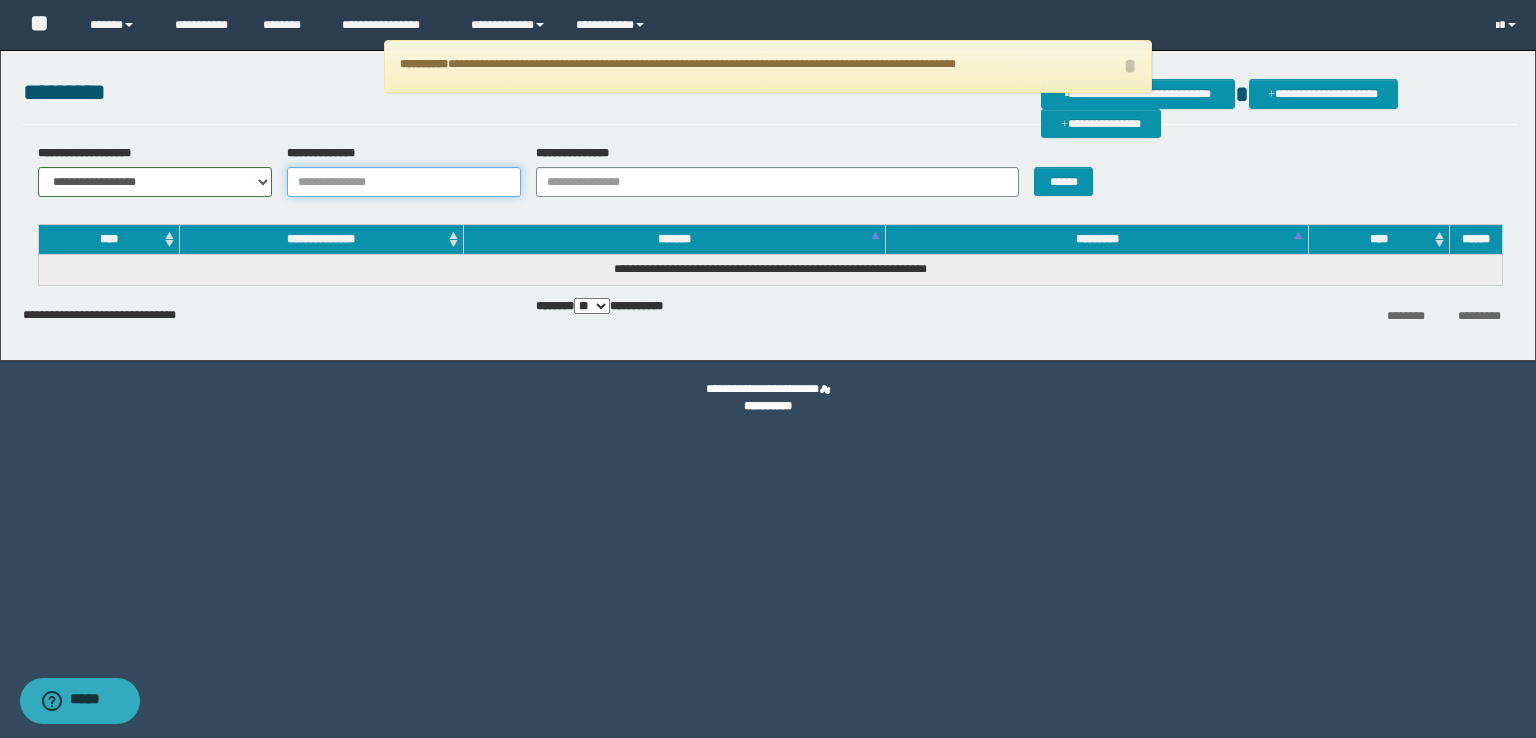 click on "**********" at bounding box center (404, 182) 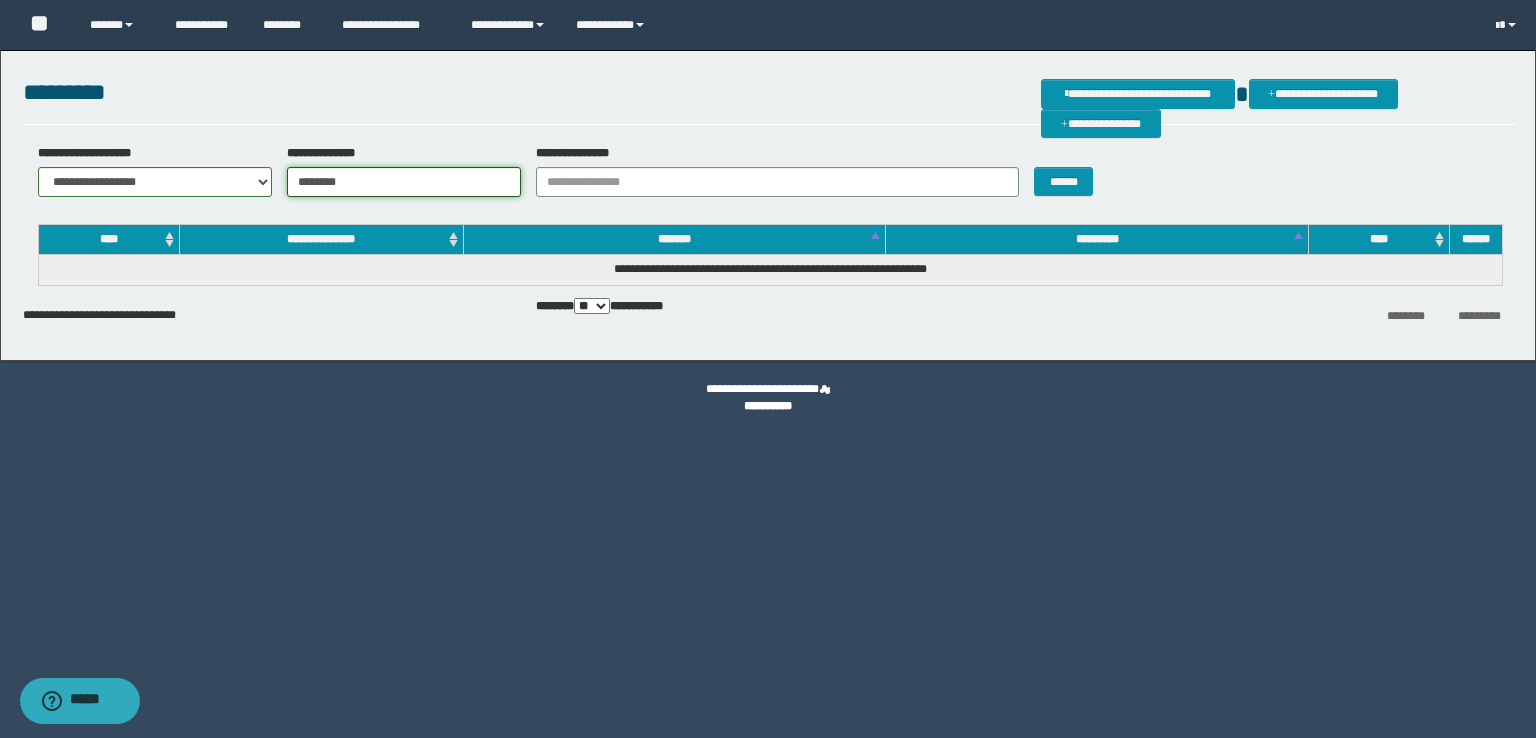 type on "********" 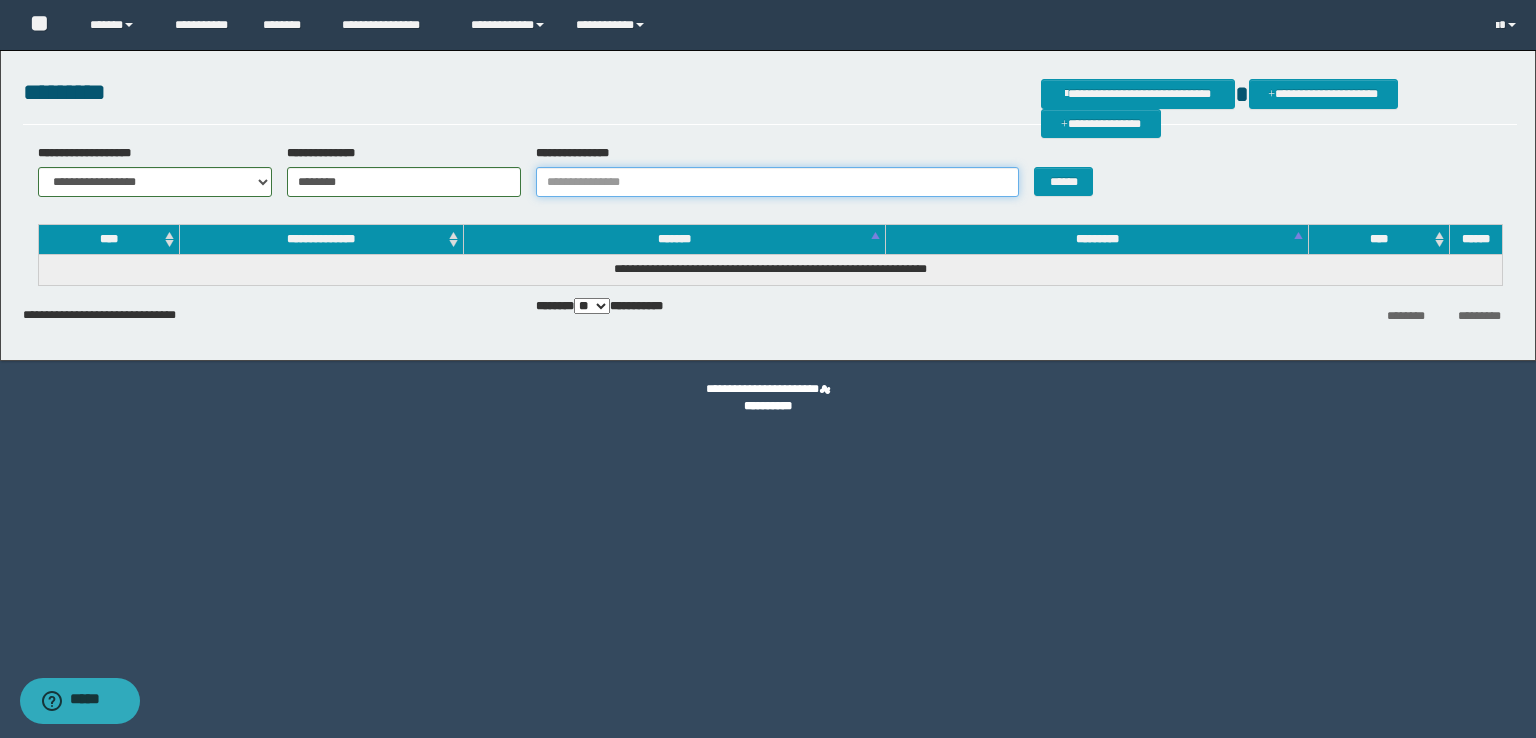 click on "**********" at bounding box center (777, 182) 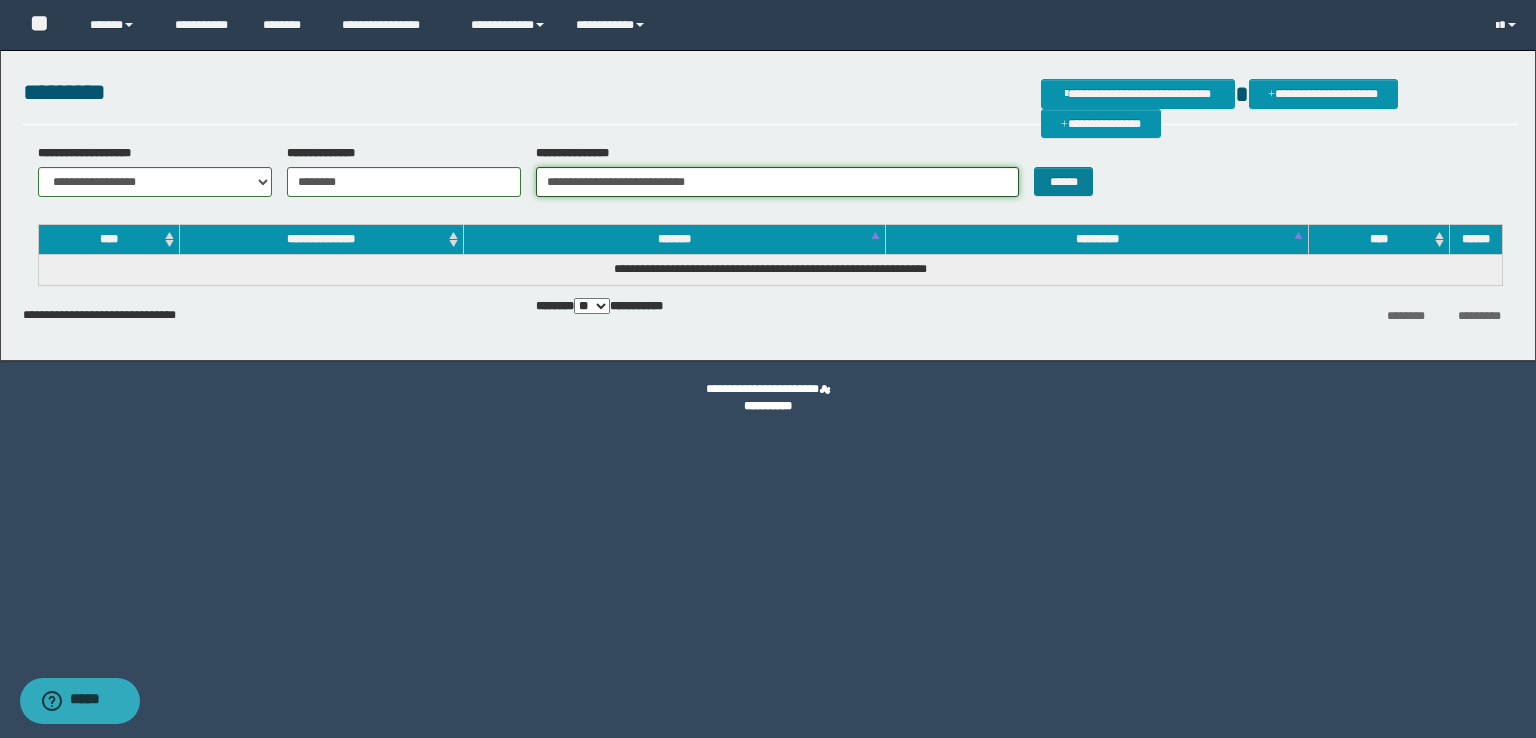 type on "**********" 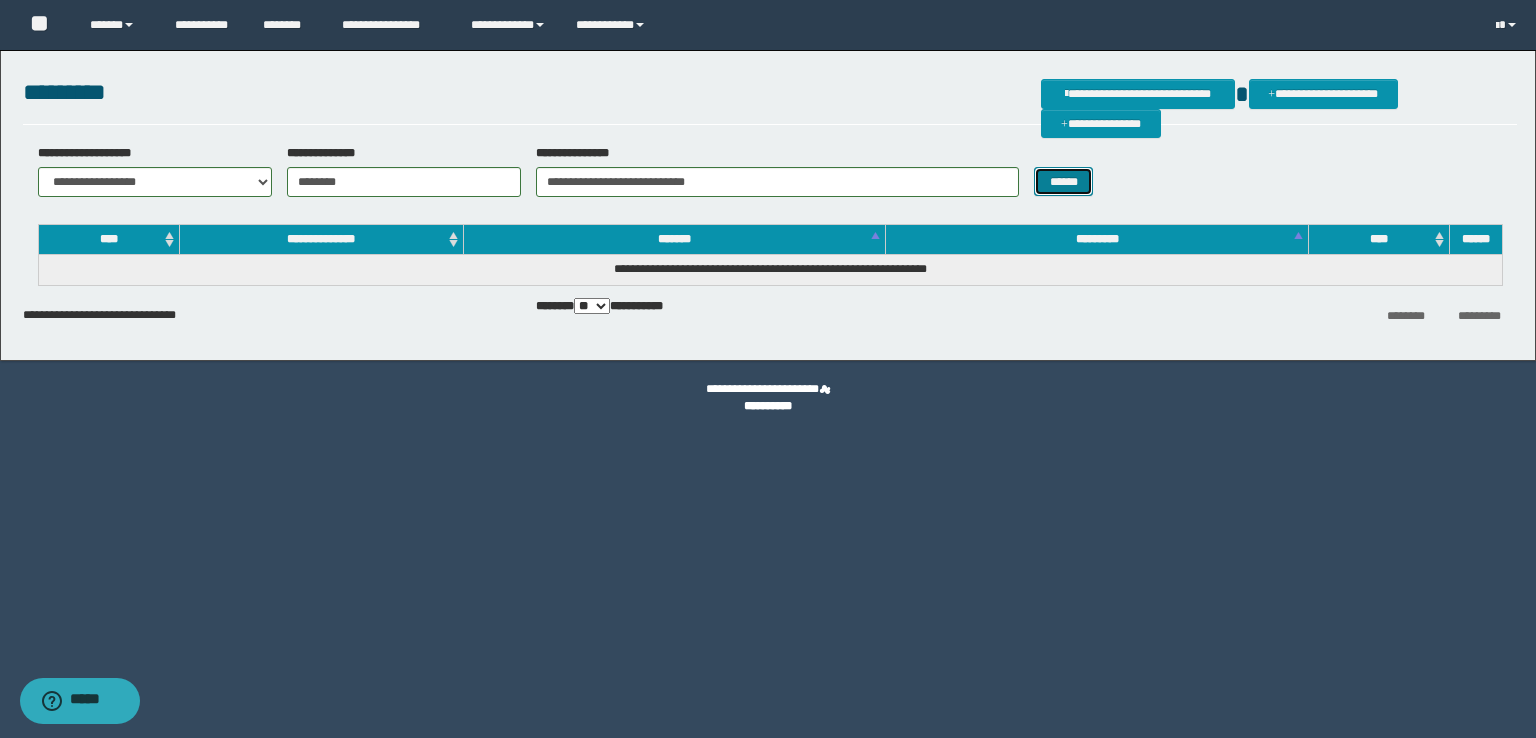 click on "******" at bounding box center [1063, 182] 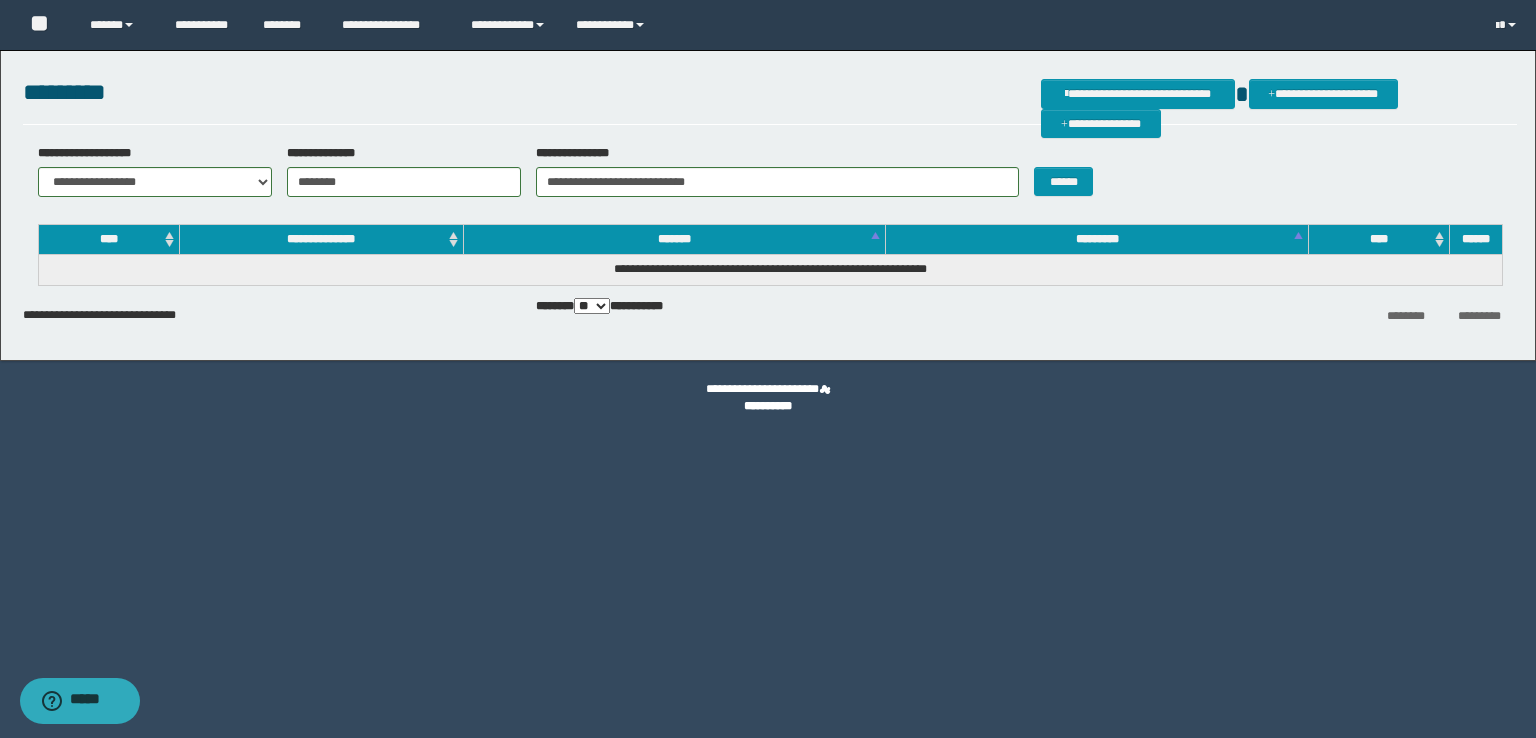 click on "**********" at bounding box center [770, 270] 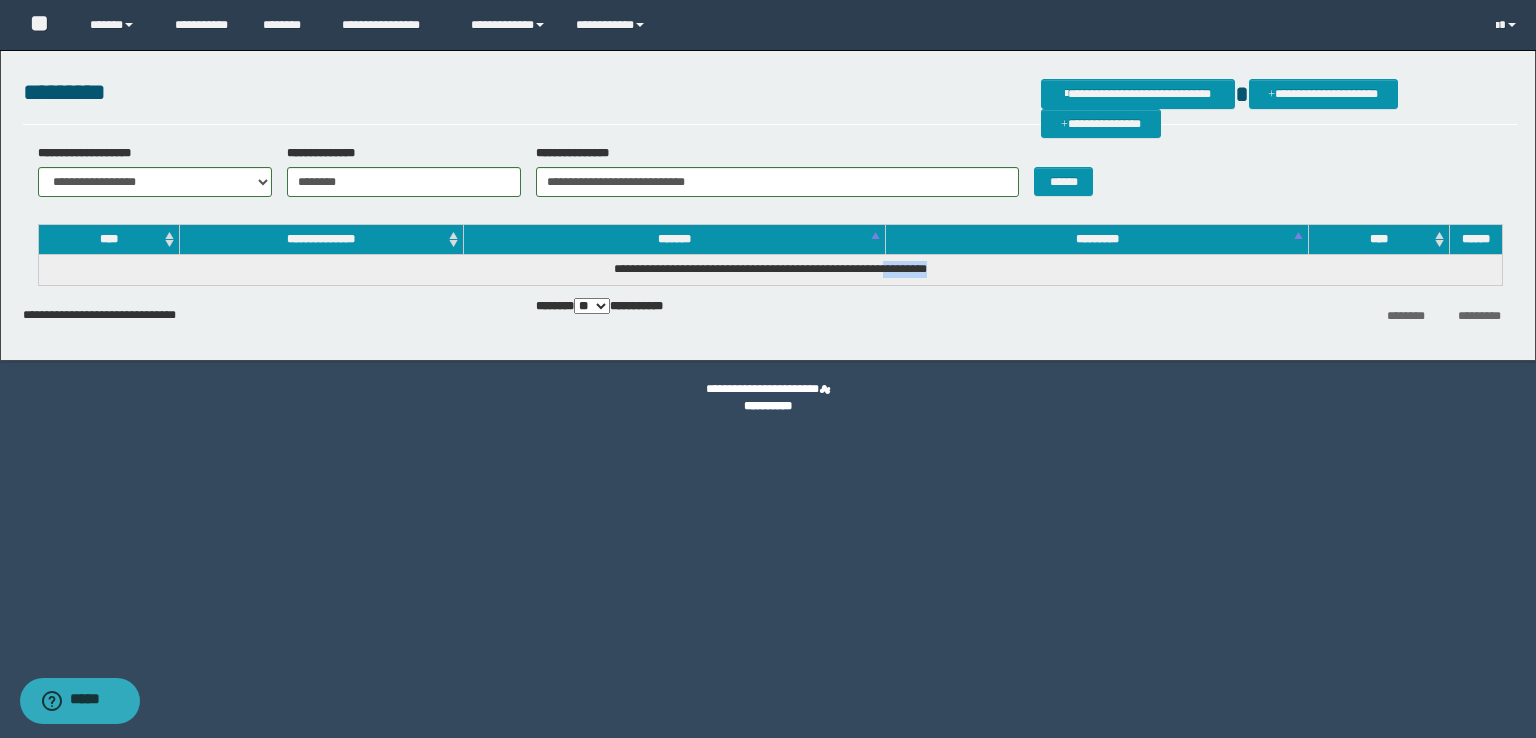 click on "**********" at bounding box center (770, 270) 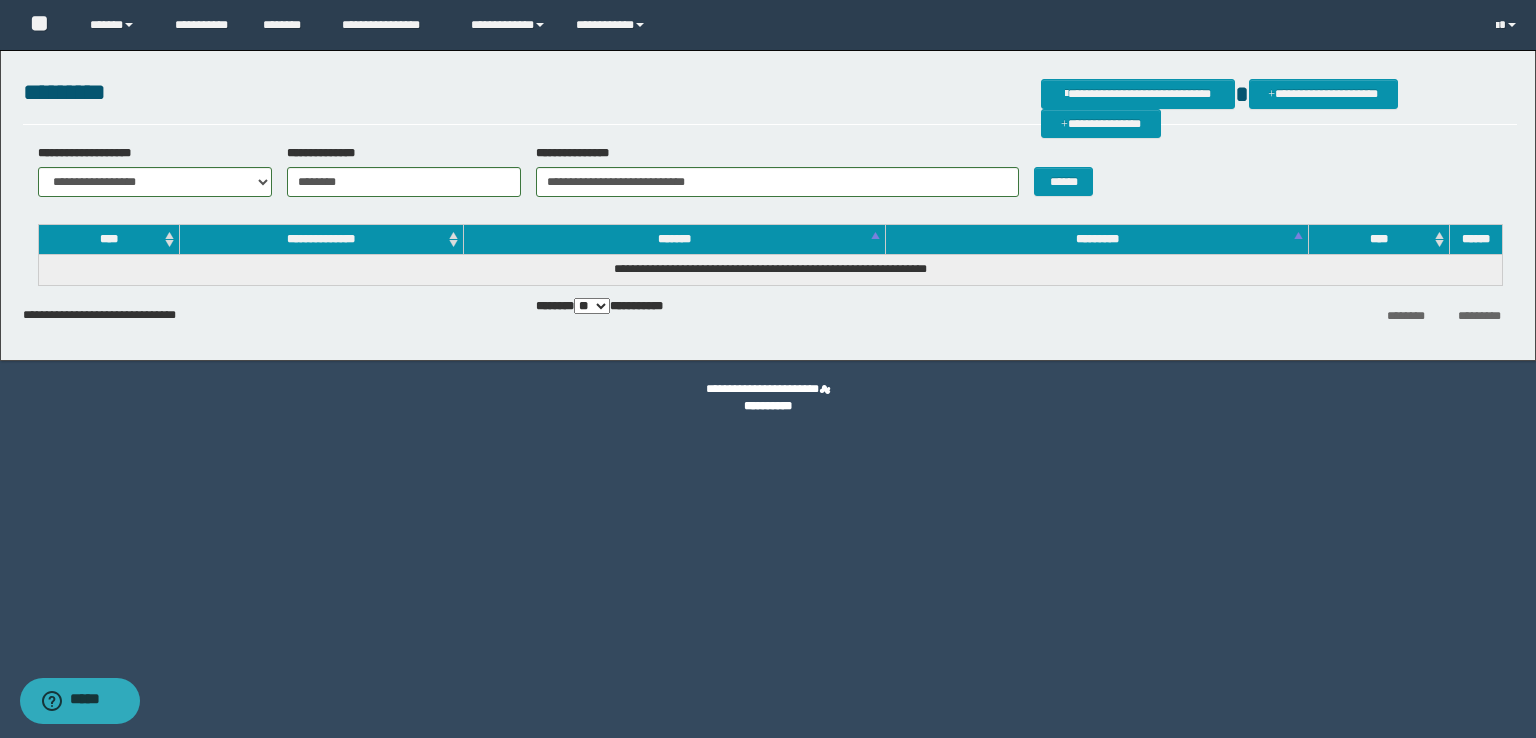 click on "** *** *** ***" at bounding box center [592, 306] 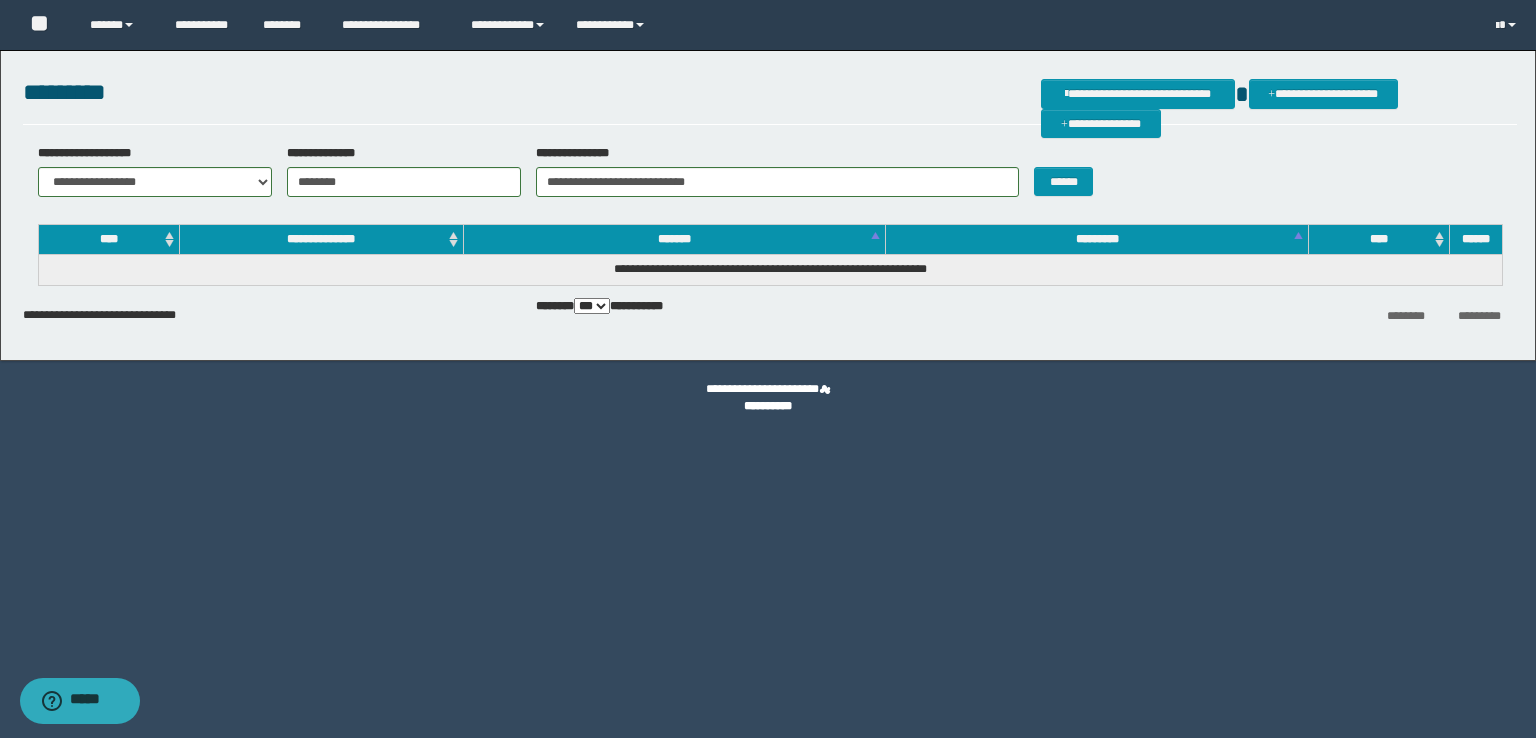 click on "** *** *** ***" at bounding box center [592, 306] 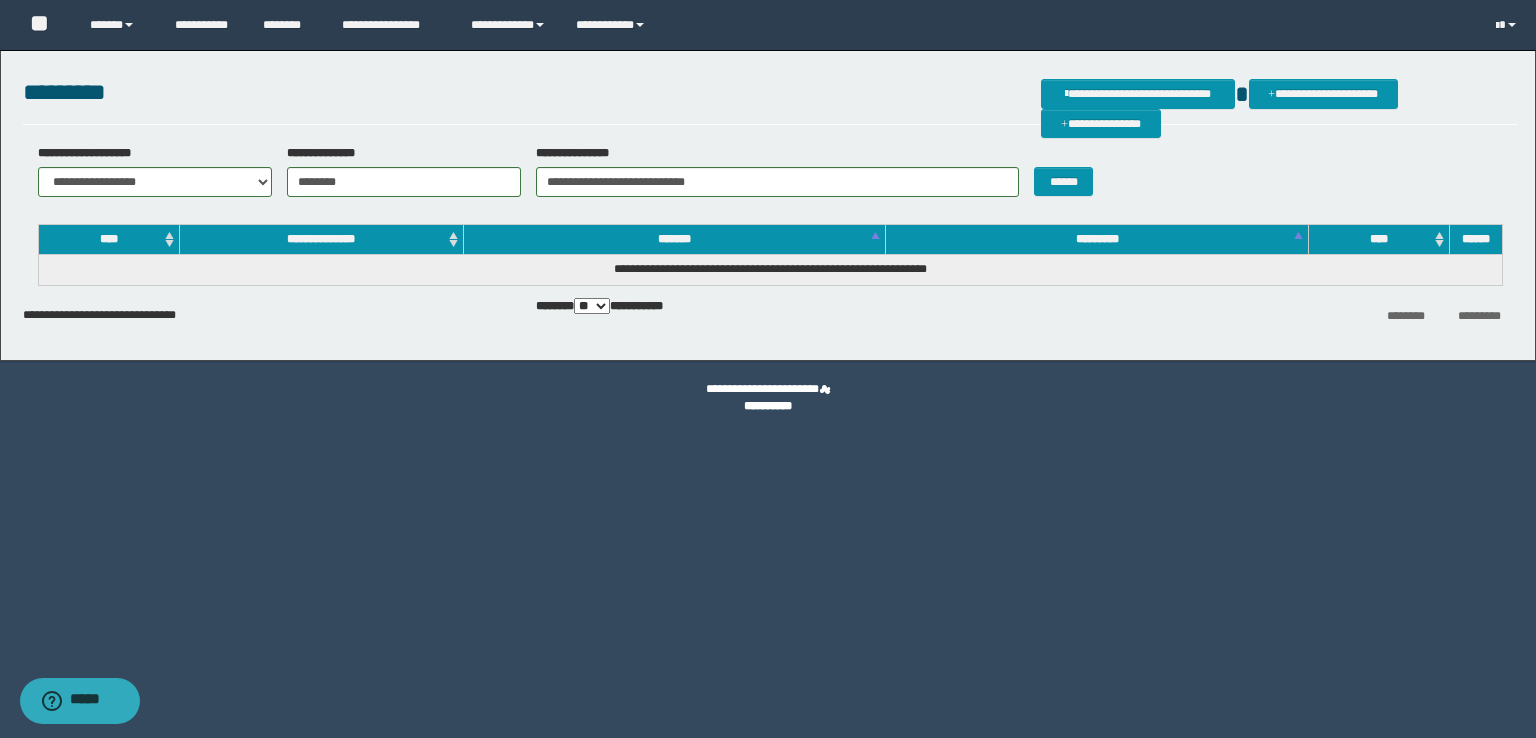click on "** *** *** ***" at bounding box center [592, 306] 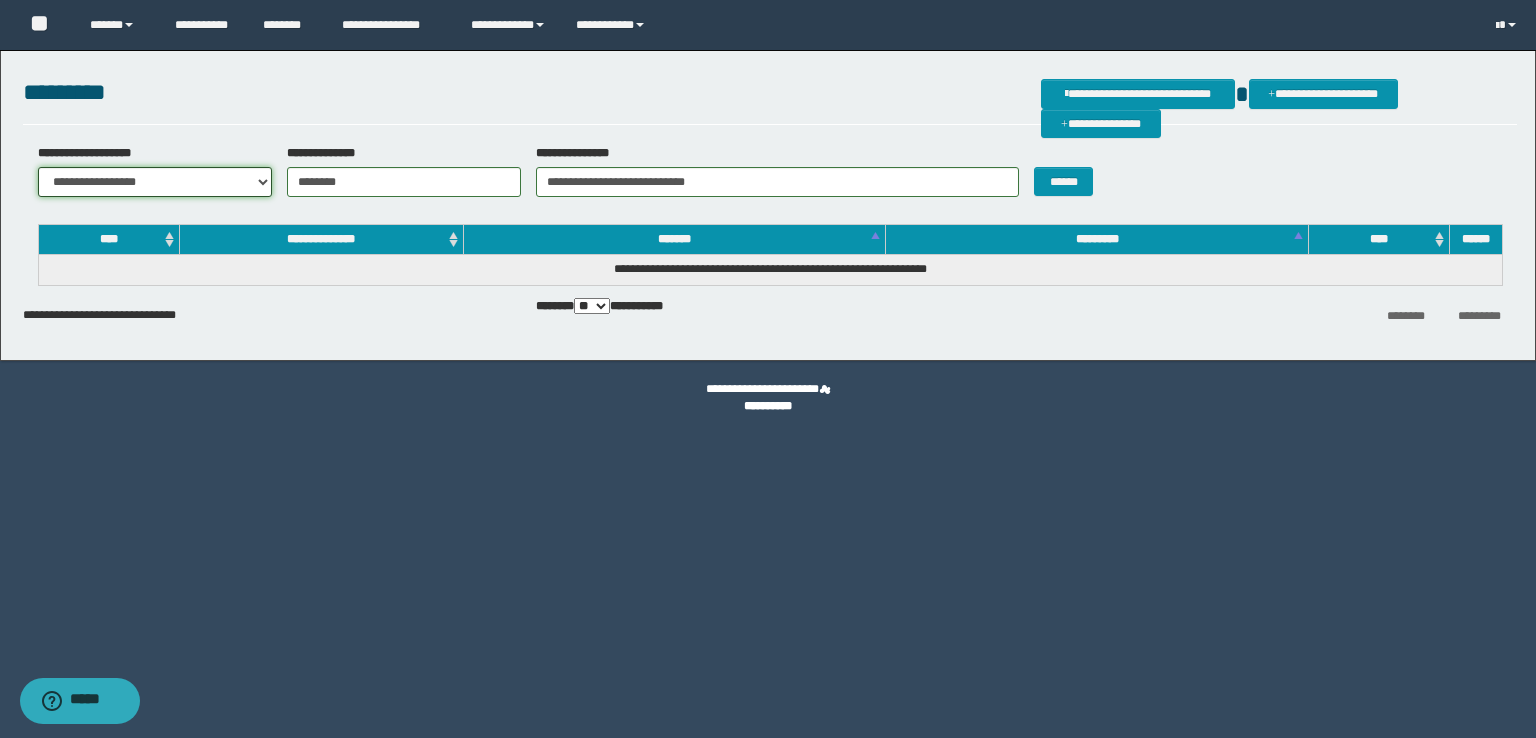 click on "**********" at bounding box center (155, 182) 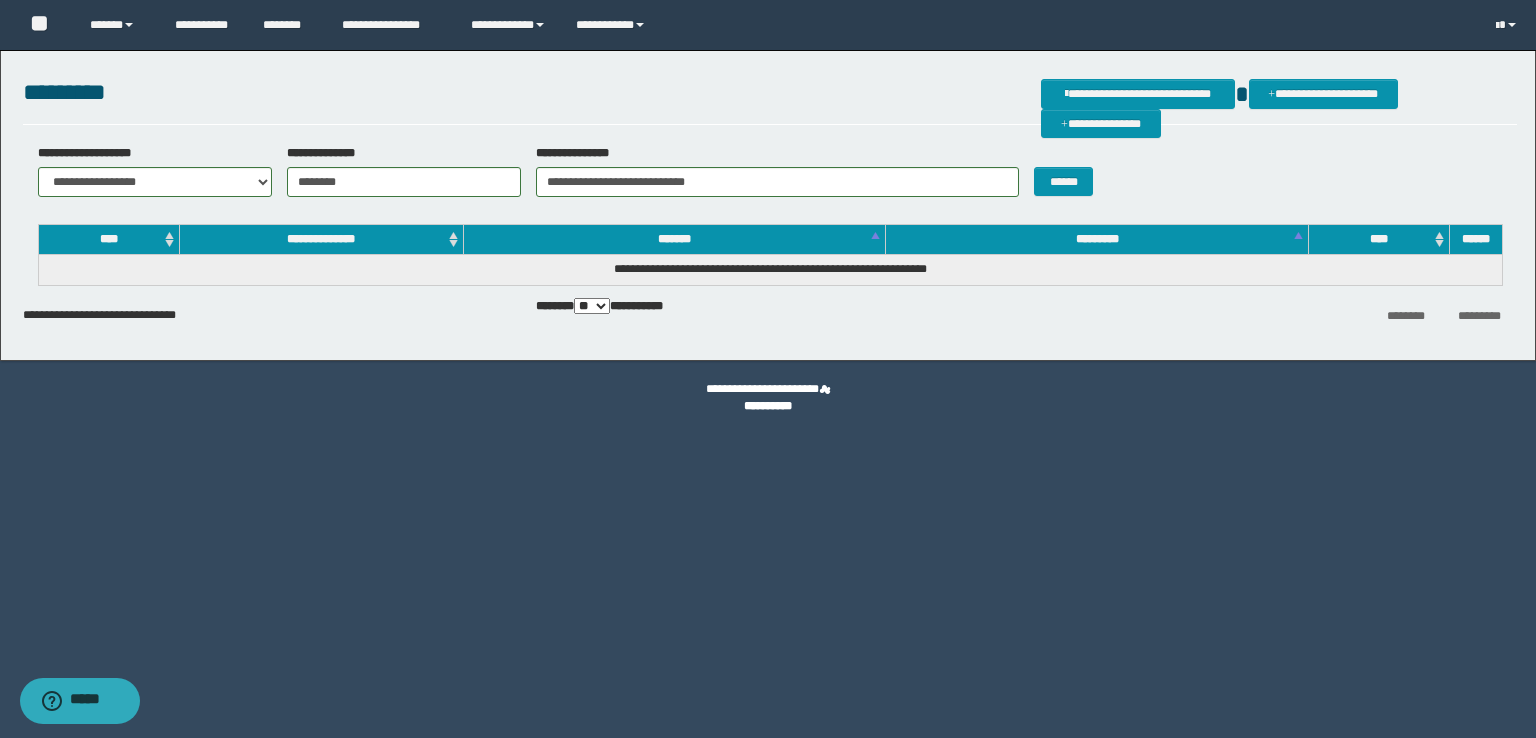 click on "**********" at bounding box center [770, 178] 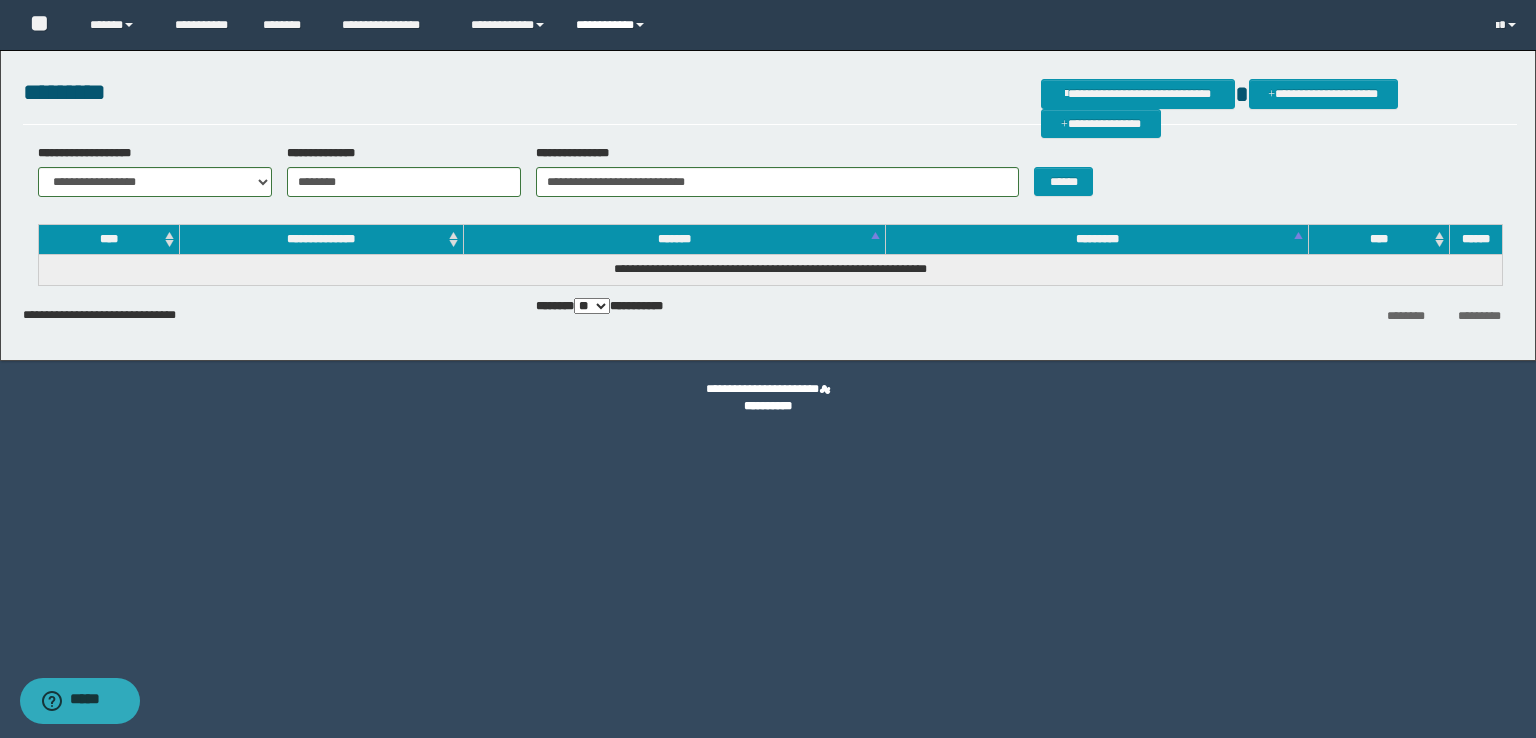 click on "**********" at bounding box center (613, 25) 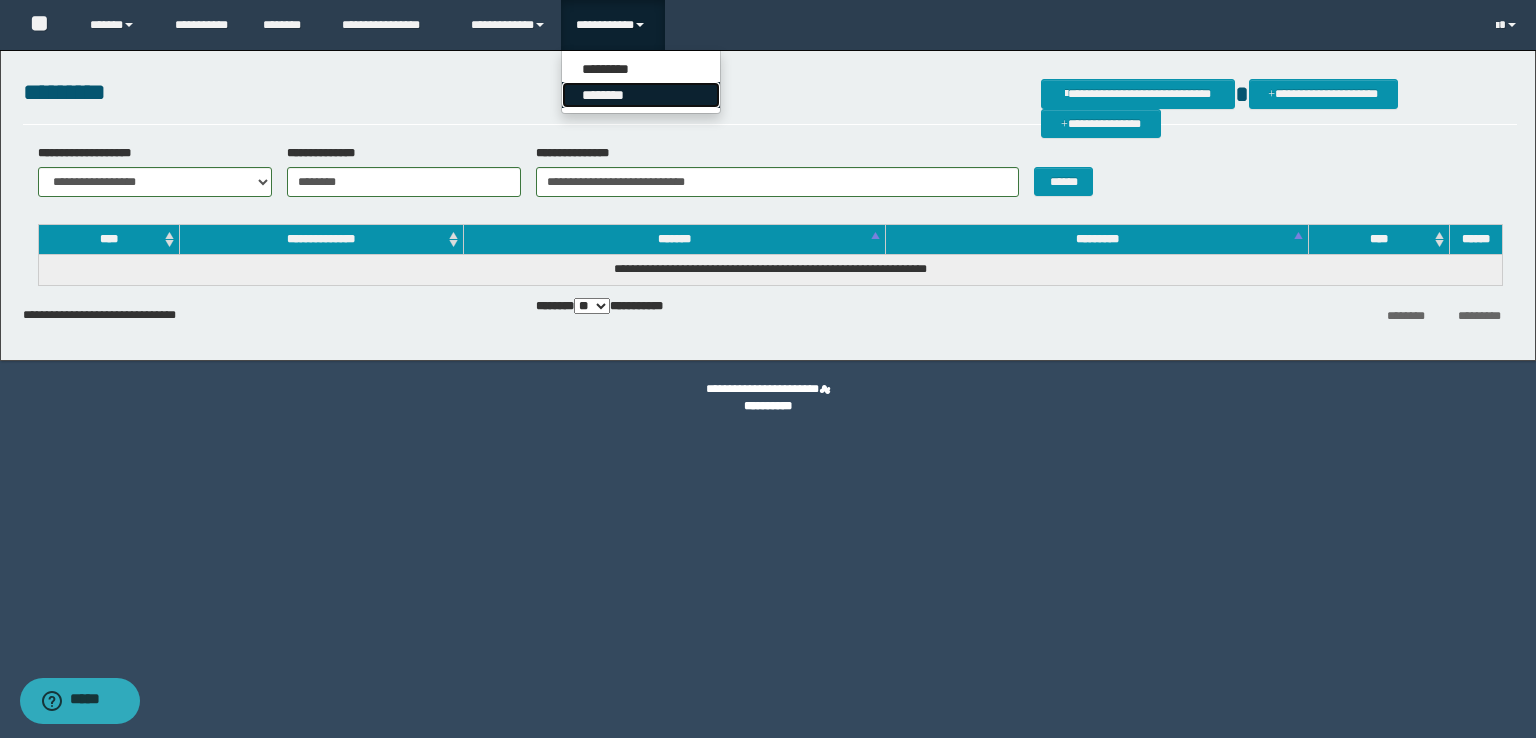 click on "********" at bounding box center [641, 95] 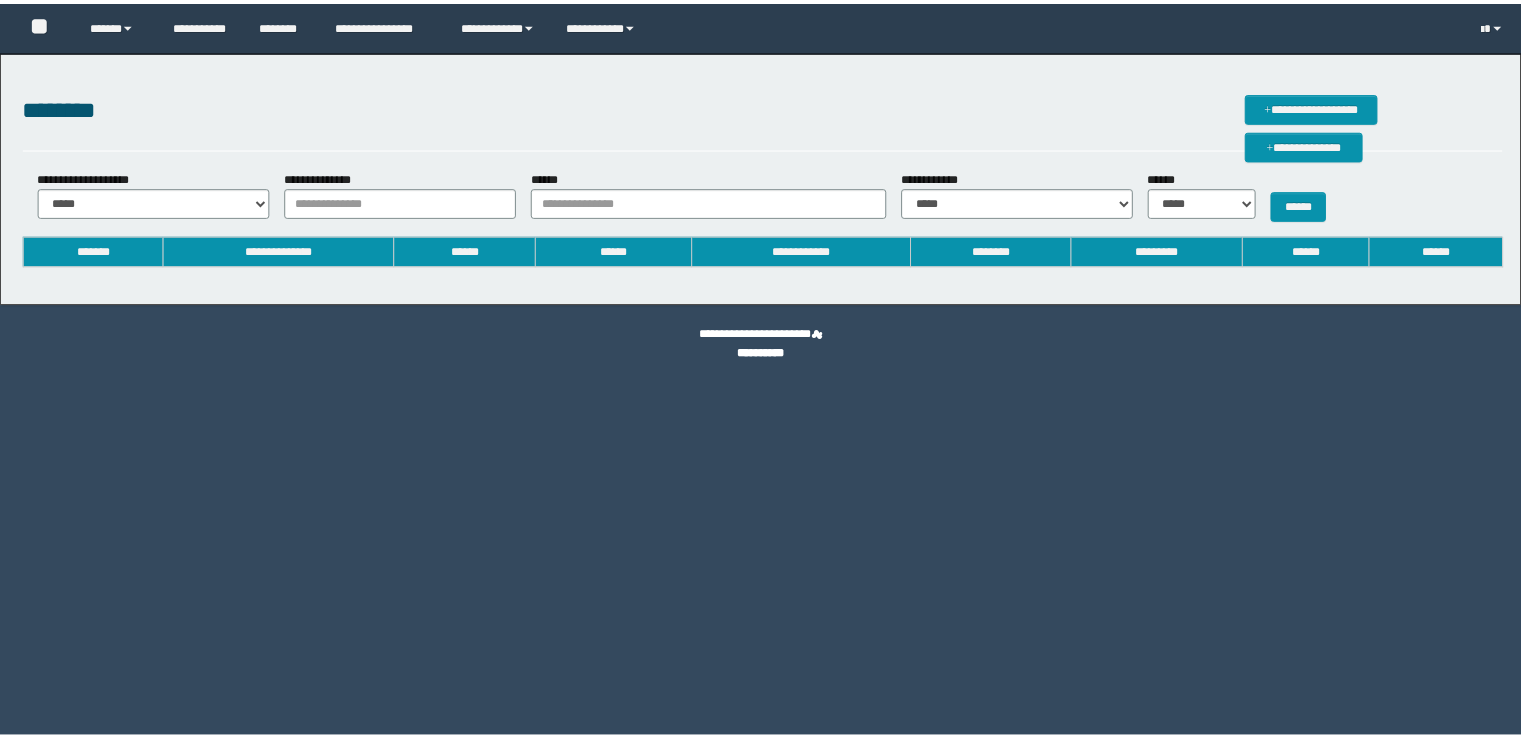 scroll, scrollTop: 0, scrollLeft: 0, axis: both 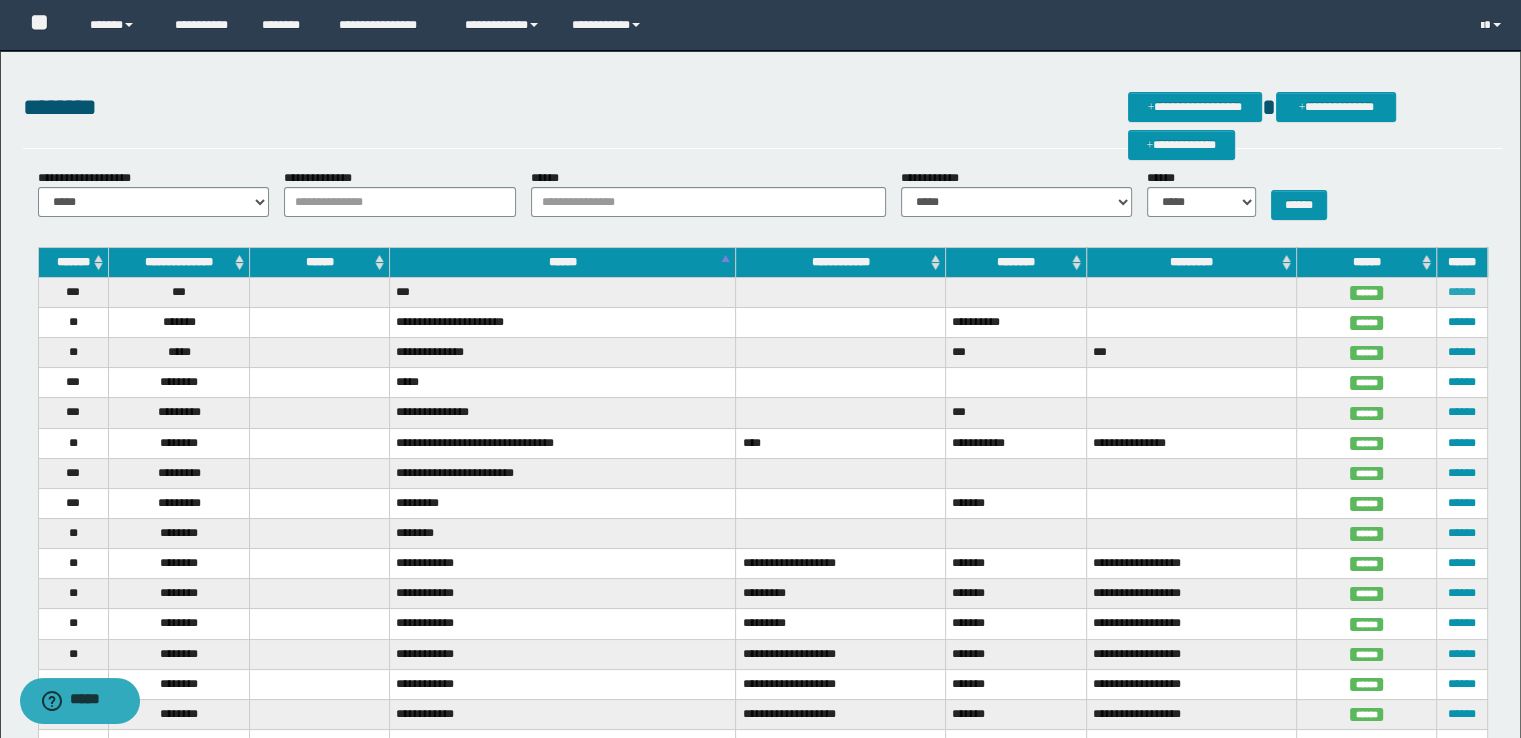 click on "******" at bounding box center [1462, 292] 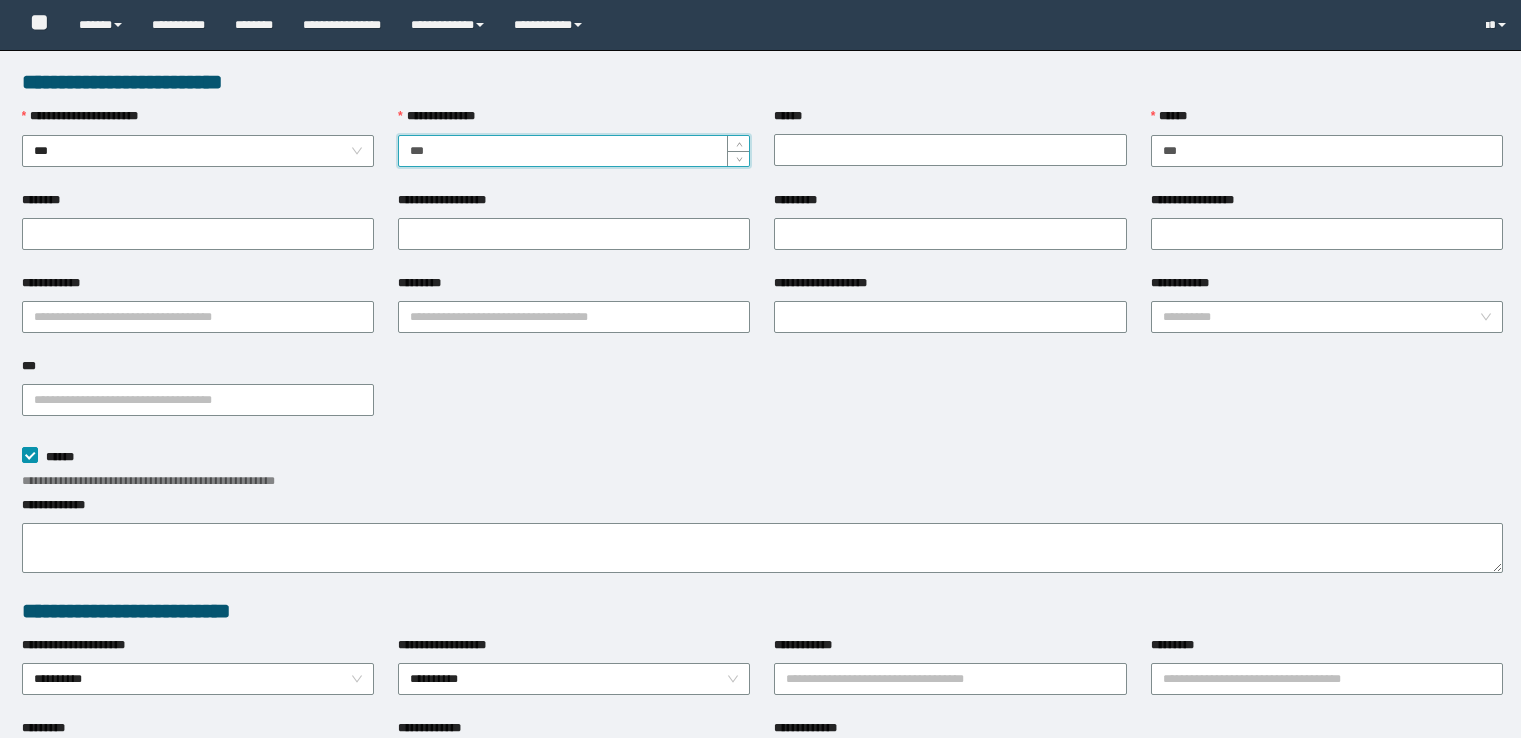 scroll, scrollTop: 0, scrollLeft: 0, axis: both 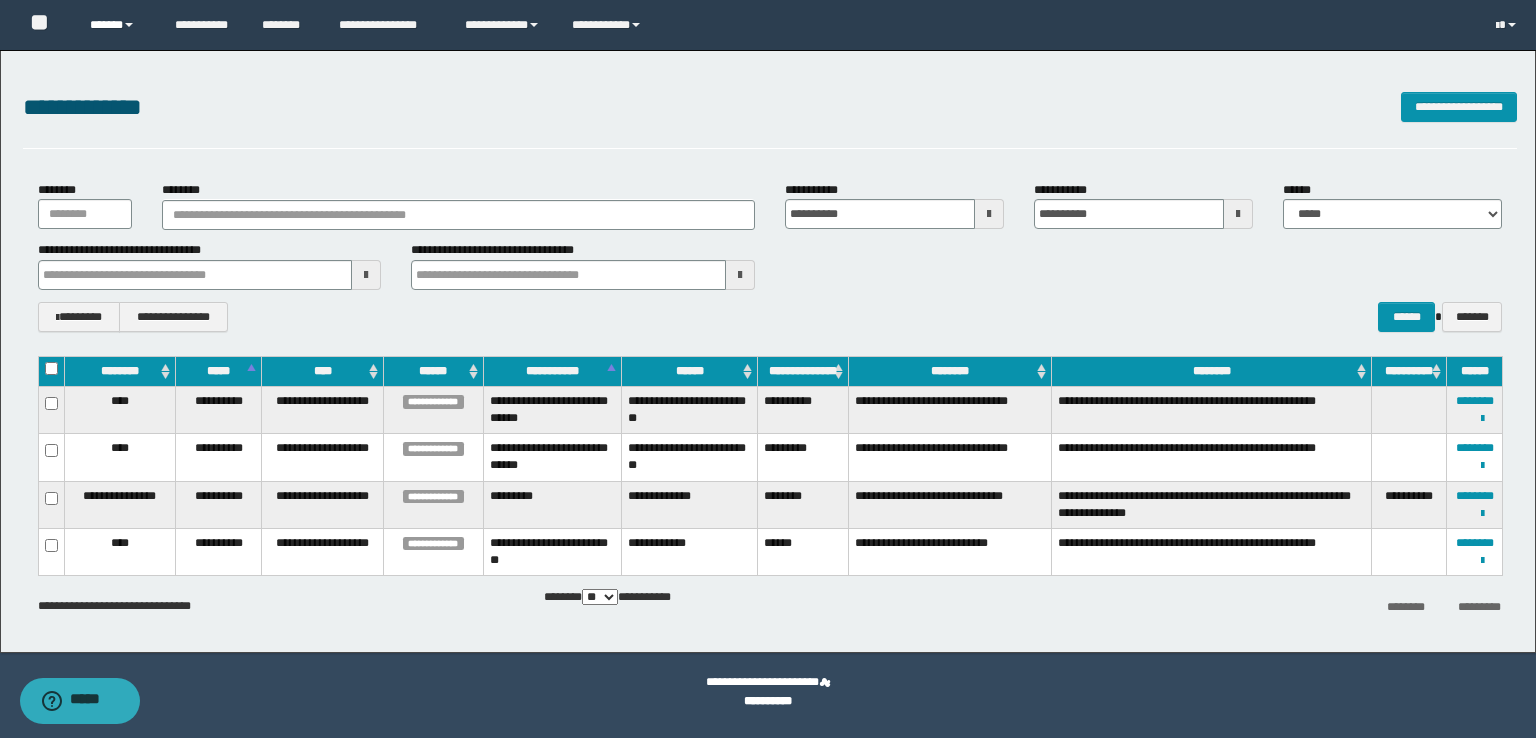 click on "******" at bounding box center (117, 25) 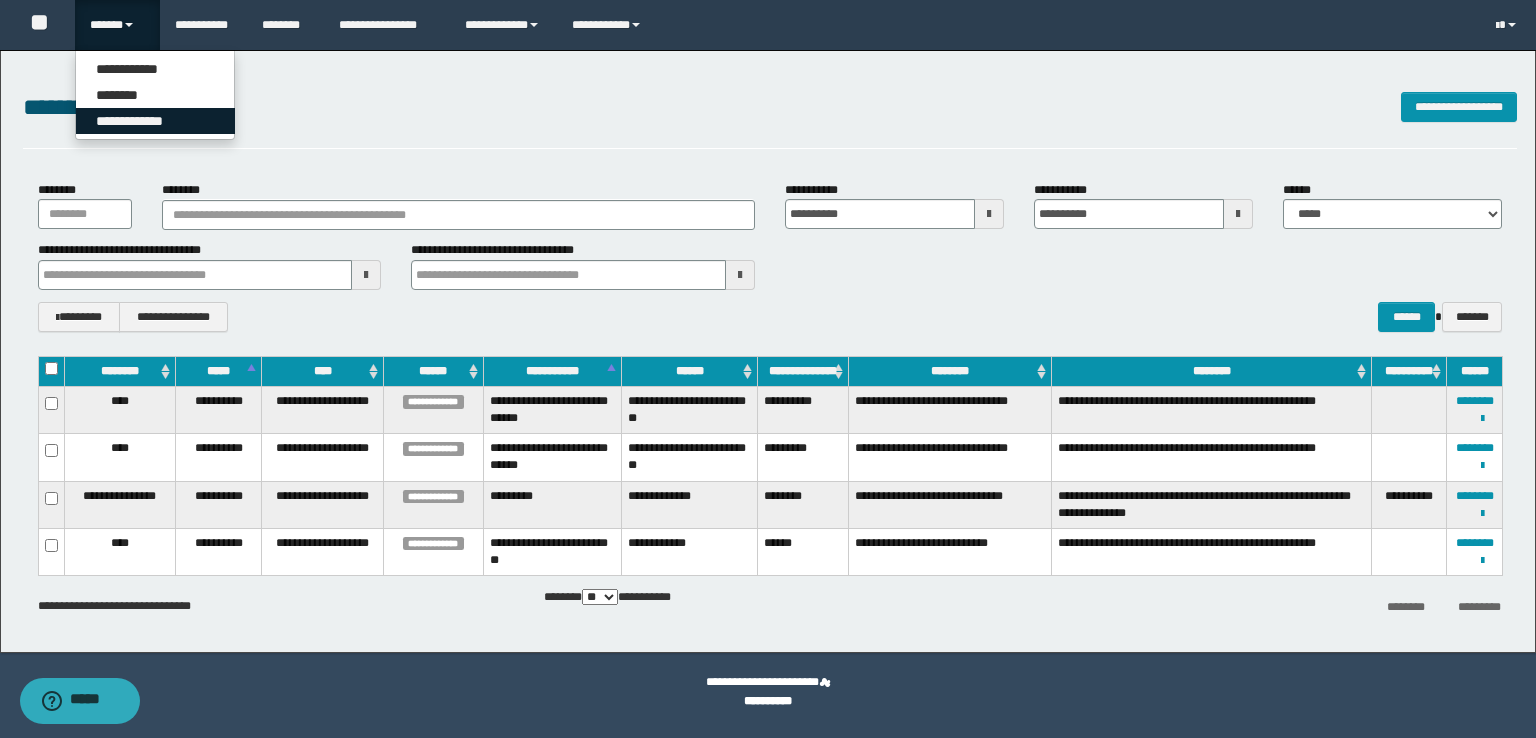 click on "**********" at bounding box center (155, 121) 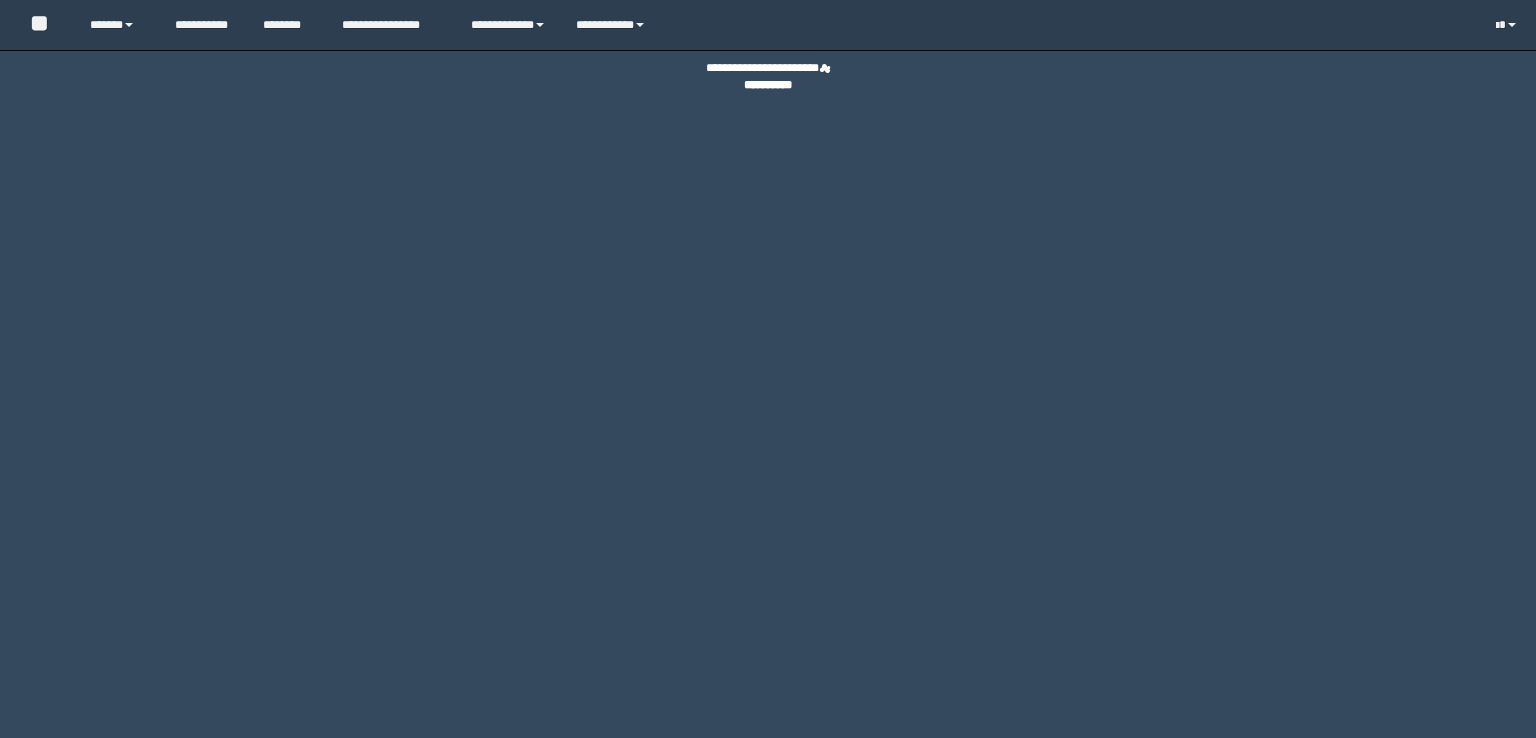 scroll, scrollTop: 0, scrollLeft: 0, axis: both 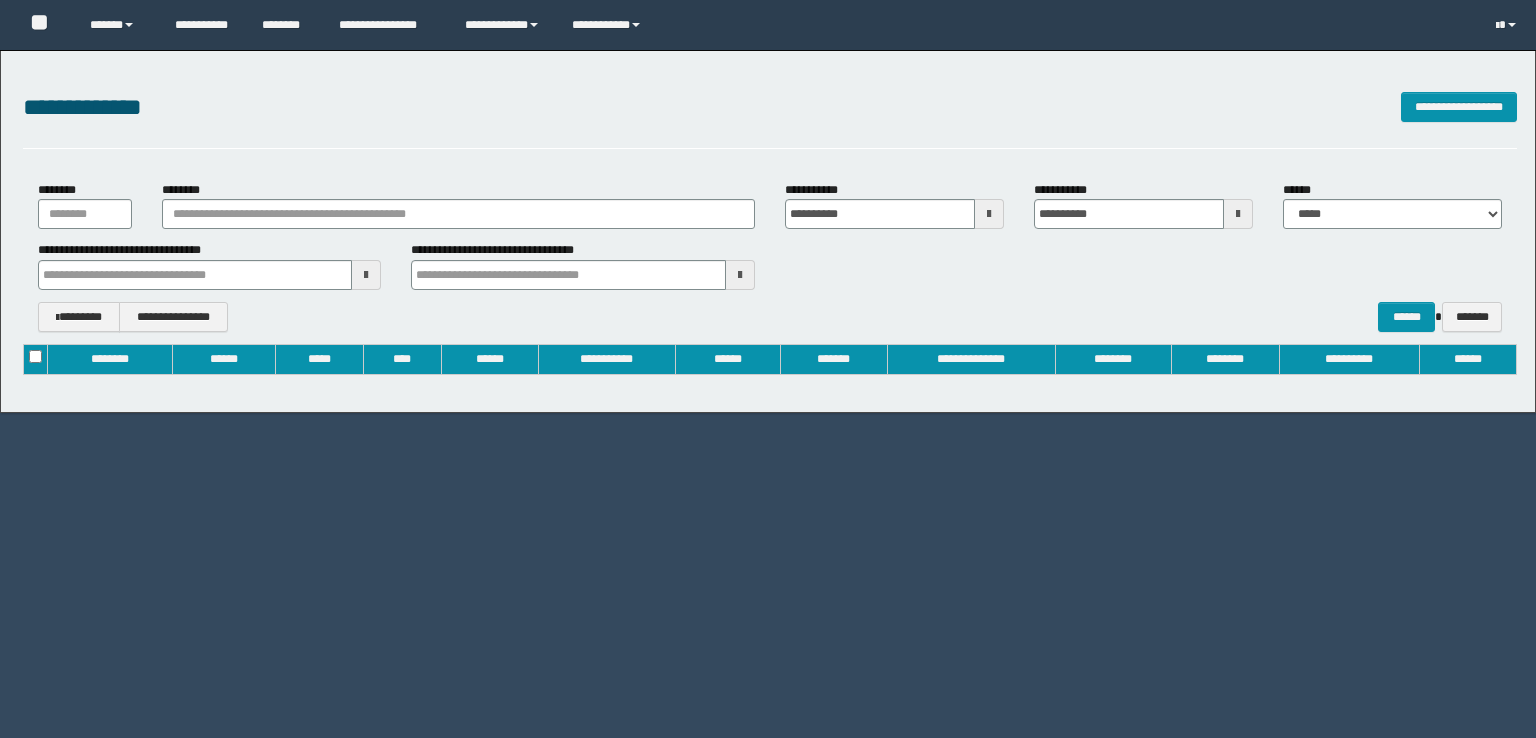 type on "**********" 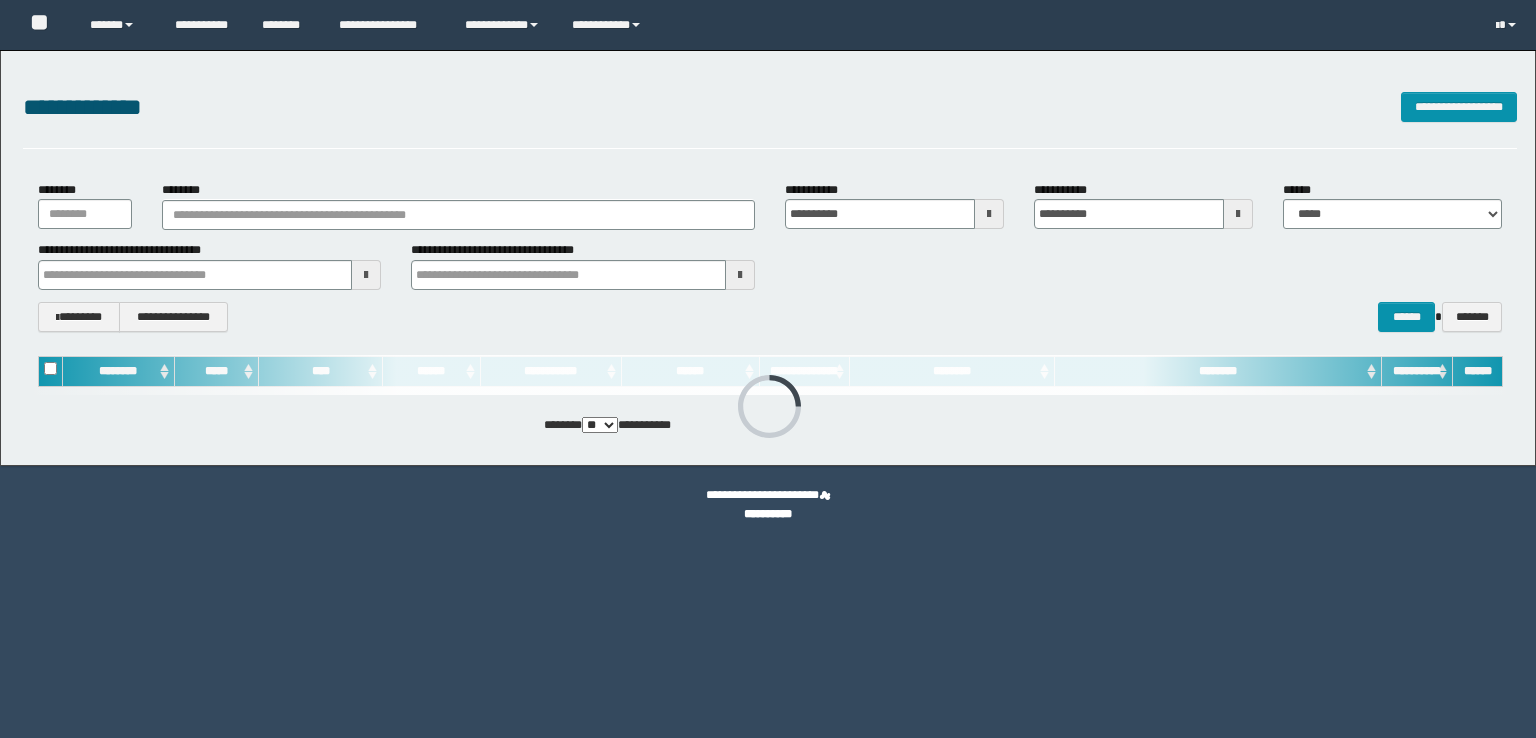 scroll, scrollTop: 0, scrollLeft: 0, axis: both 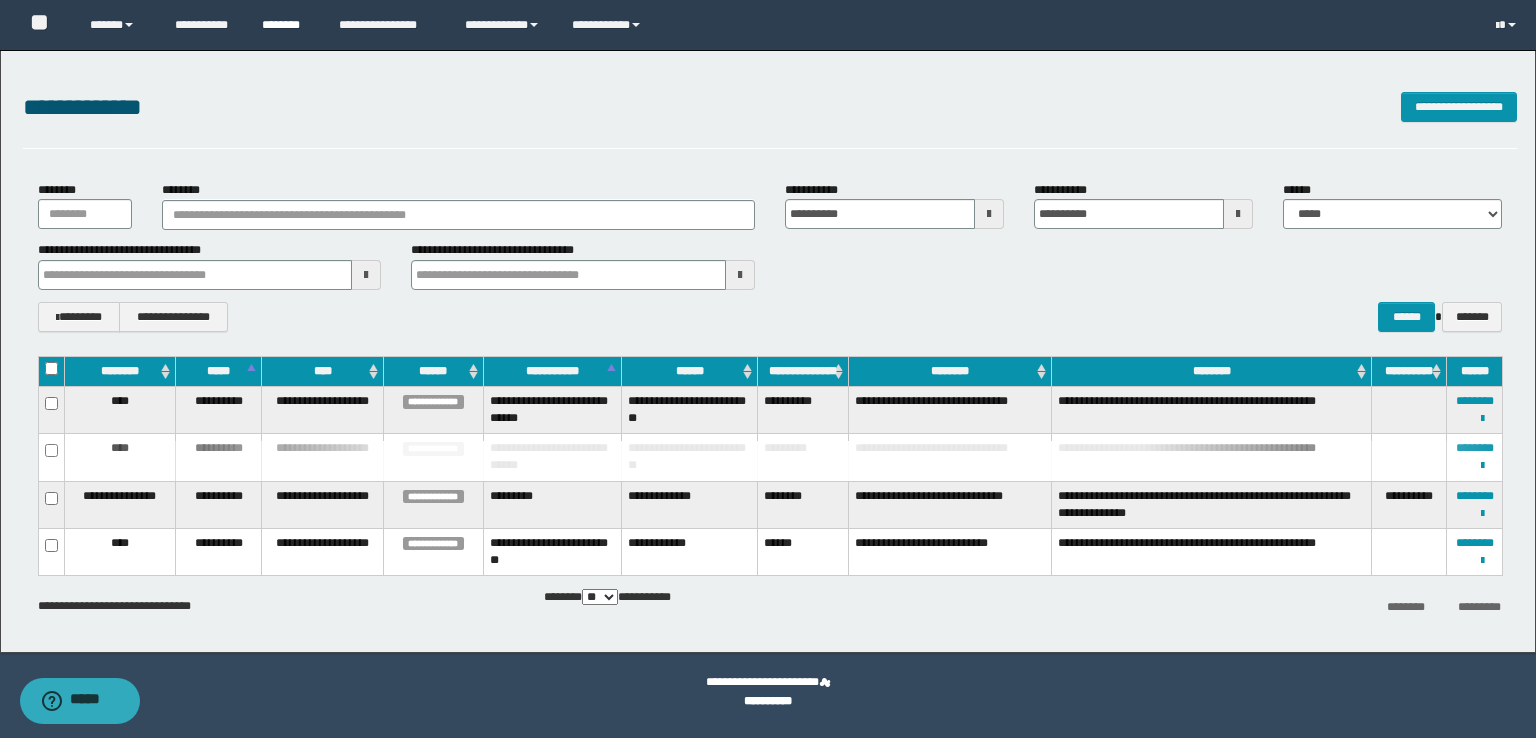 type 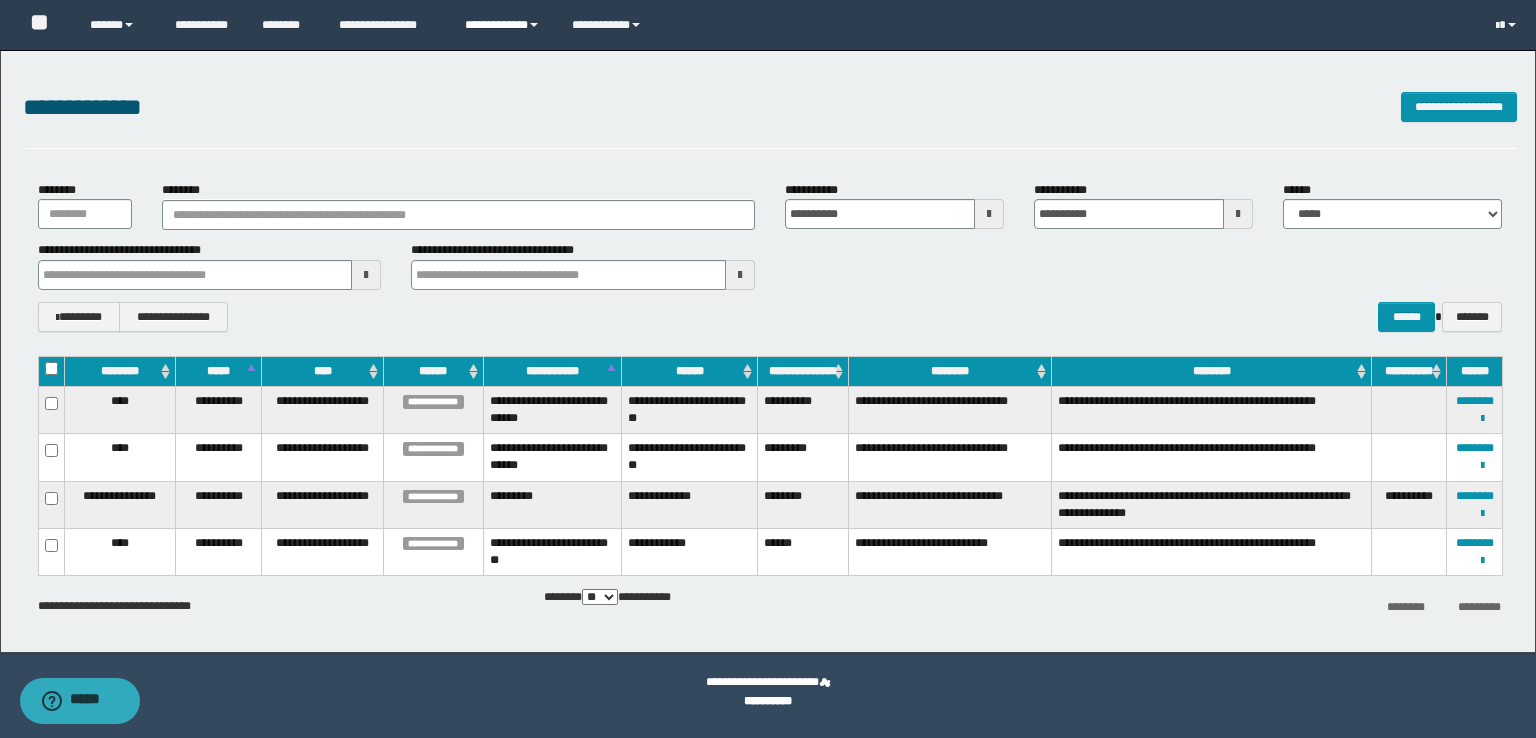 type 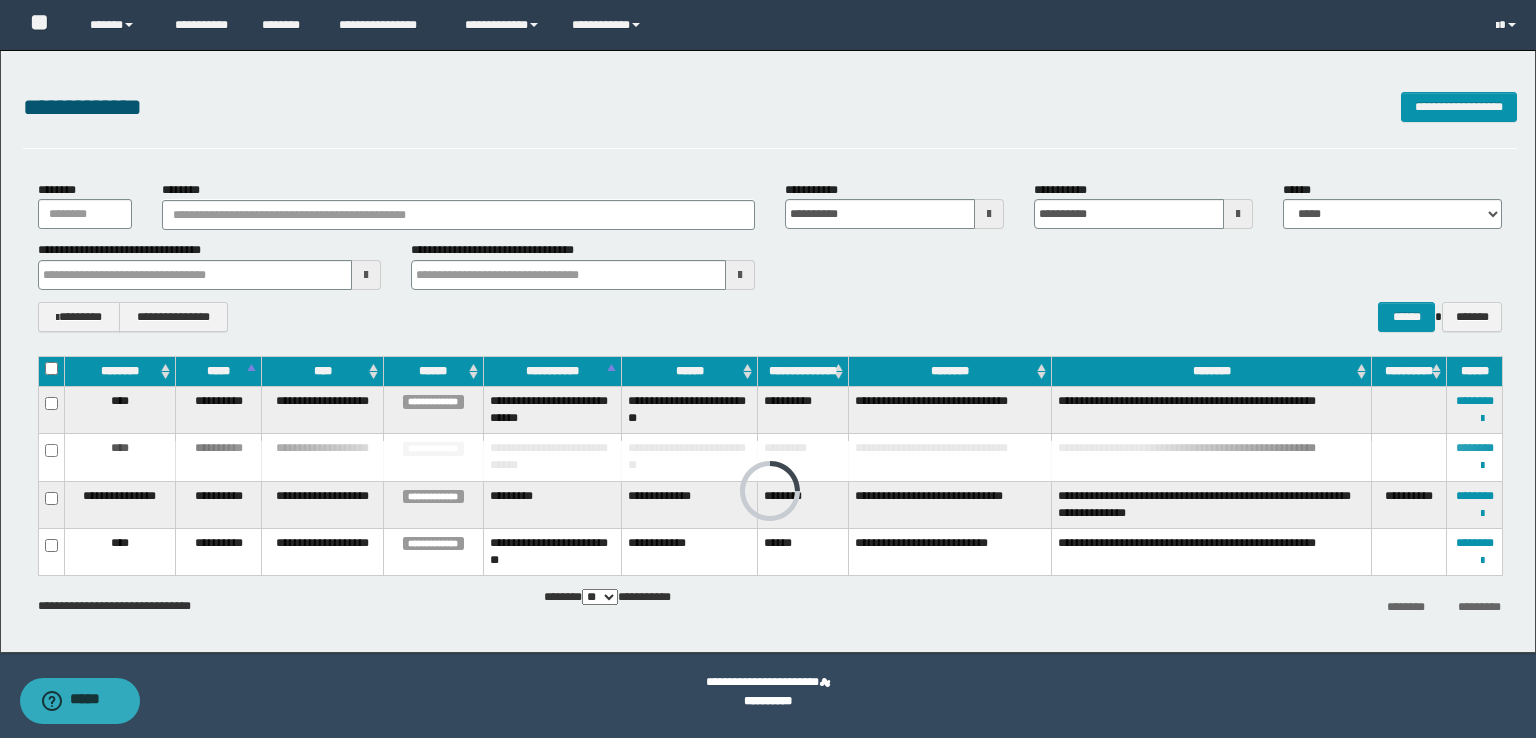 type 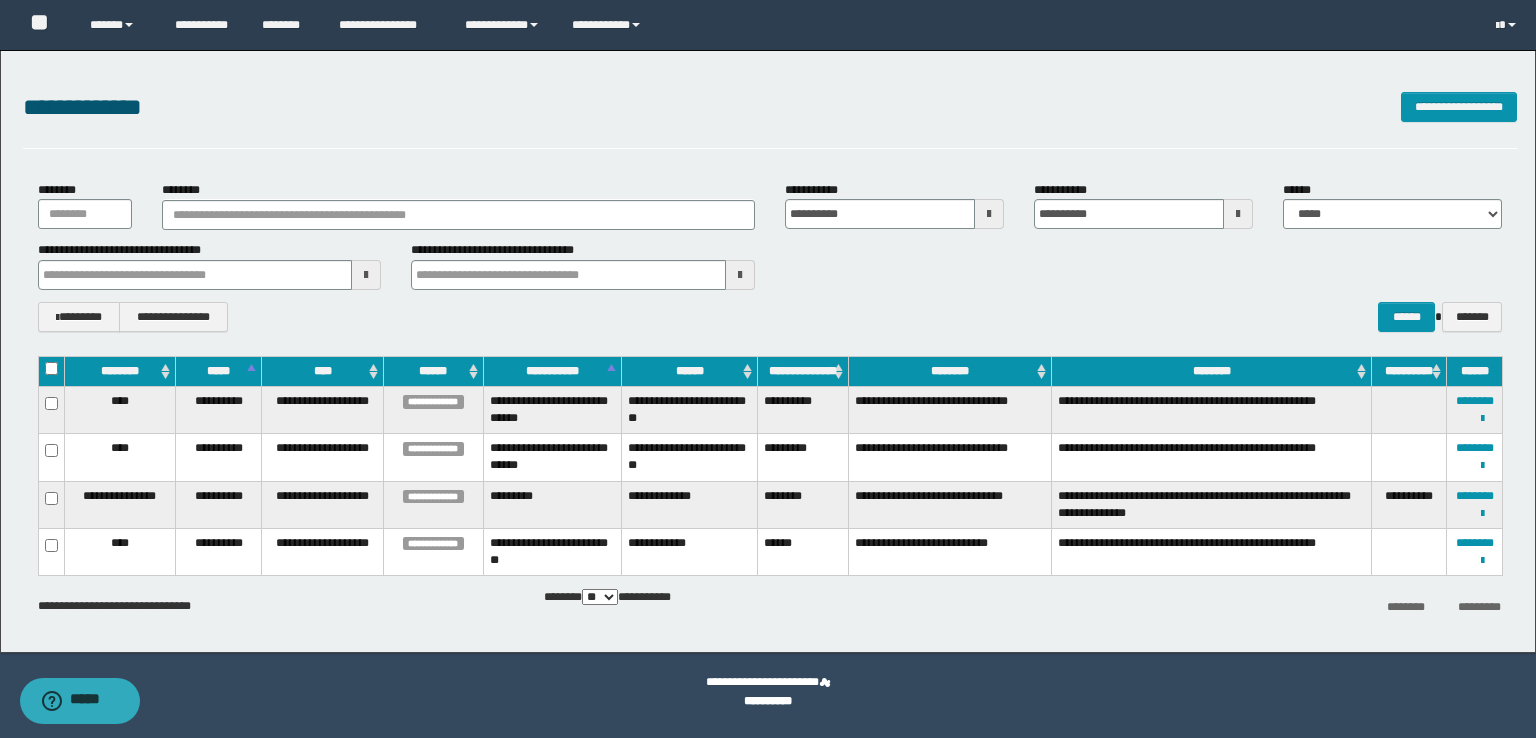 click on "**********" at bounding box center (950, 457) 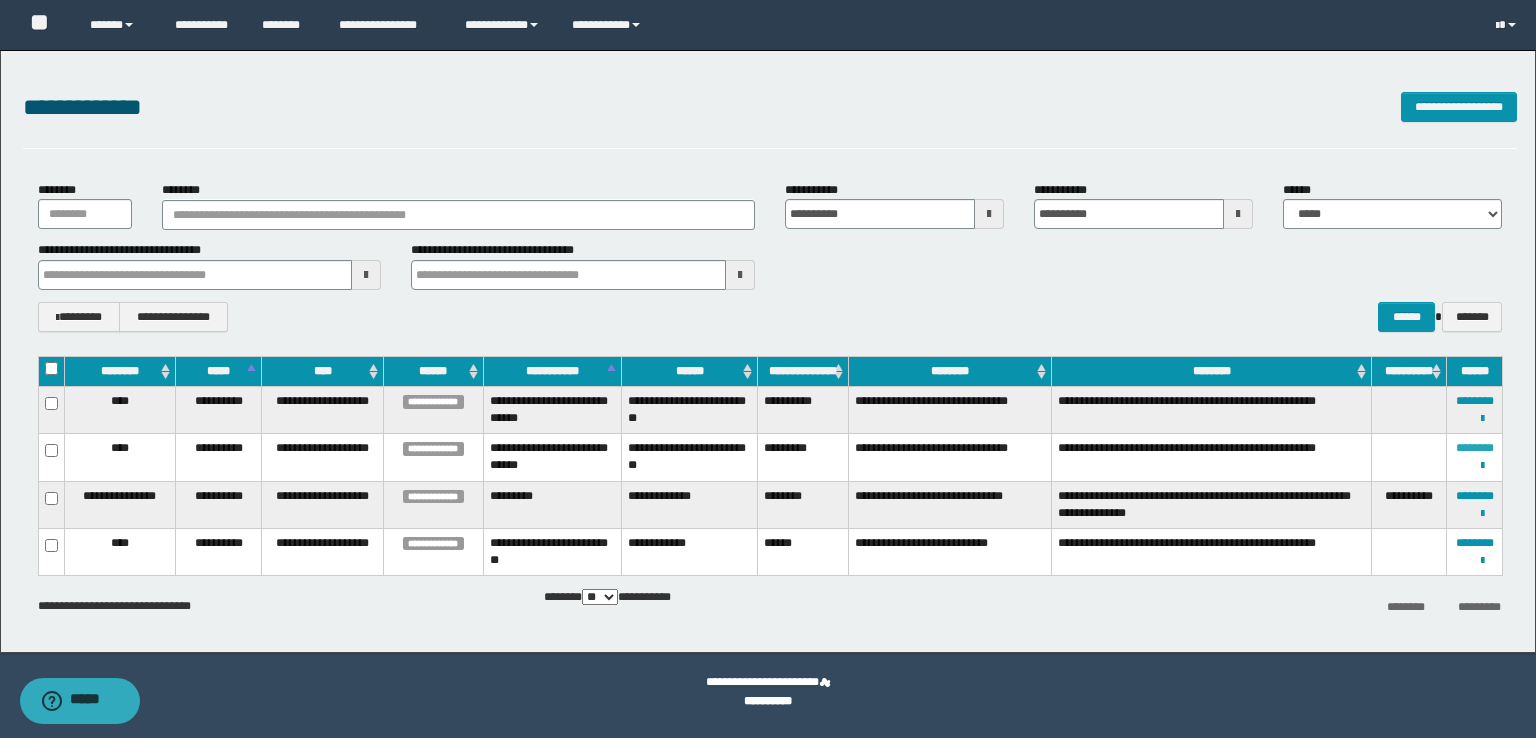 click on "********" at bounding box center (1475, 448) 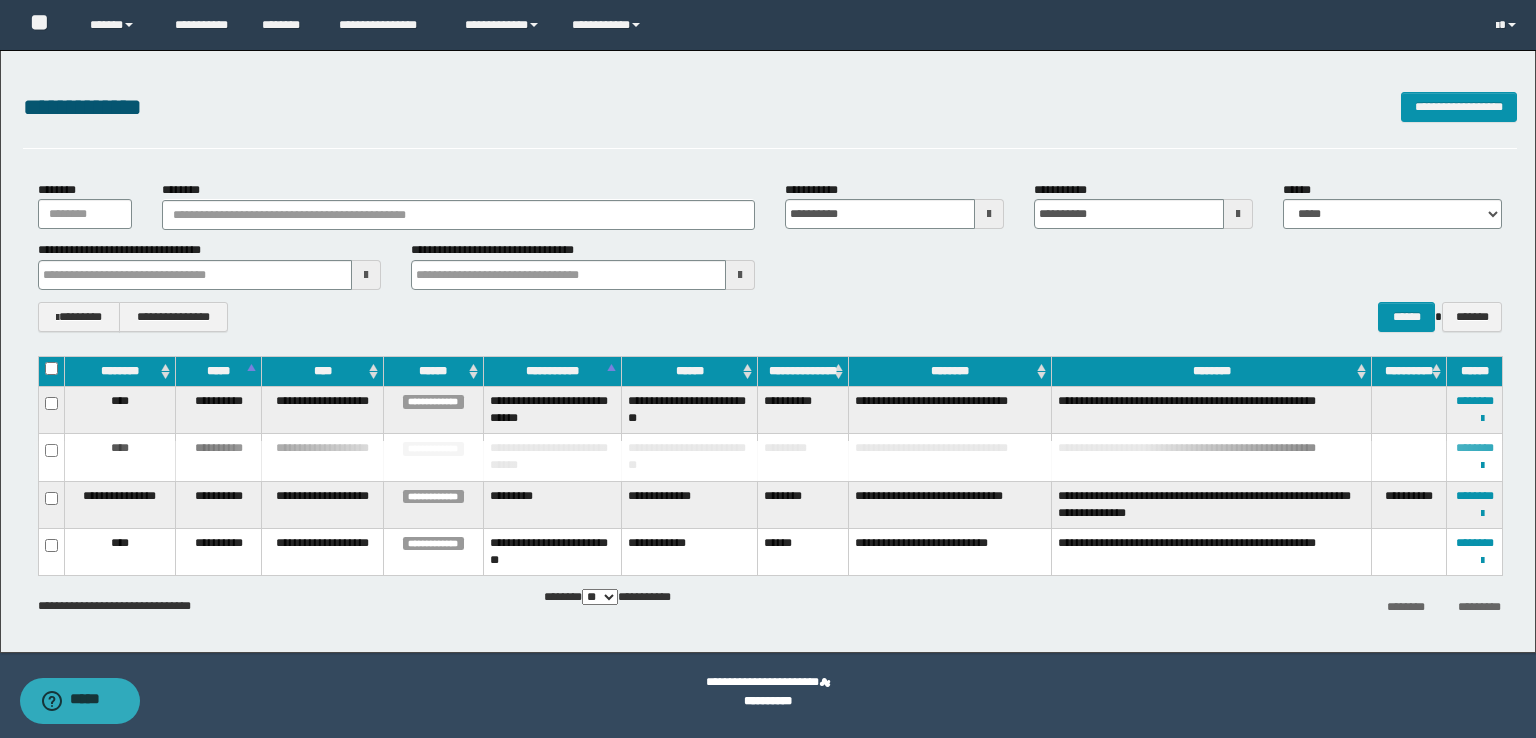type 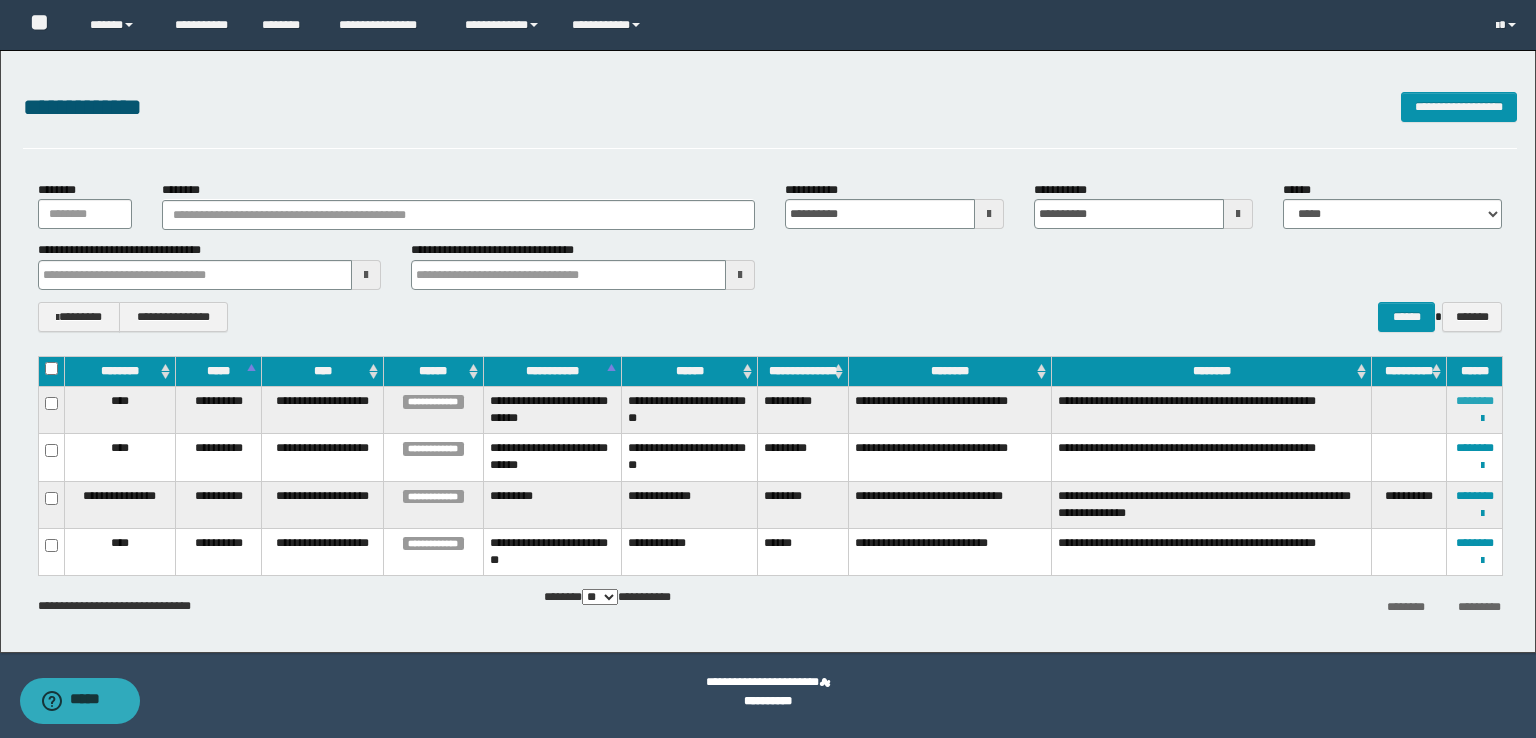 click on "********" at bounding box center (1475, 401) 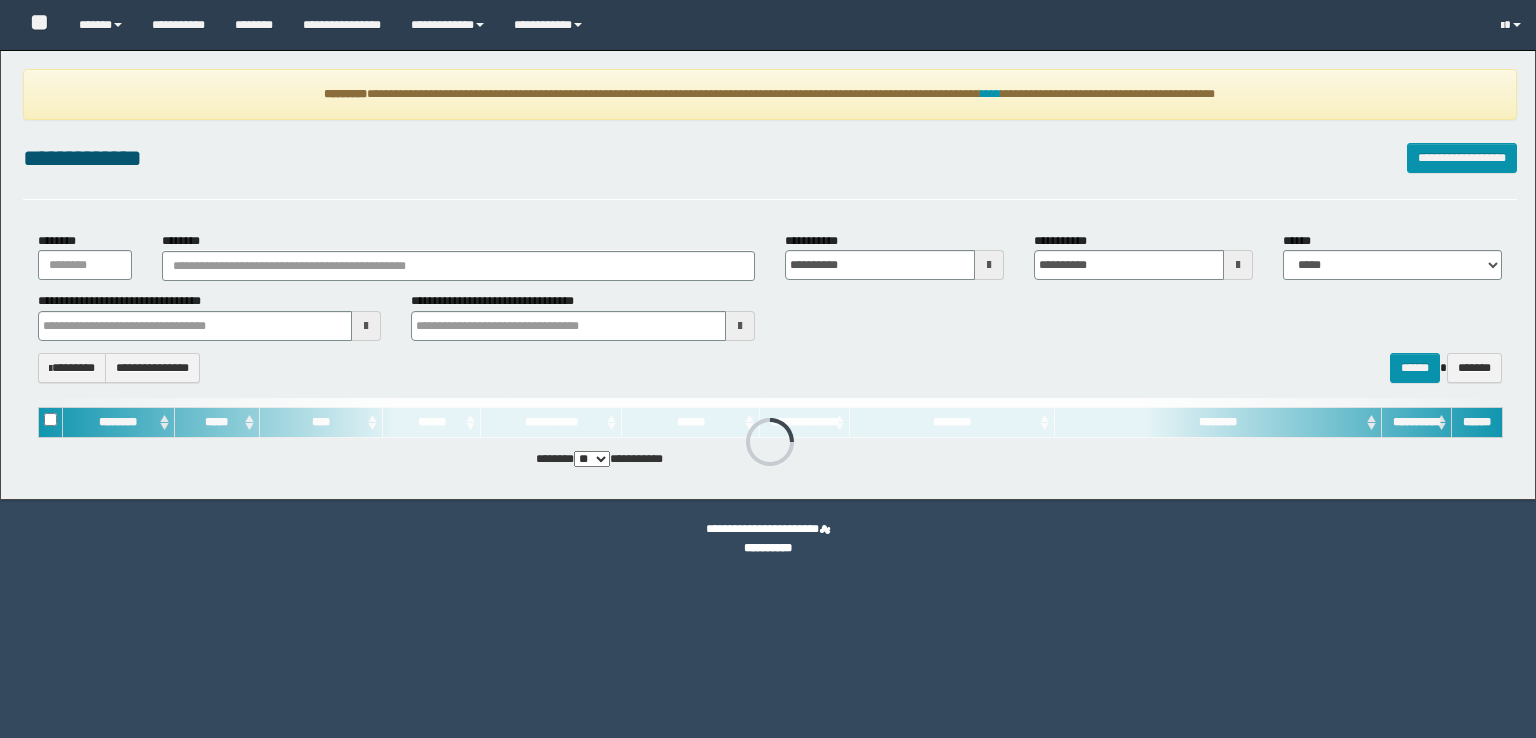 scroll, scrollTop: 0, scrollLeft: 0, axis: both 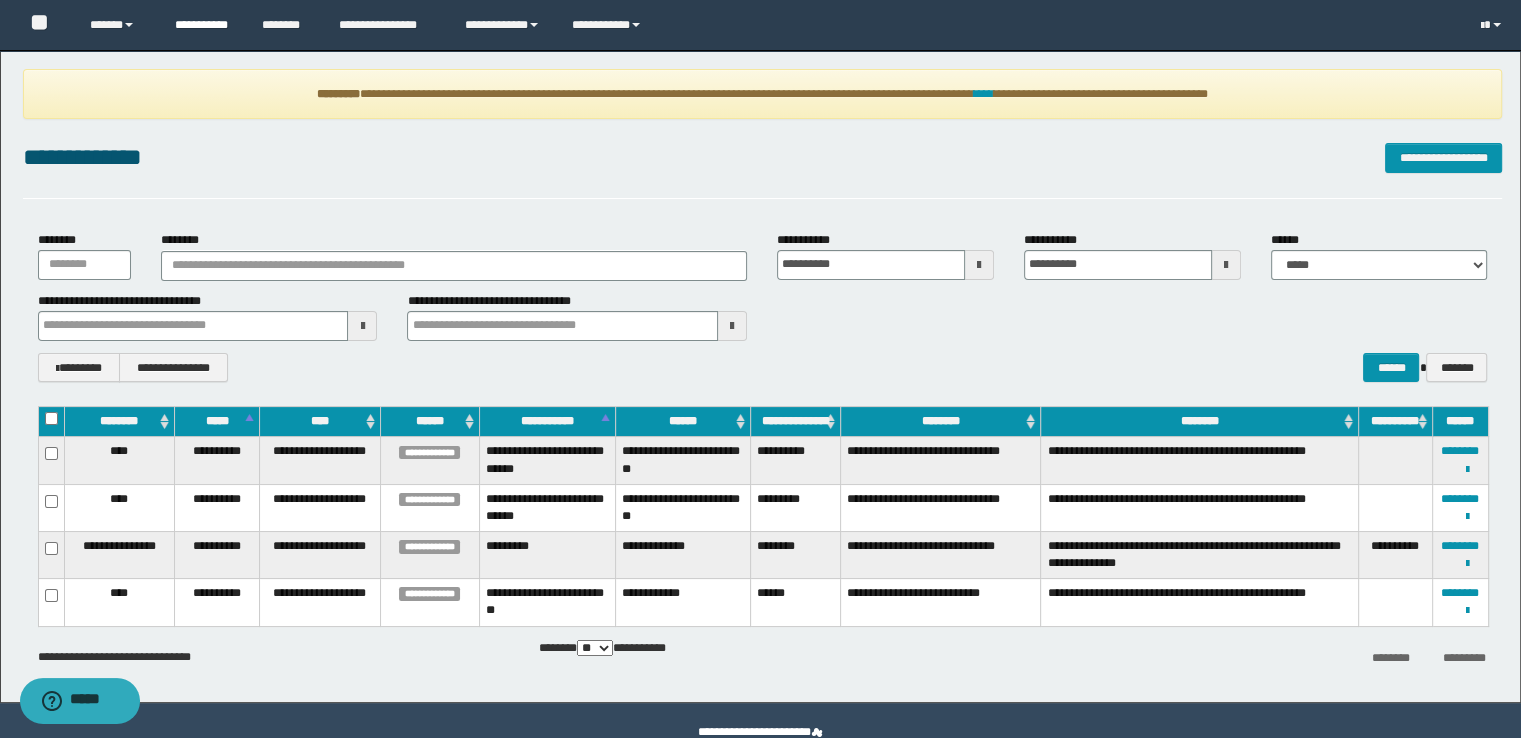 click on "**********" at bounding box center [203, 25] 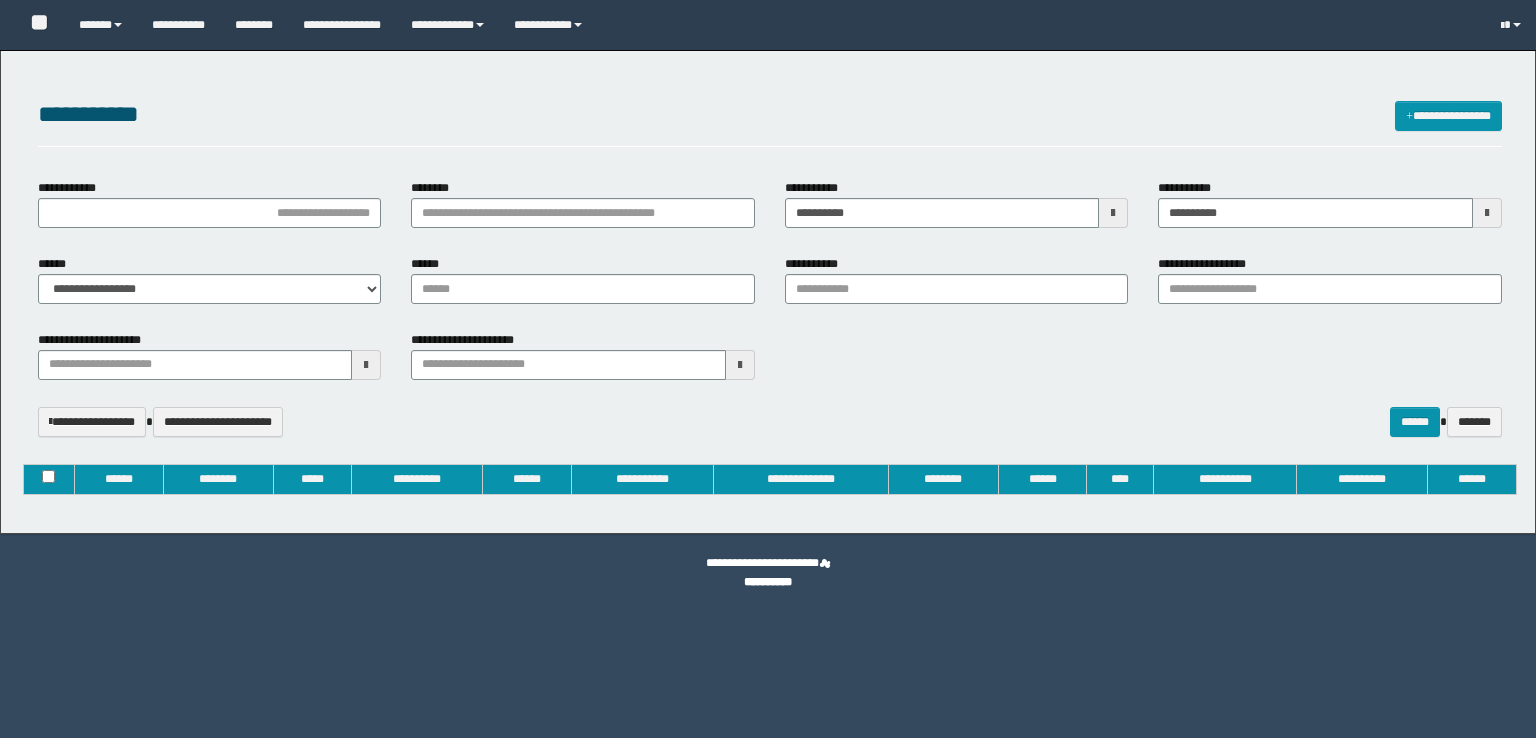 type on "**********" 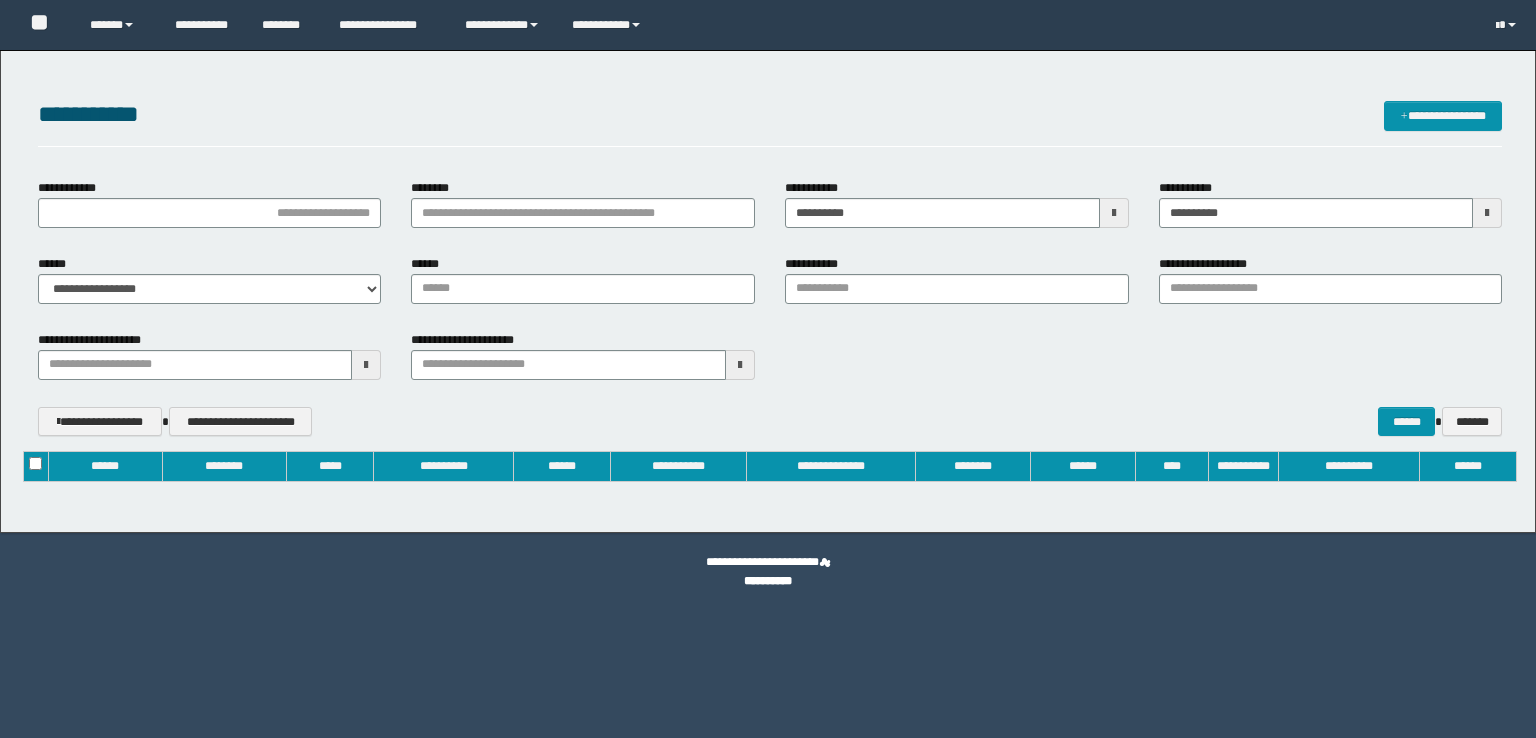 scroll, scrollTop: 0, scrollLeft: 0, axis: both 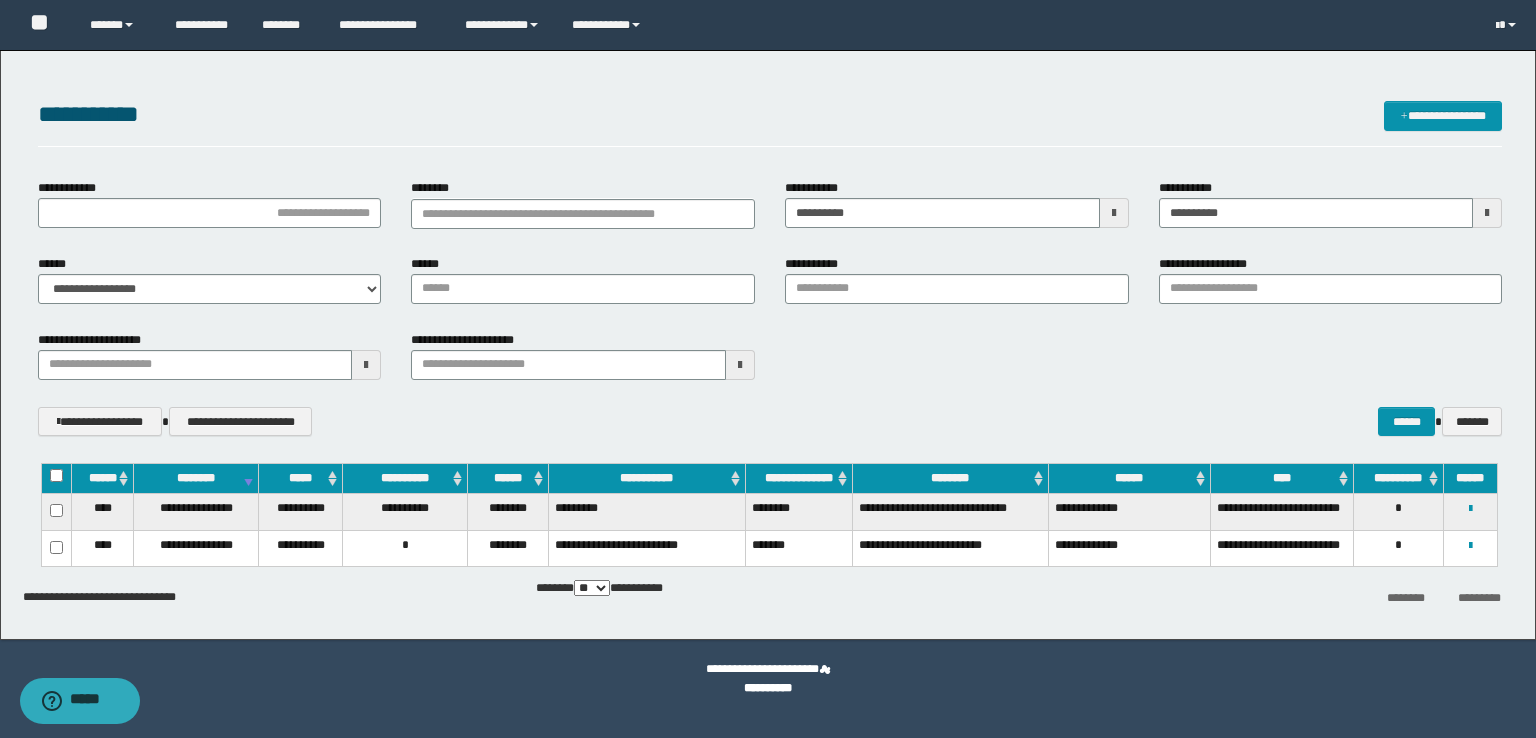 type 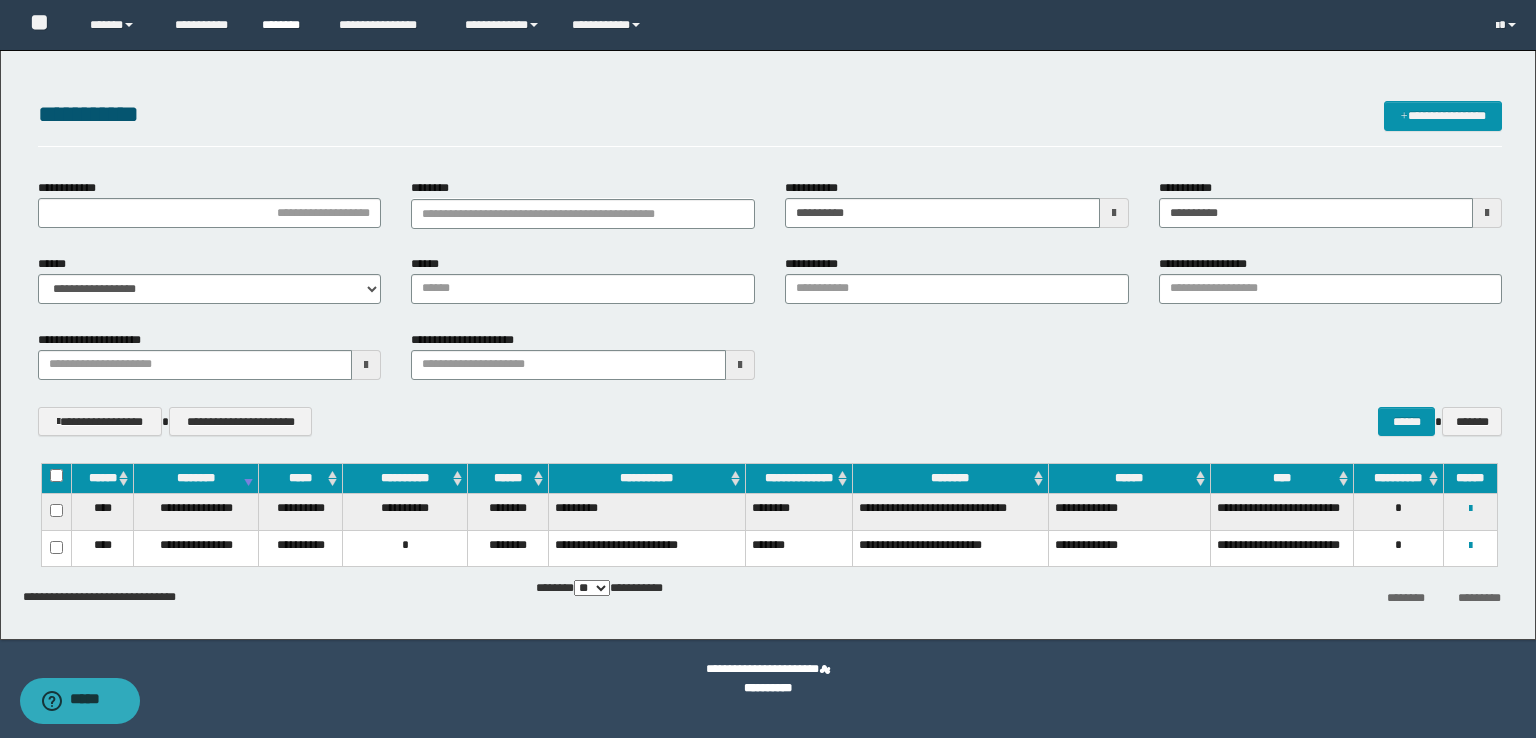 click on "********" at bounding box center (285, 25) 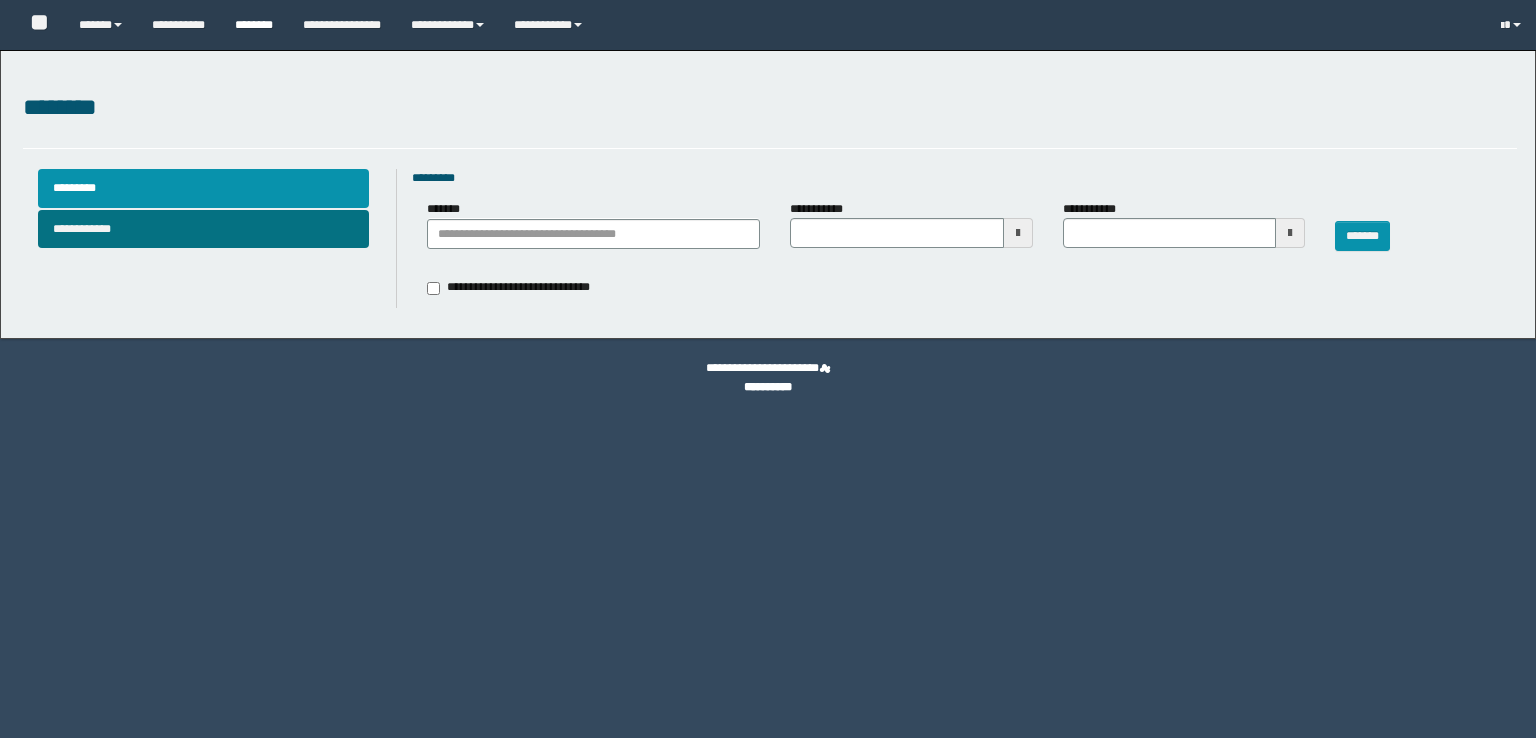 type 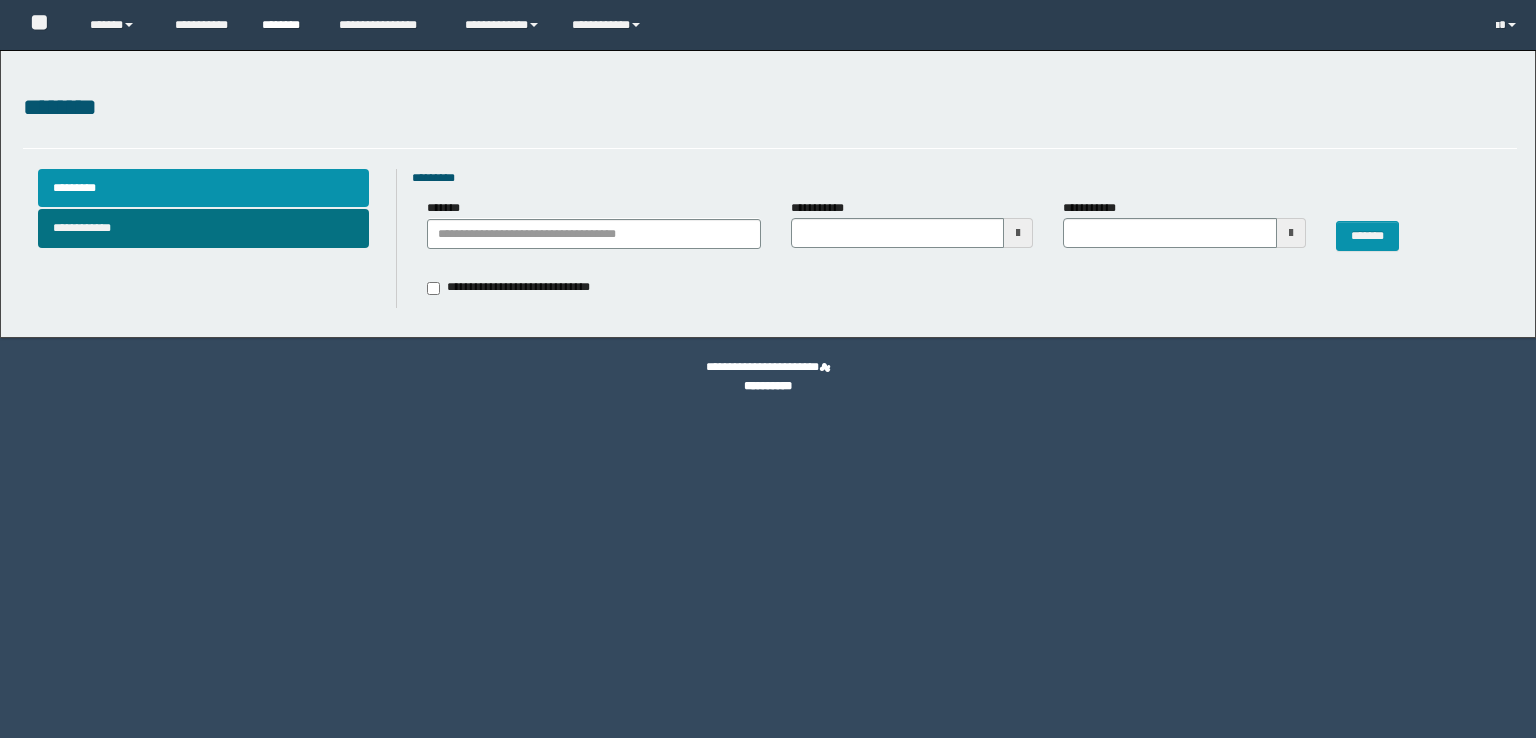 scroll, scrollTop: 0, scrollLeft: 0, axis: both 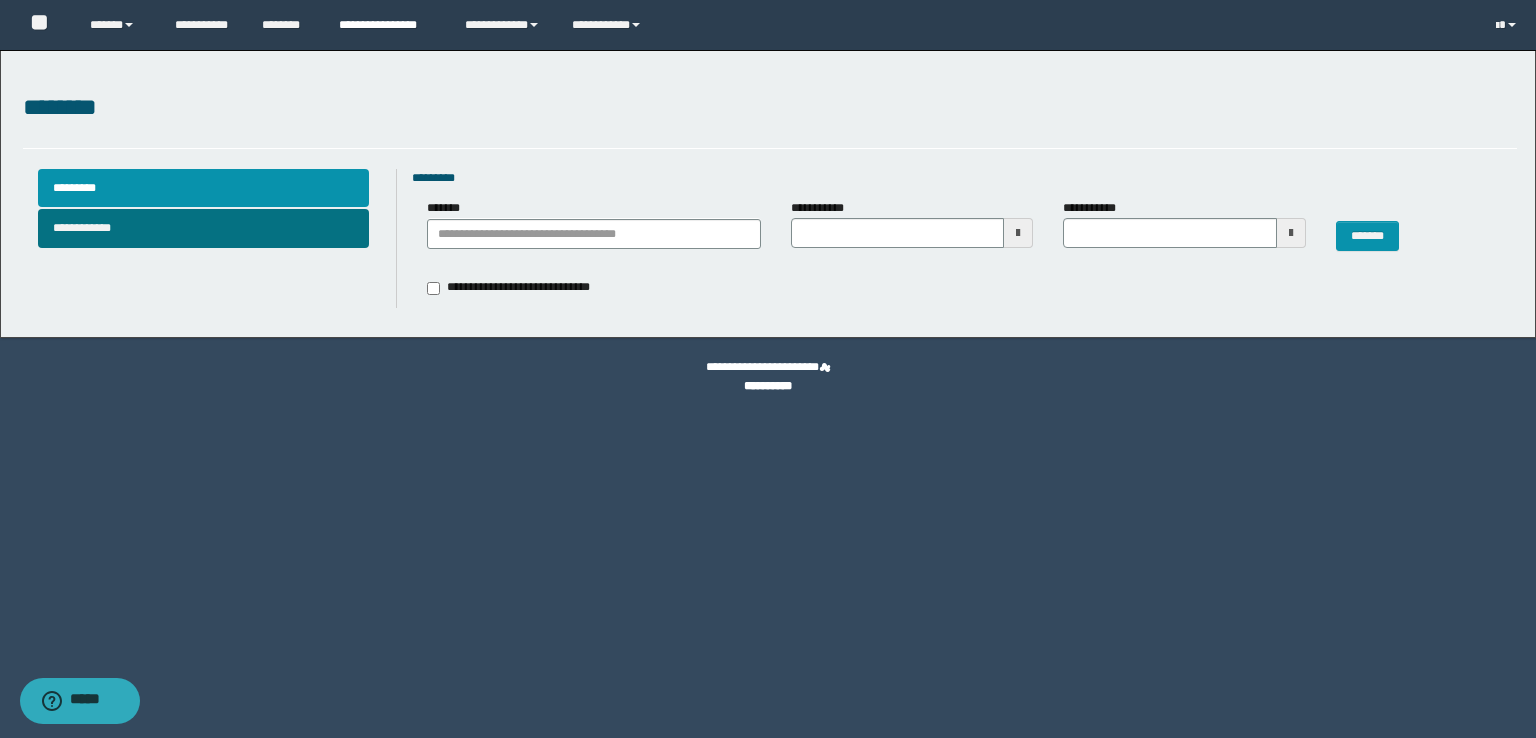 click on "**********" at bounding box center [387, 25] 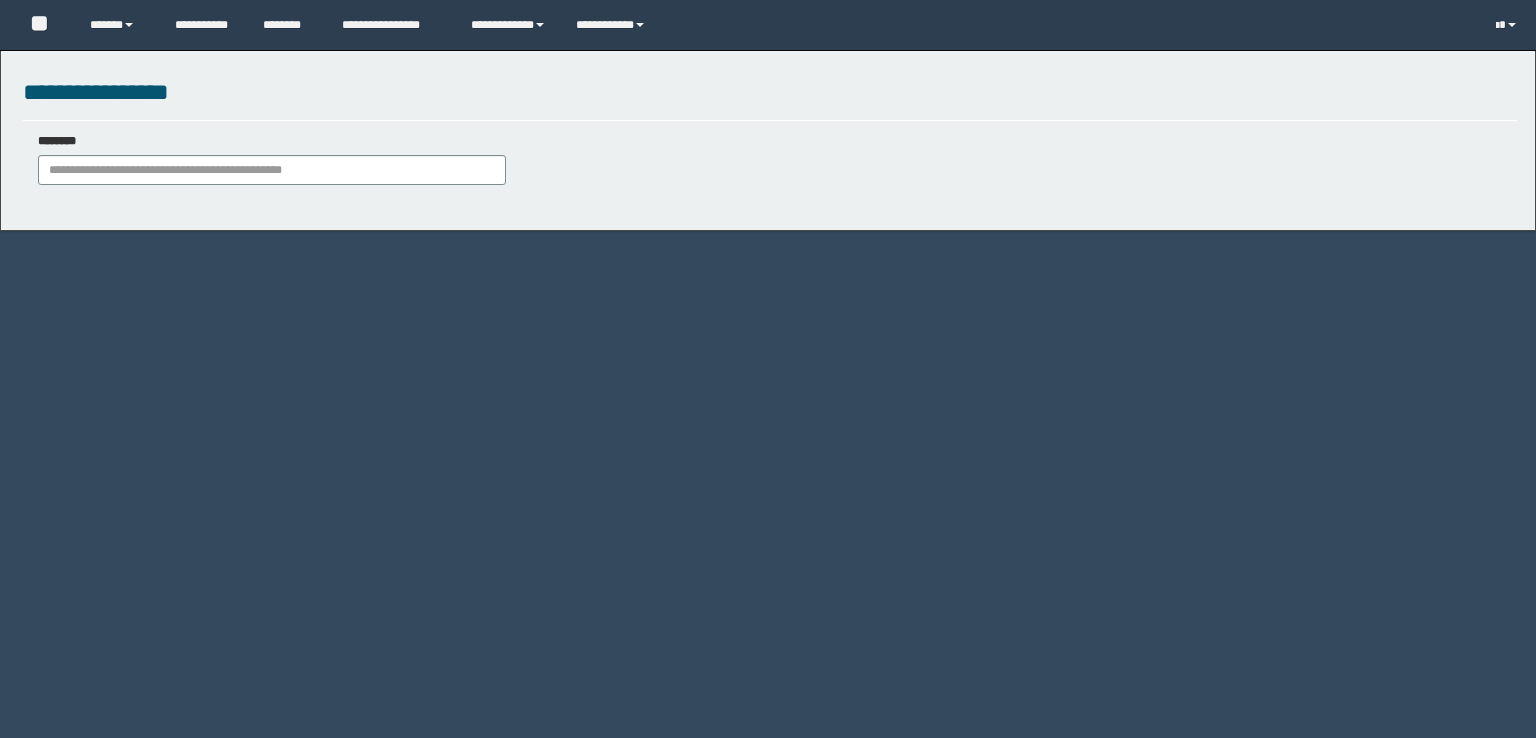 scroll, scrollTop: 0, scrollLeft: 0, axis: both 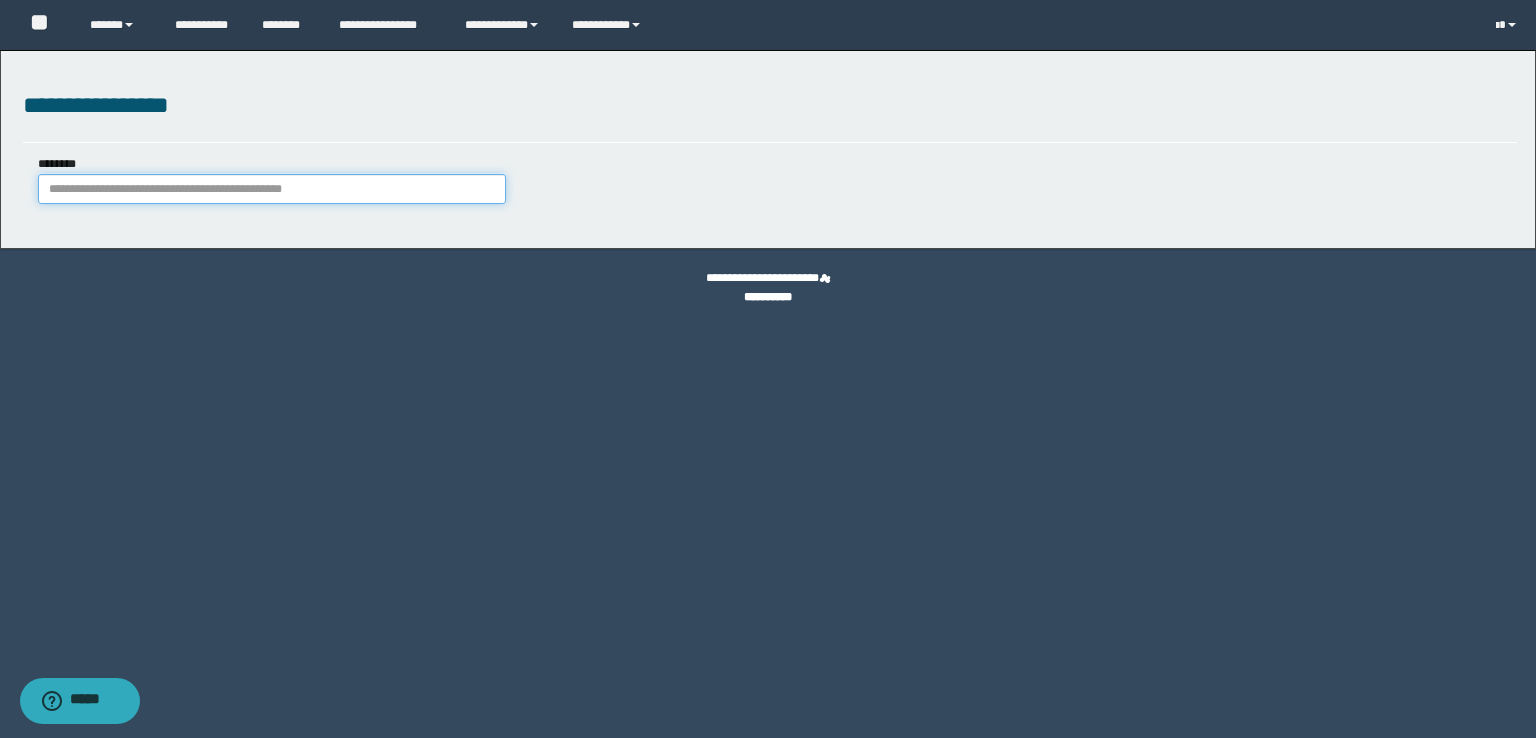 click on "********" at bounding box center [272, 189] 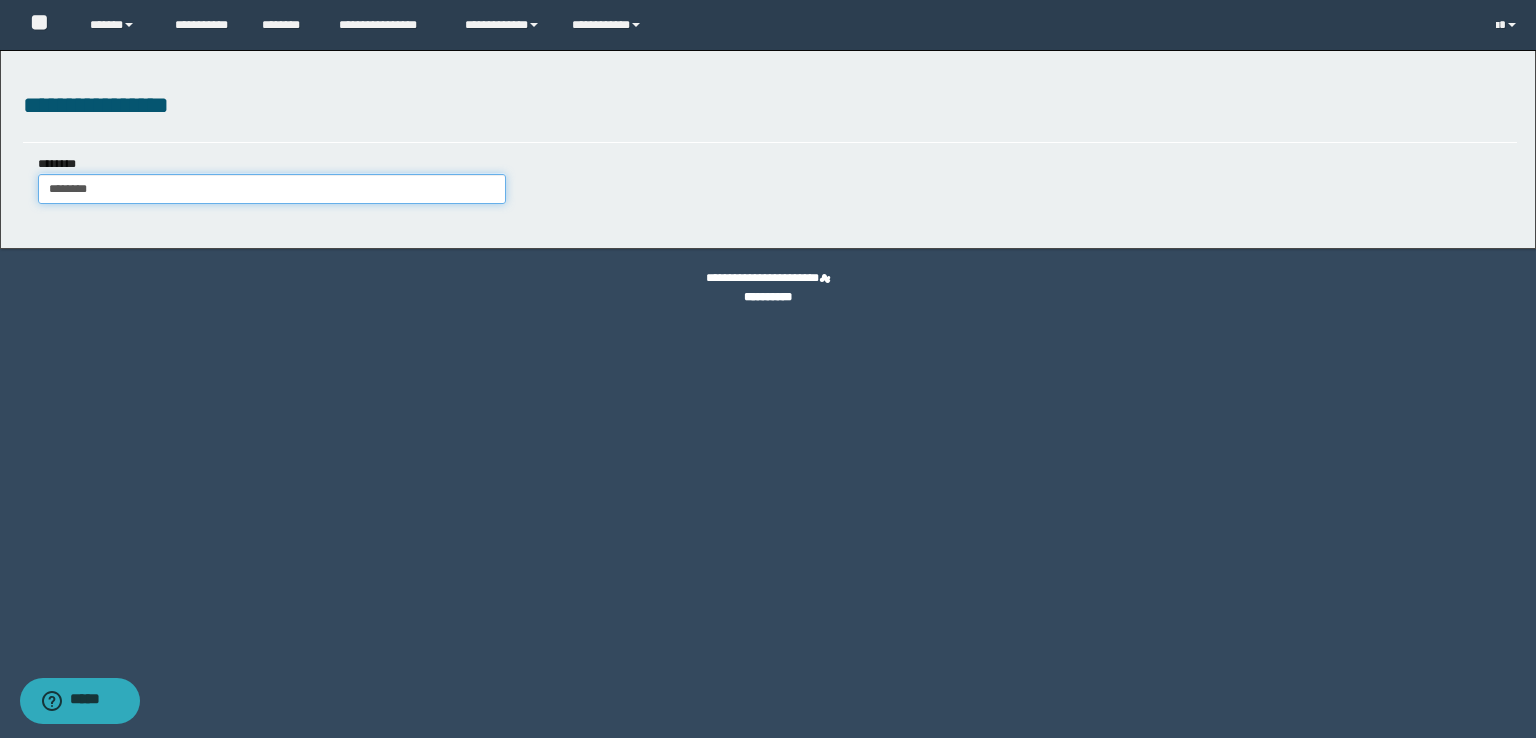 type on "********" 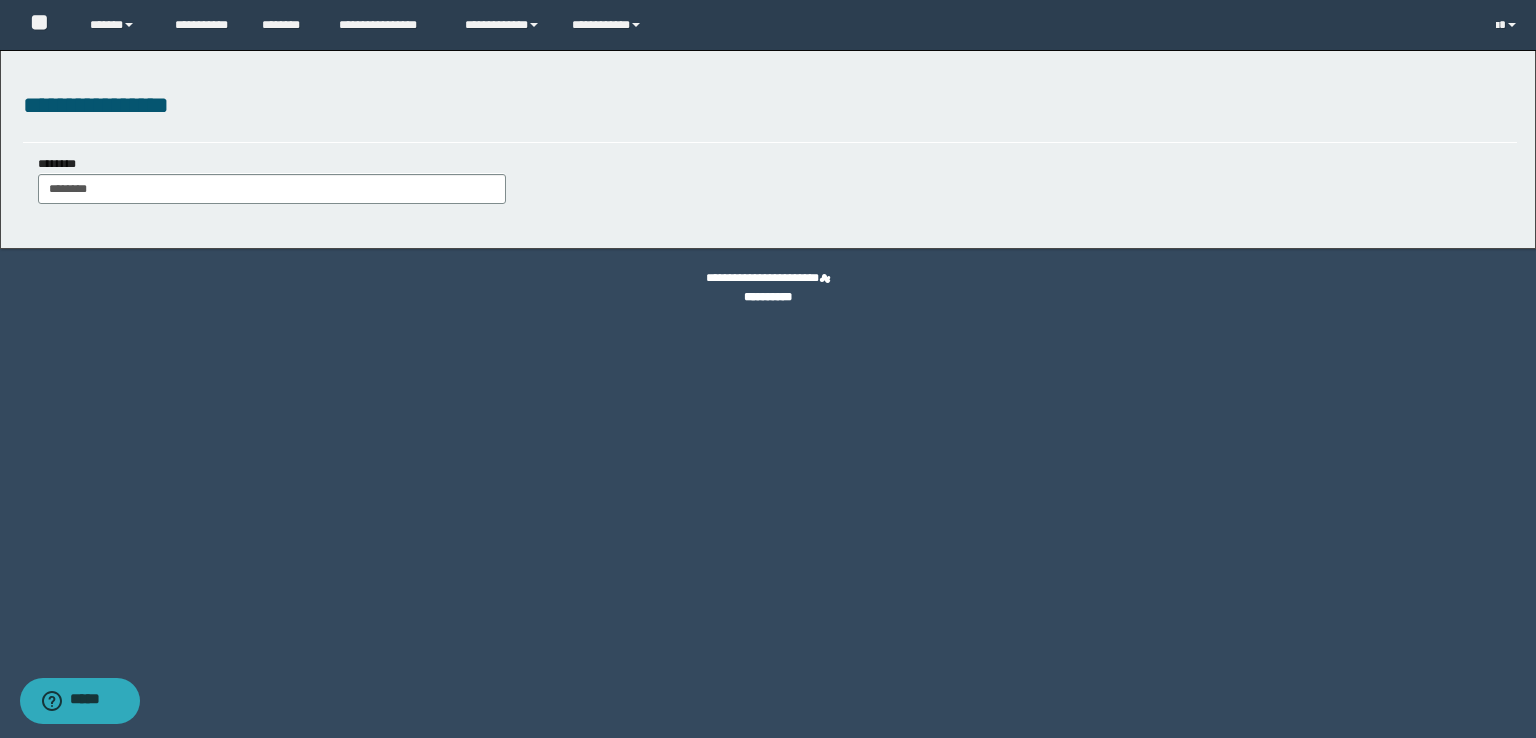 click on "**********" at bounding box center [768, 149] 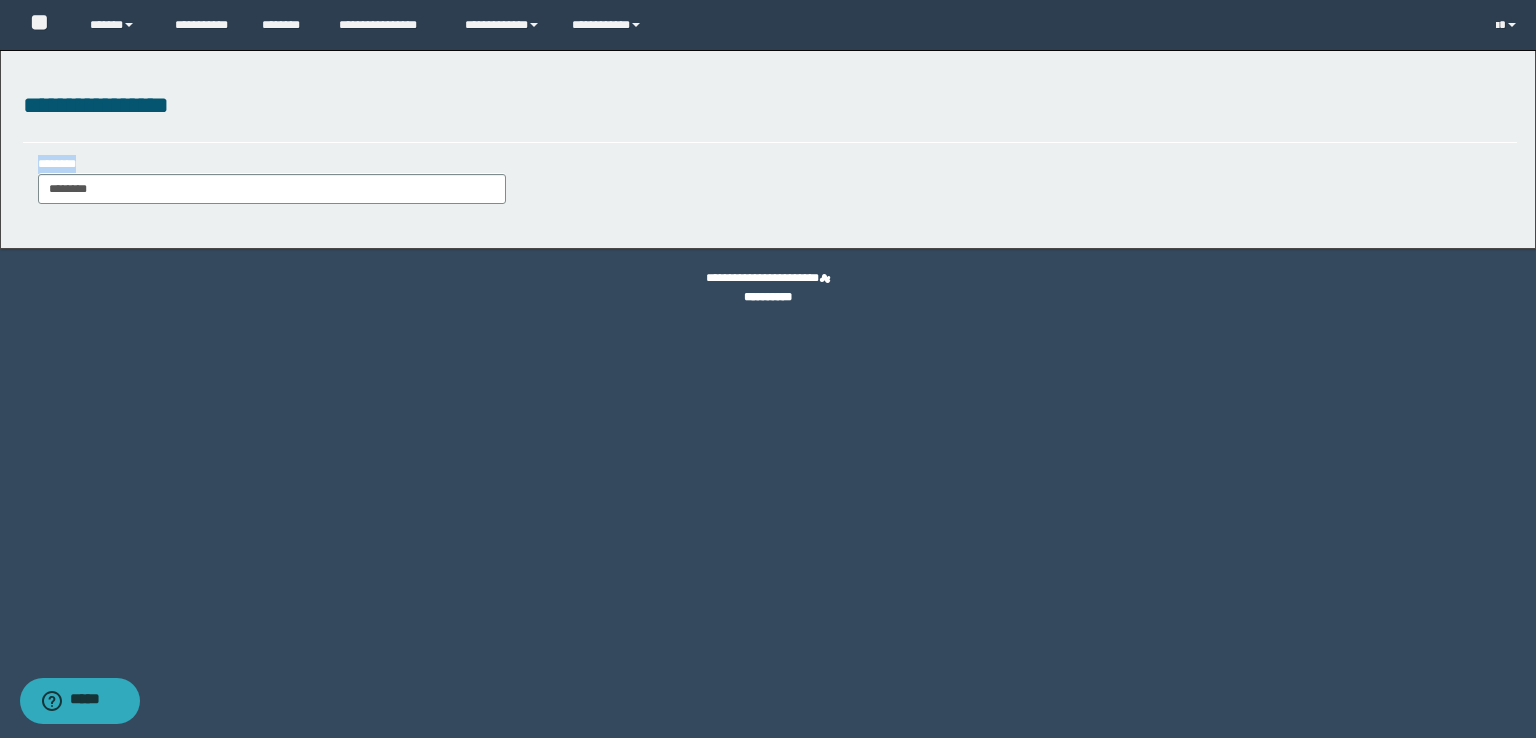 click on "**********" at bounding box center [768, 149] 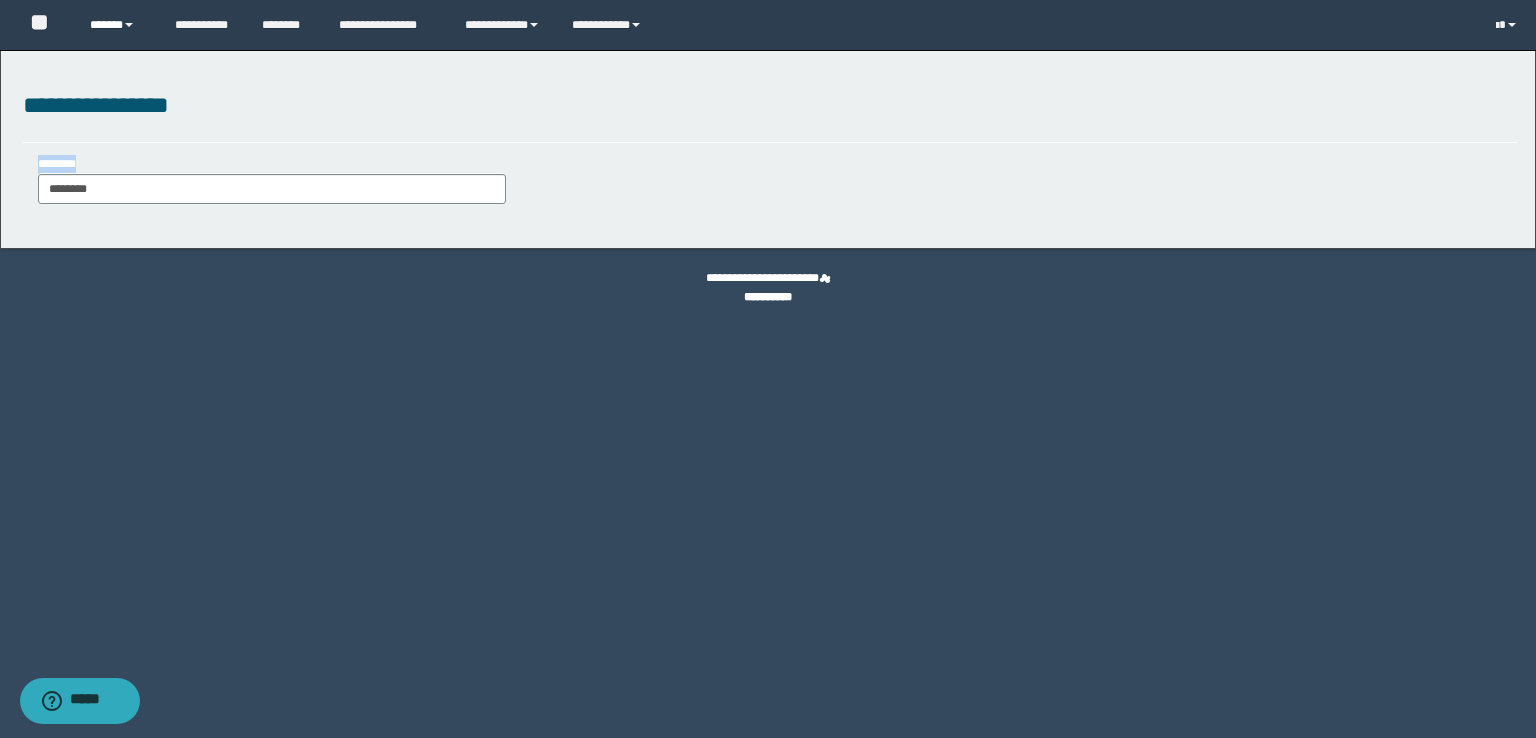 click at bounding box center [129, 25] 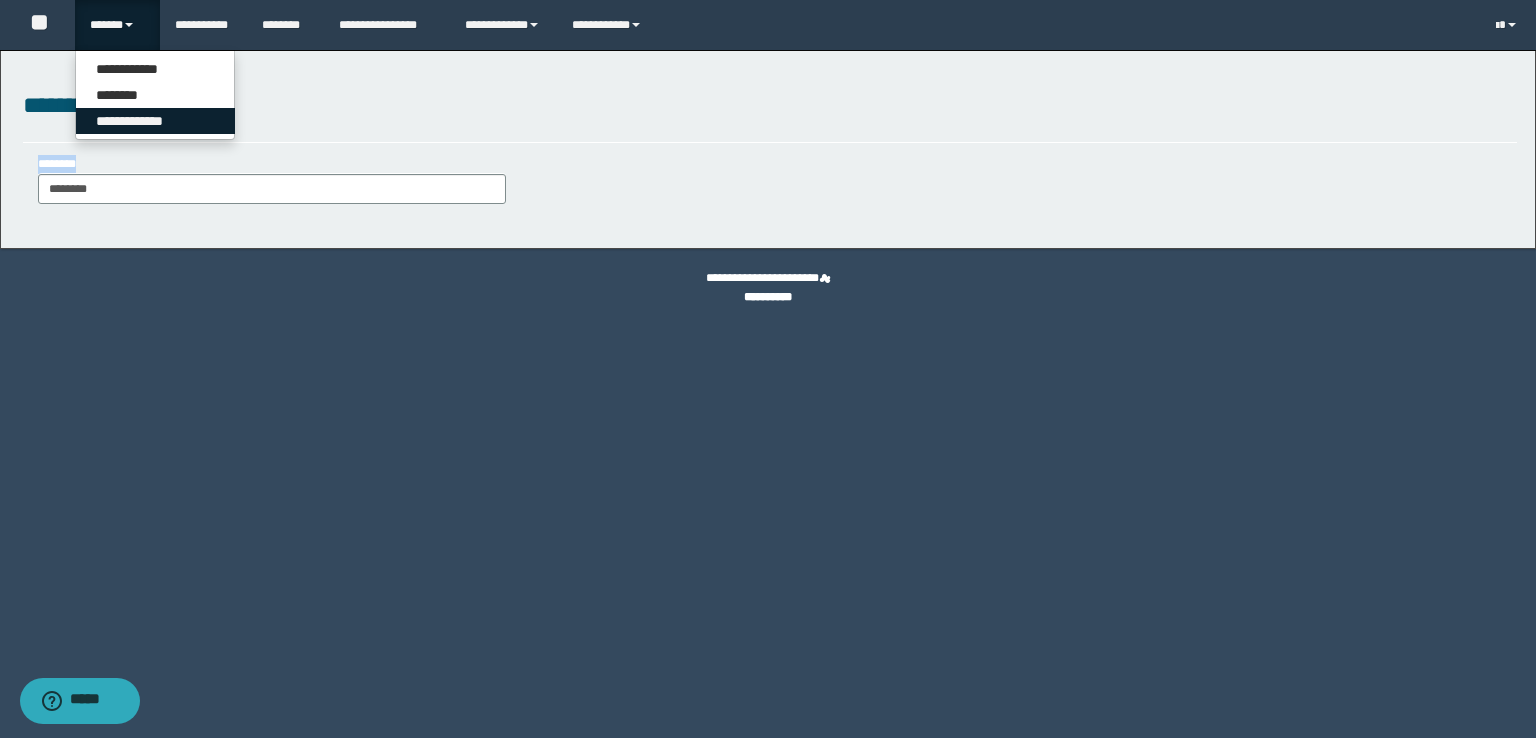 click on "**********" at bounding box center [155, 121] 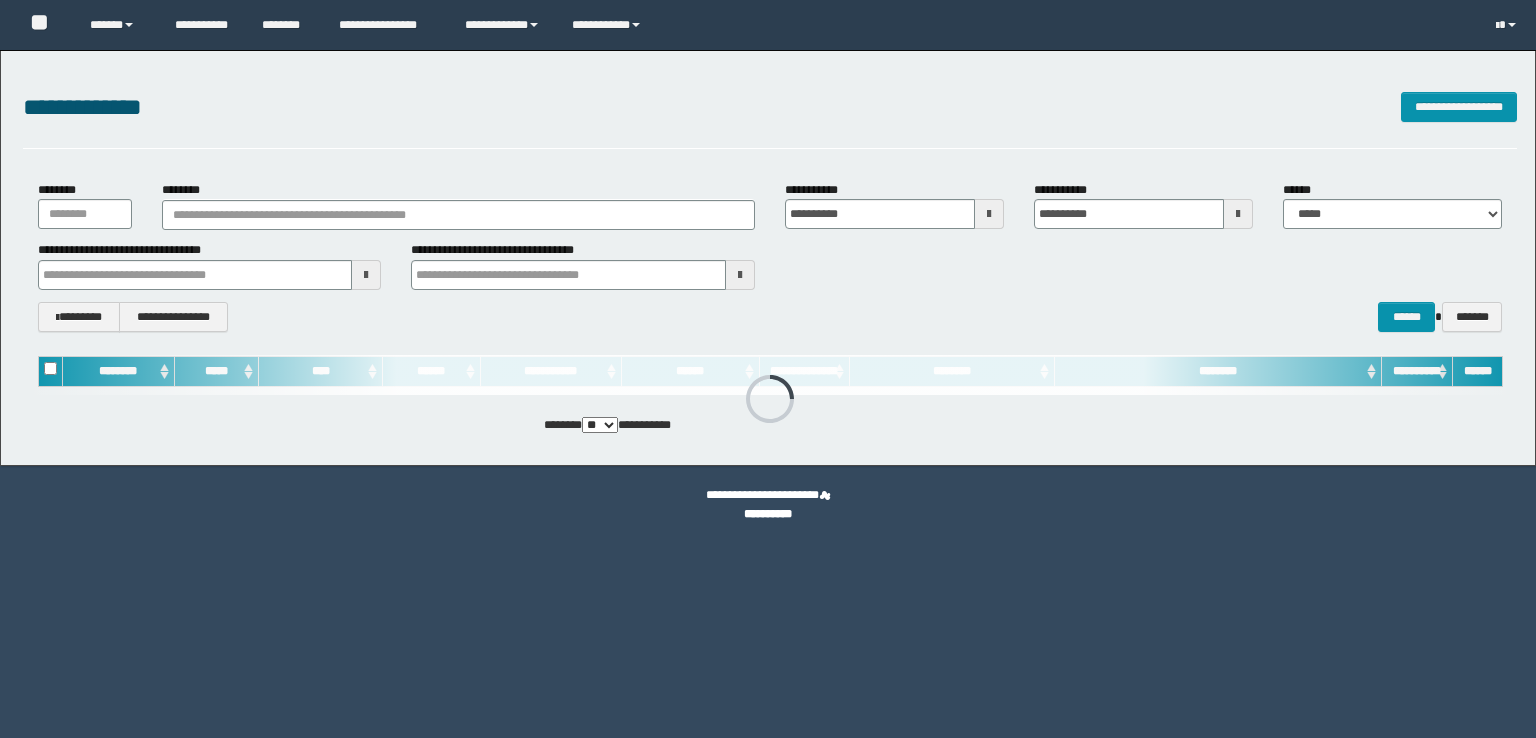 scroll, scrollTop: 0, scrollLeft: 0, axis: both 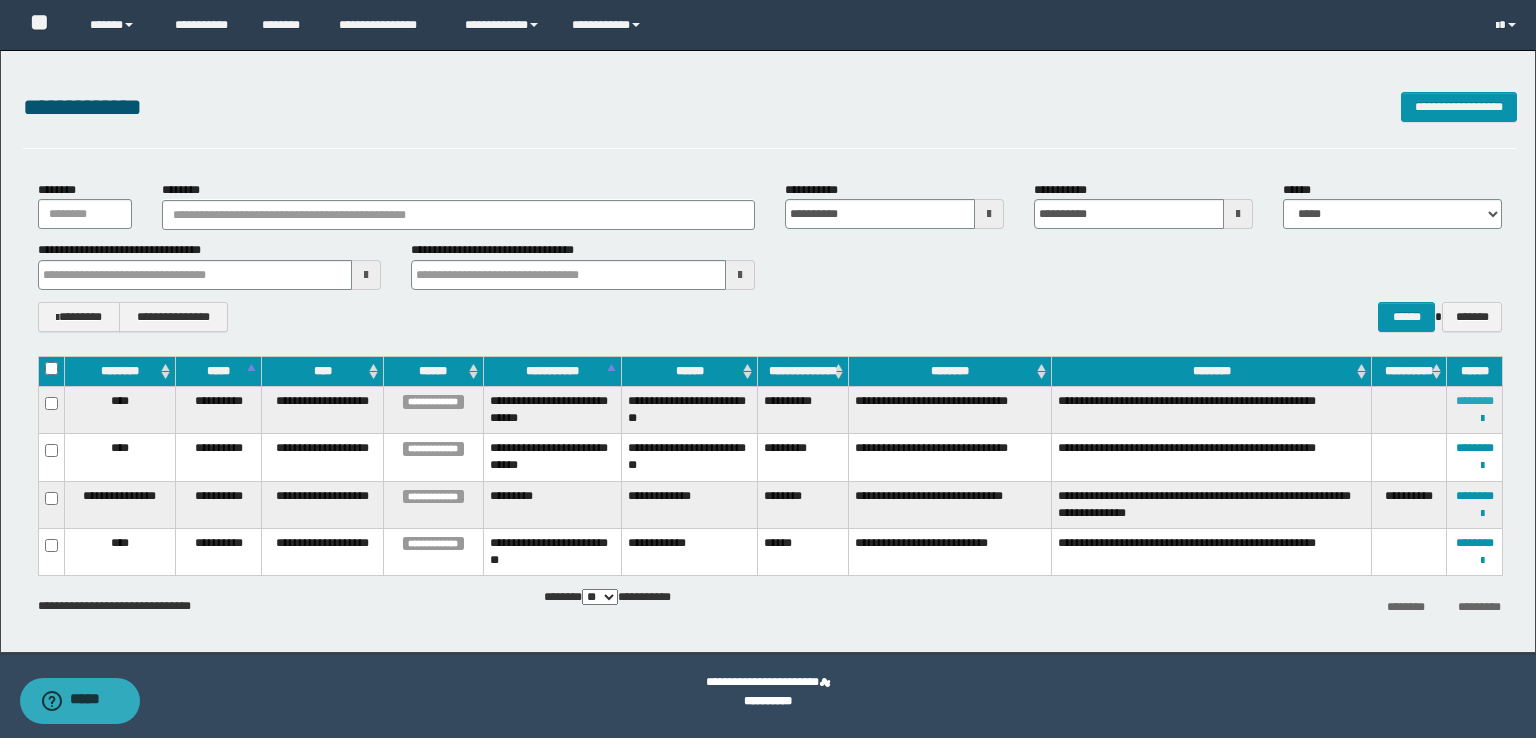 click on "********" at bounding box center (1475, 401) 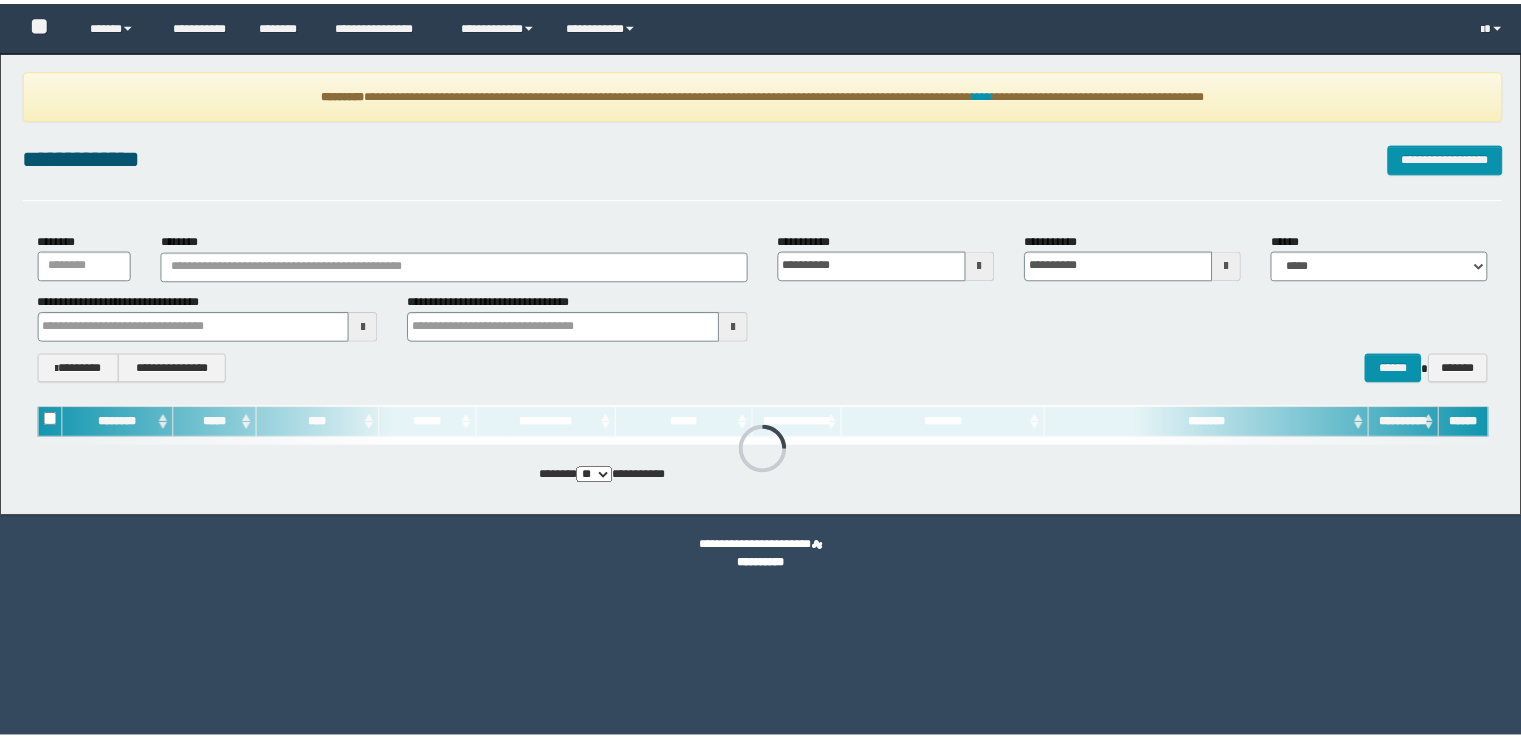 scroll, scrollTop: 0, scrollLeft: 0, axis: both 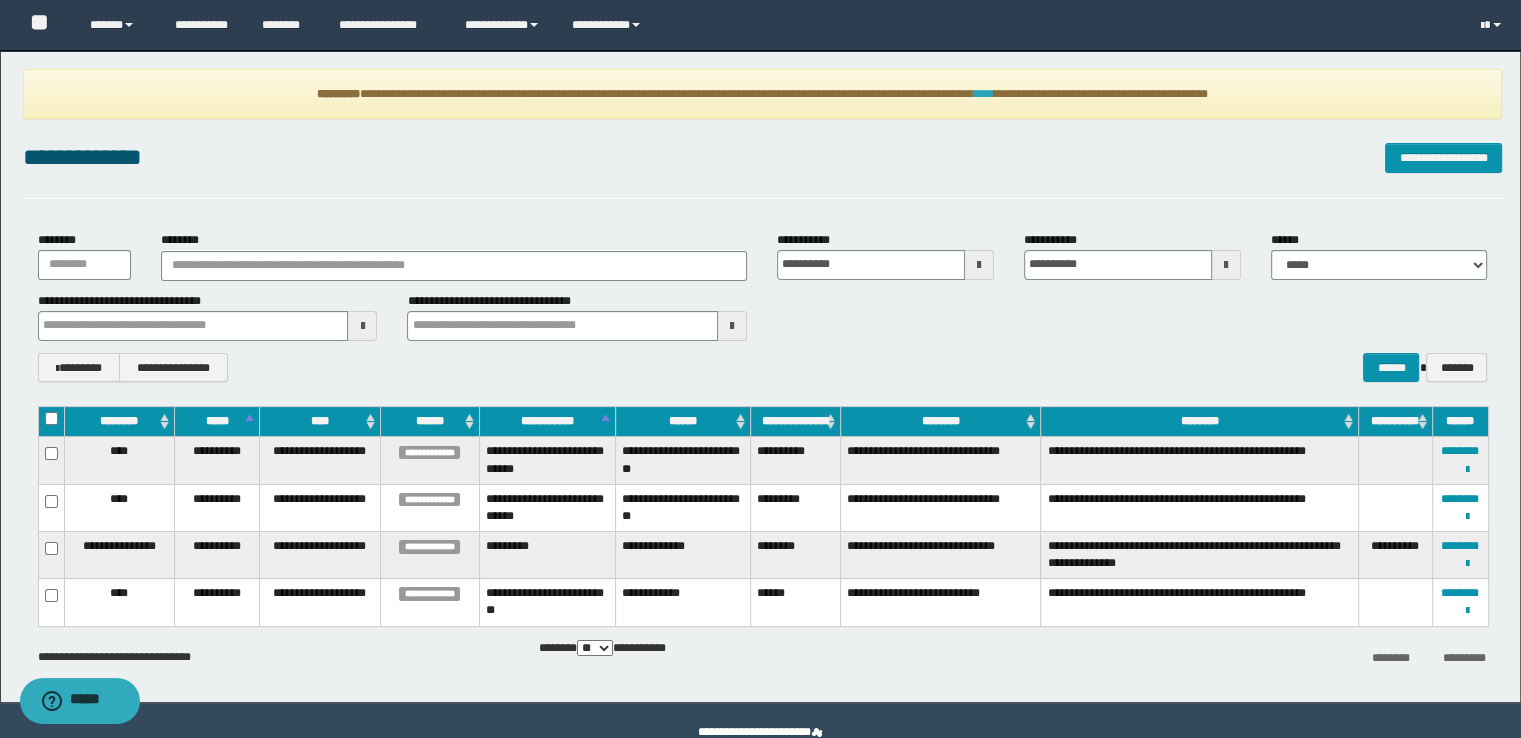 click on "****" at bounding box center (984, 94) 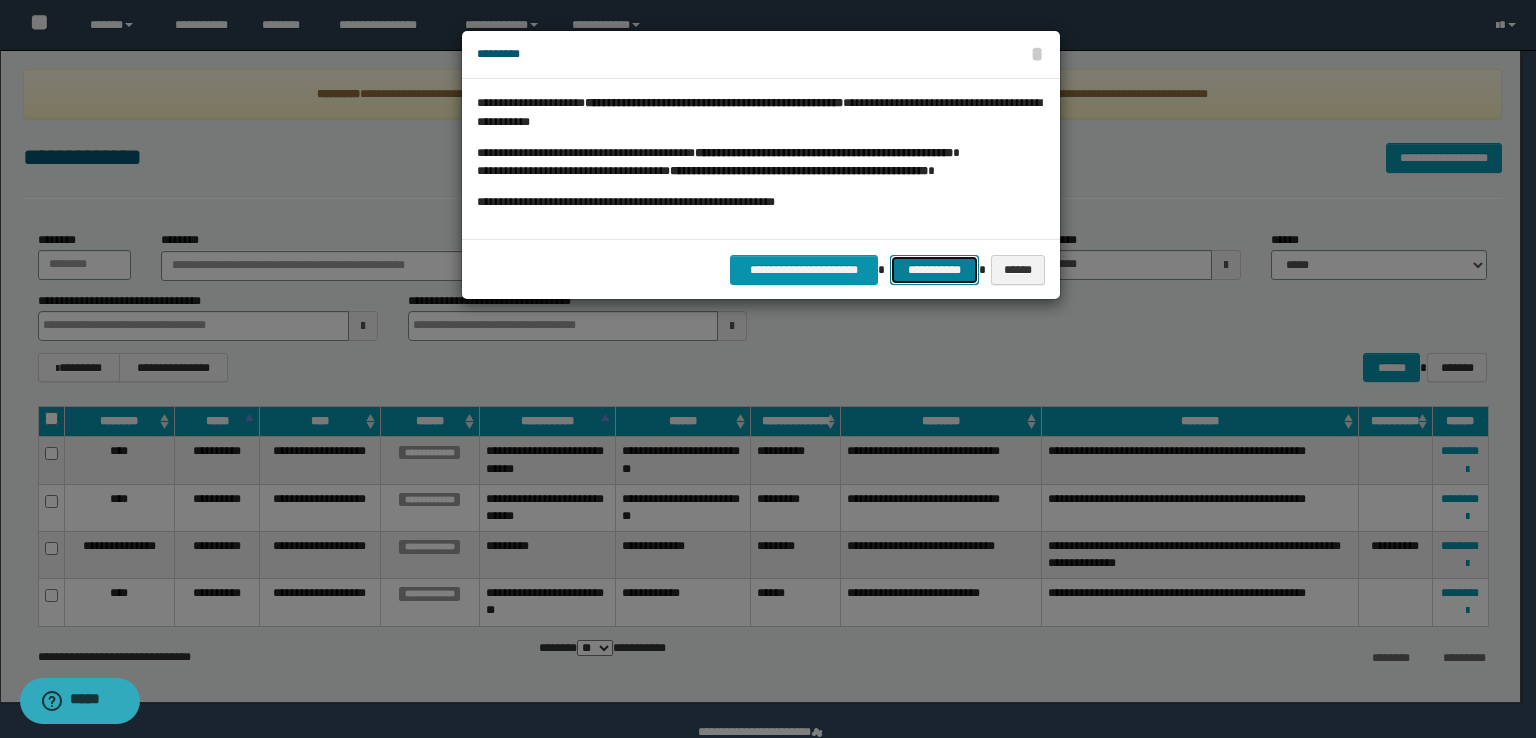 click on "**********" at bounding box center (934, 270) 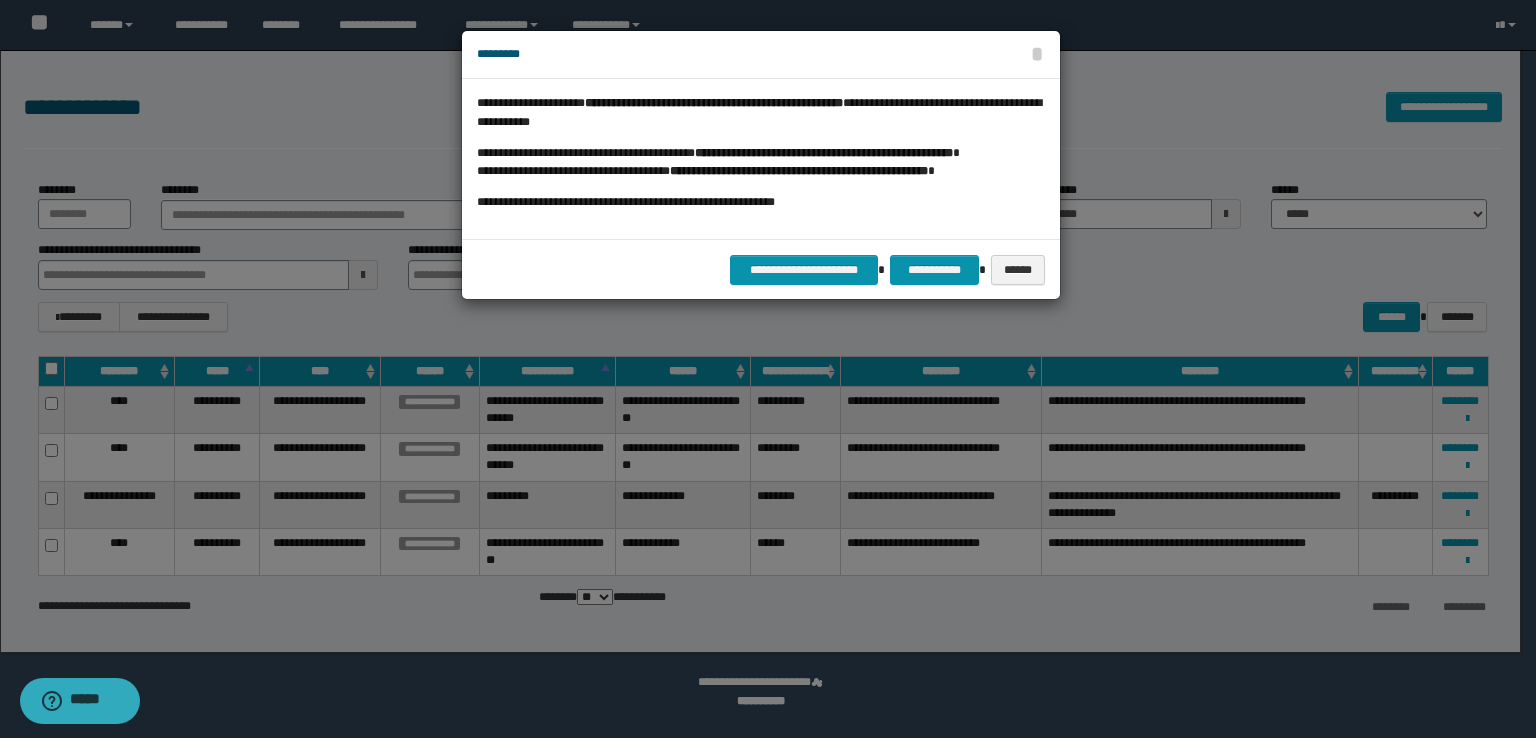 click on "*********" at bounding box center (761, 54) 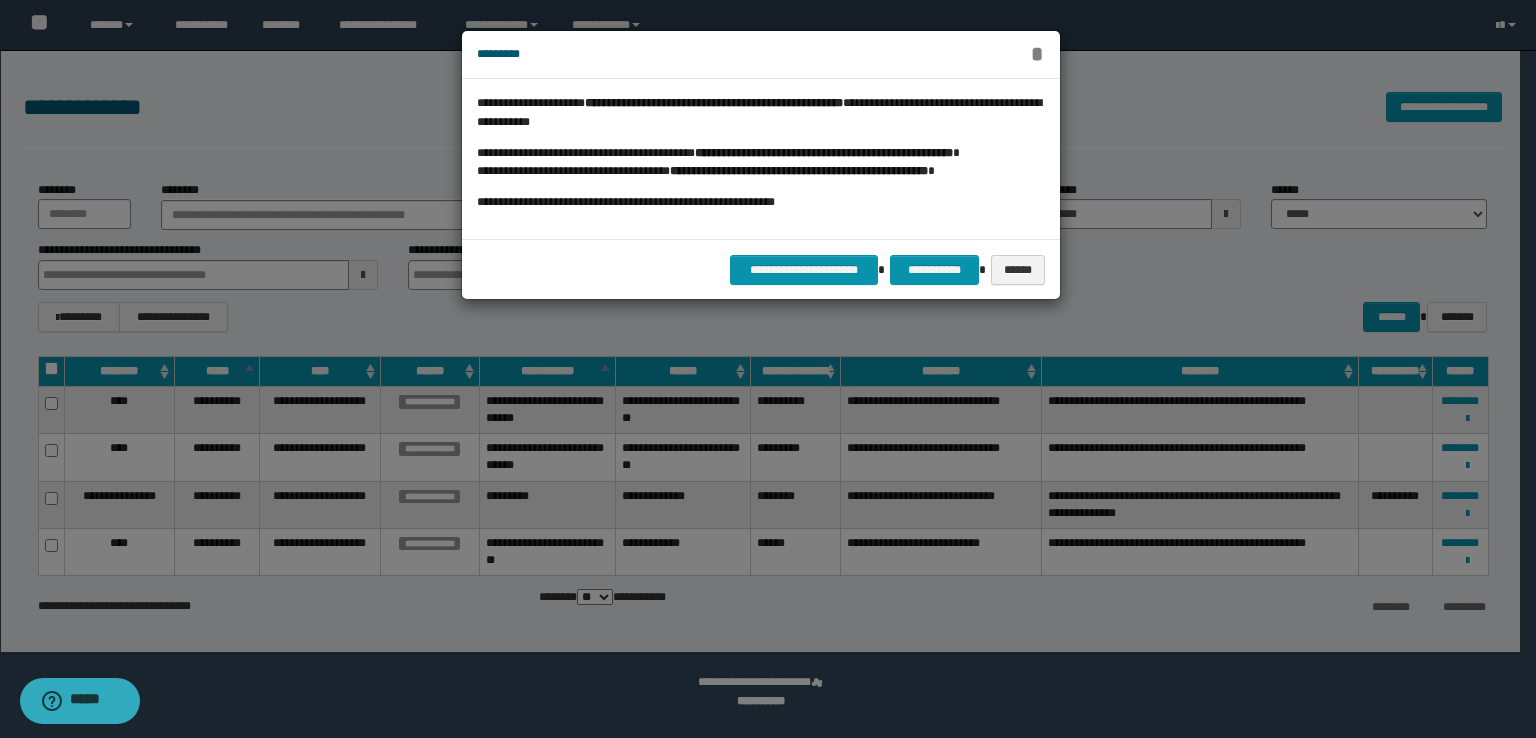 click on "*" at bounding box center [1037, 54] 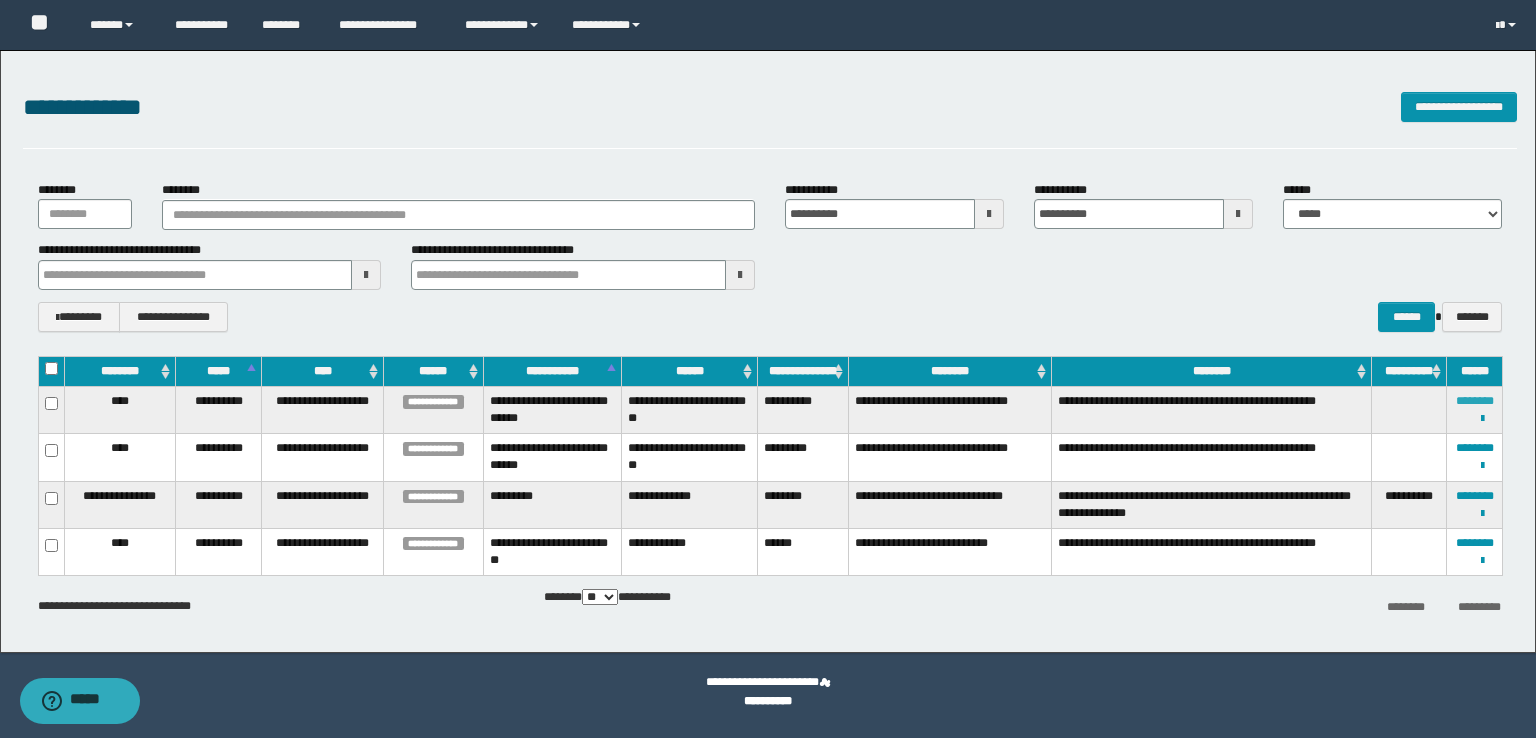 click on "********" at bounding box center (1475, 401) 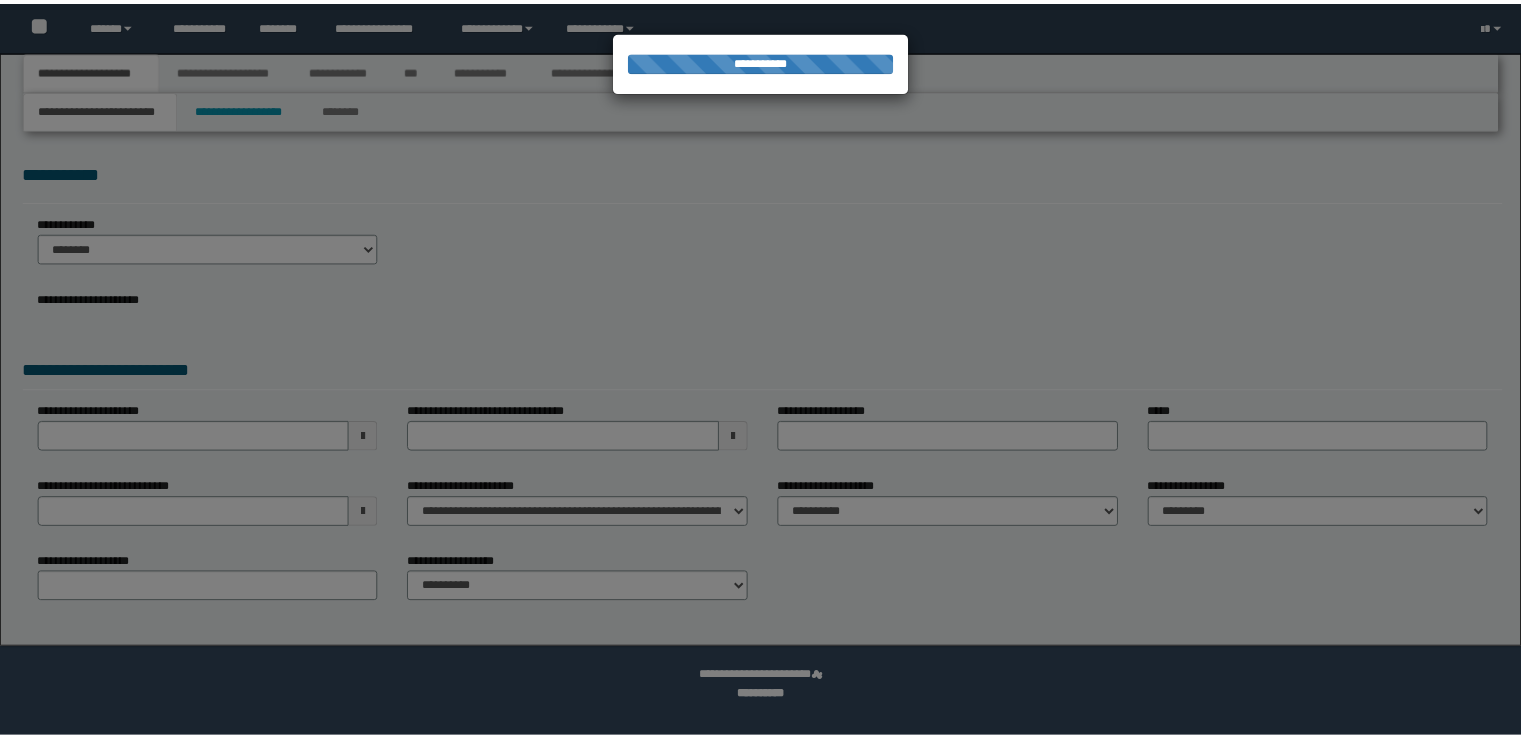 scroll, scrollTop: 0, scrollLeft: 0, axis: both 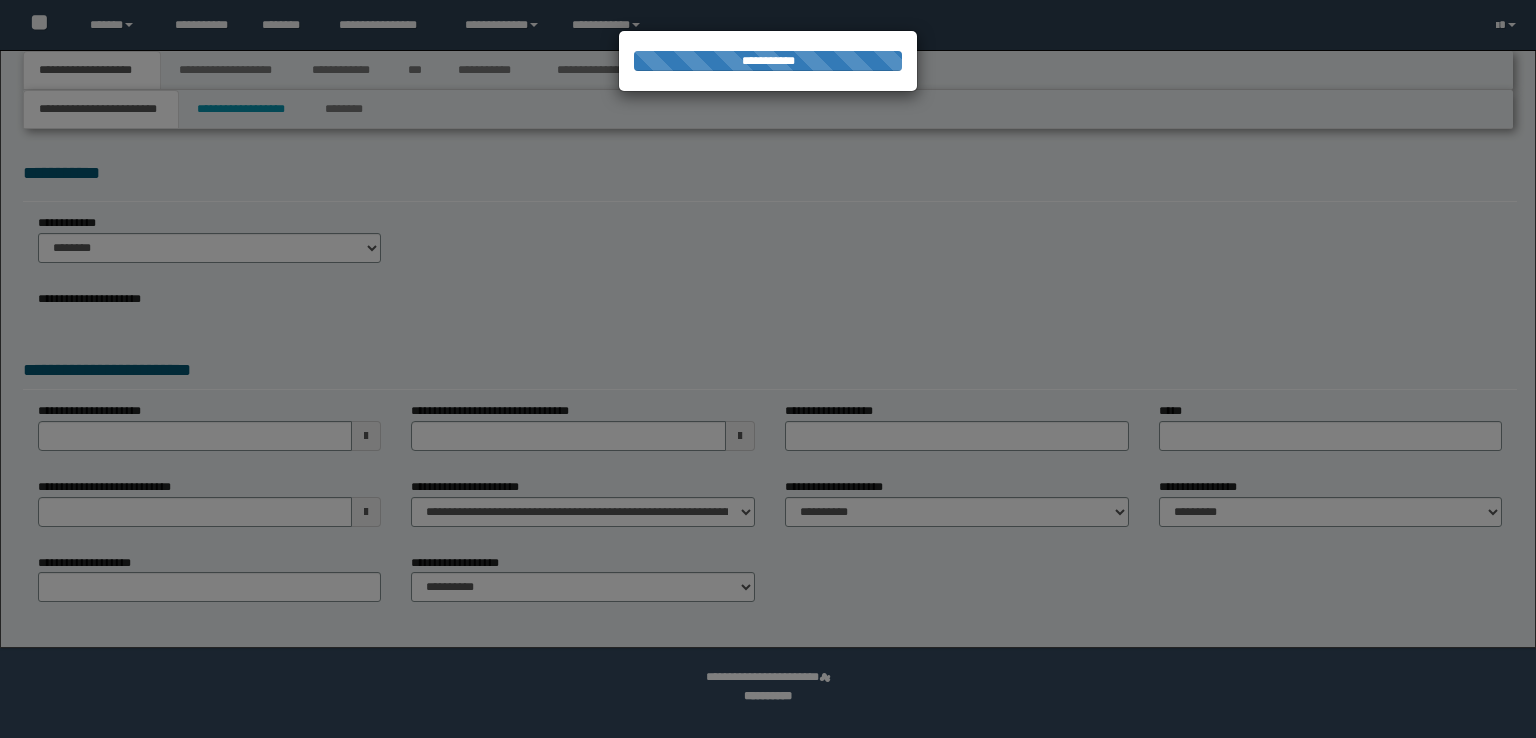 type on "**********" 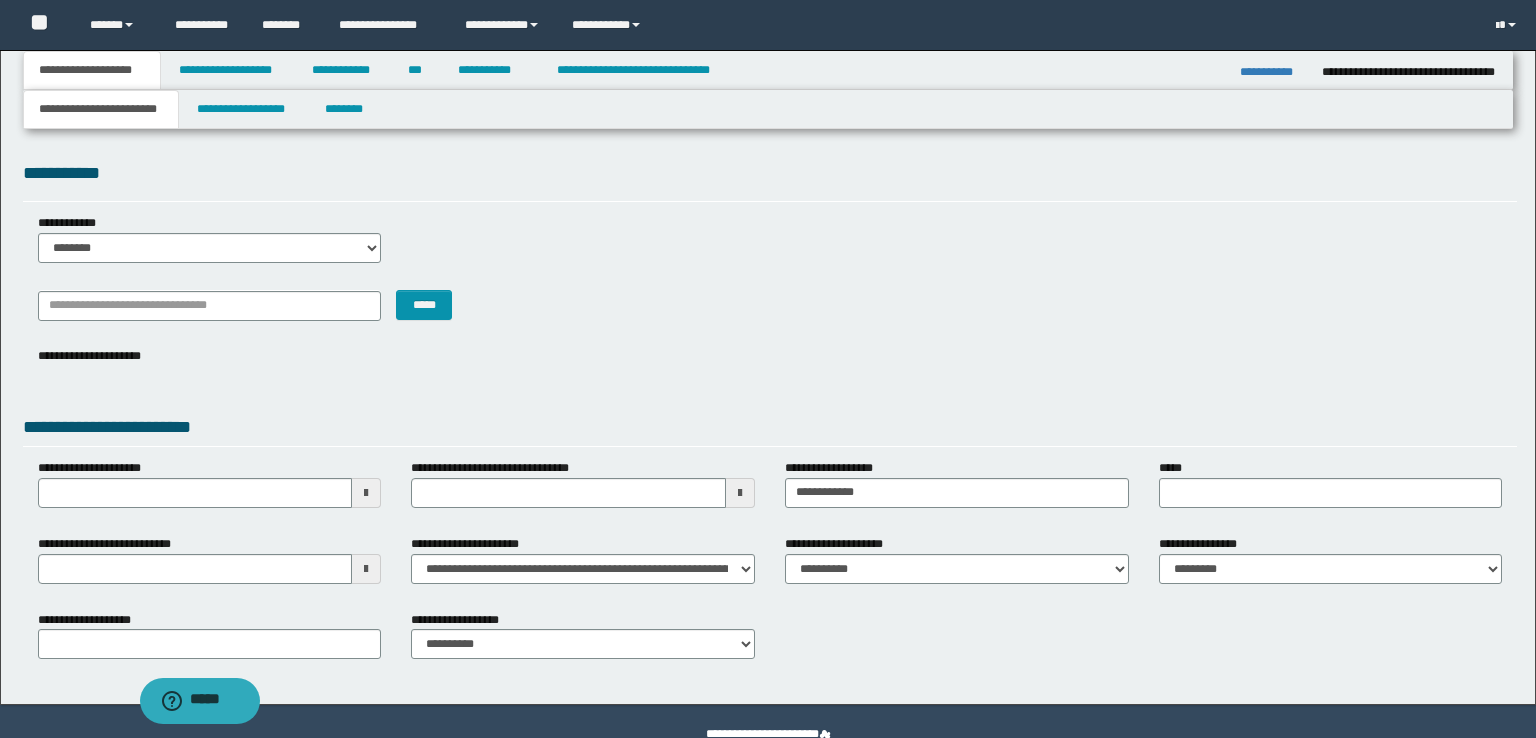 scroll, scrollTop: 0, scrollLeft: 0, axis: both 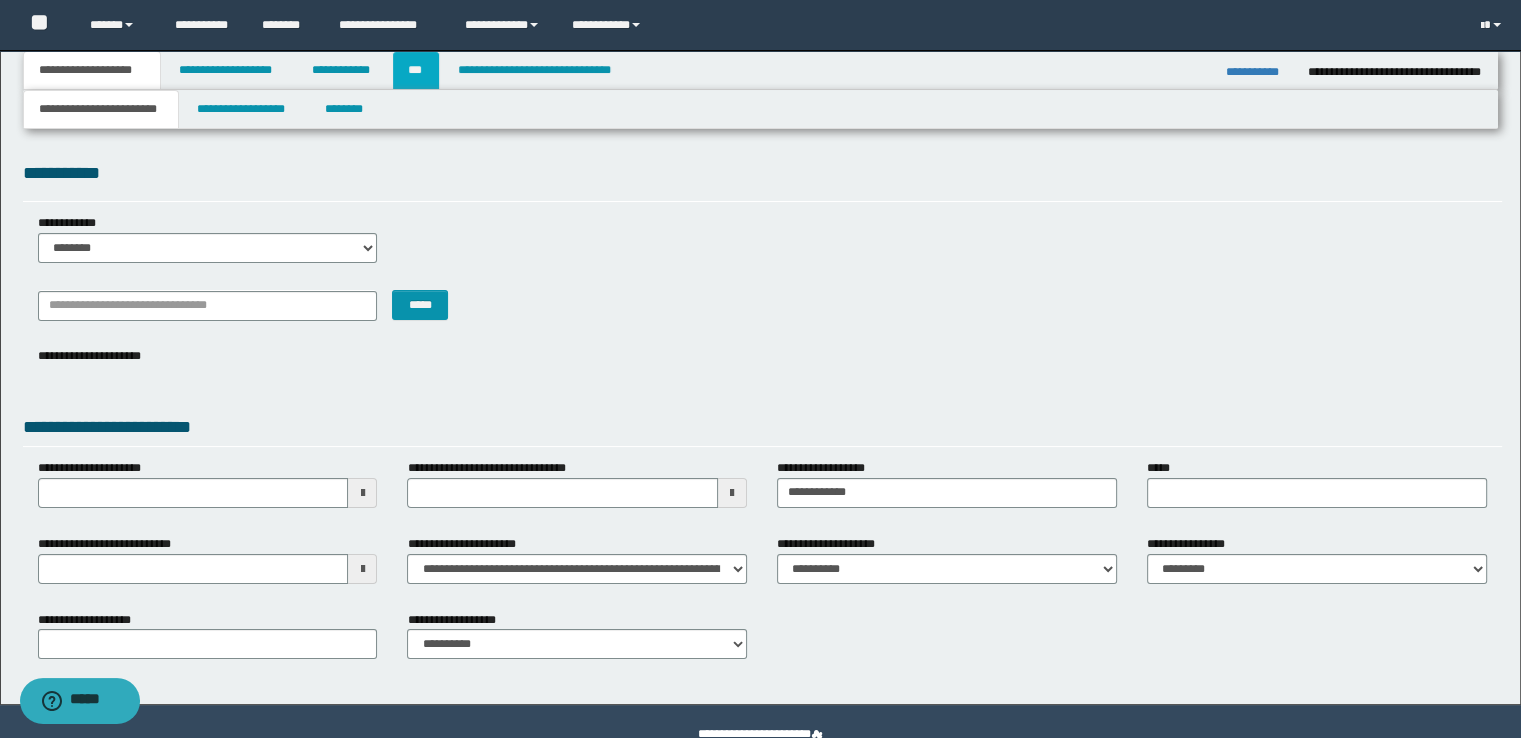 click on "***" at bounding box center (416, 70) 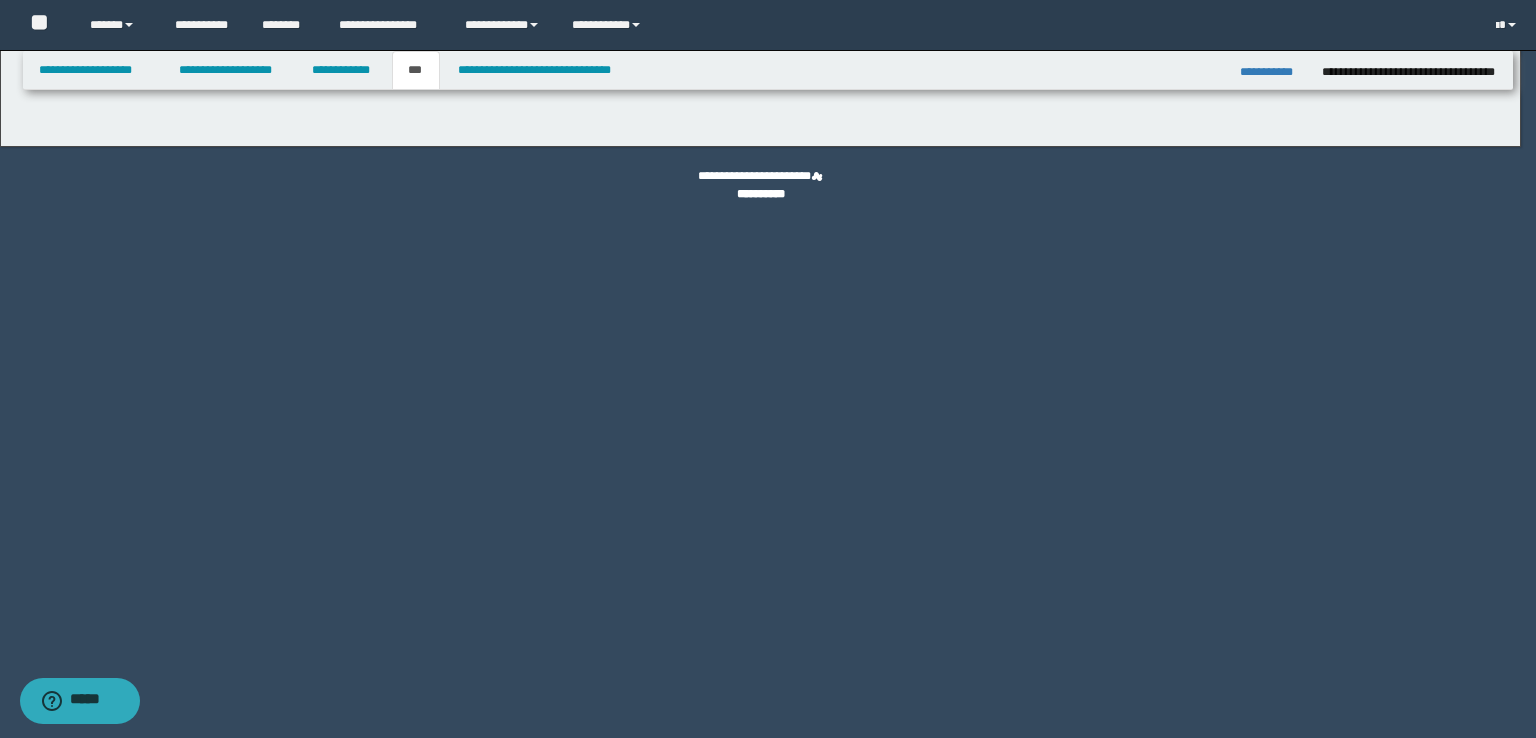 select on "*" 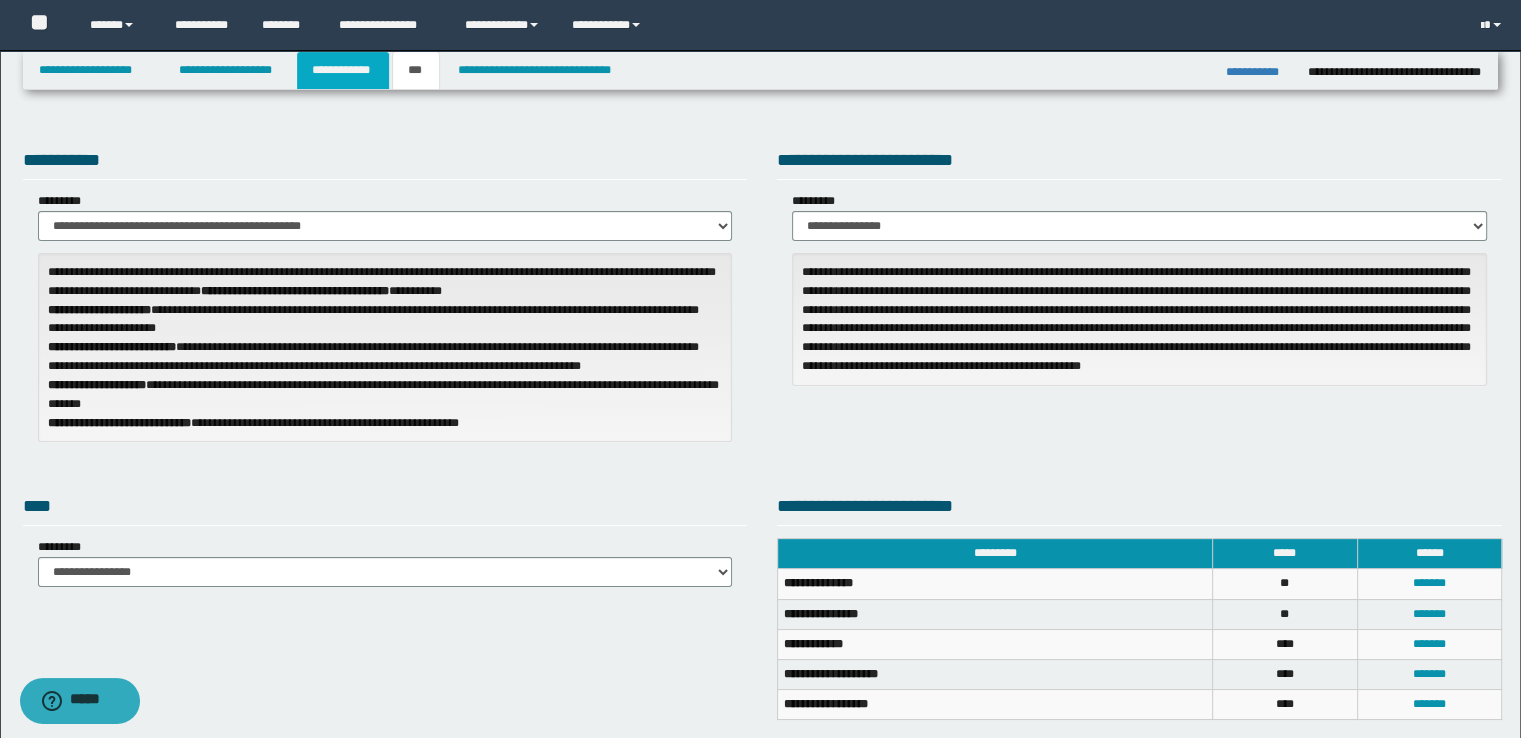 click on "**********" at bounding box center (343, 70) 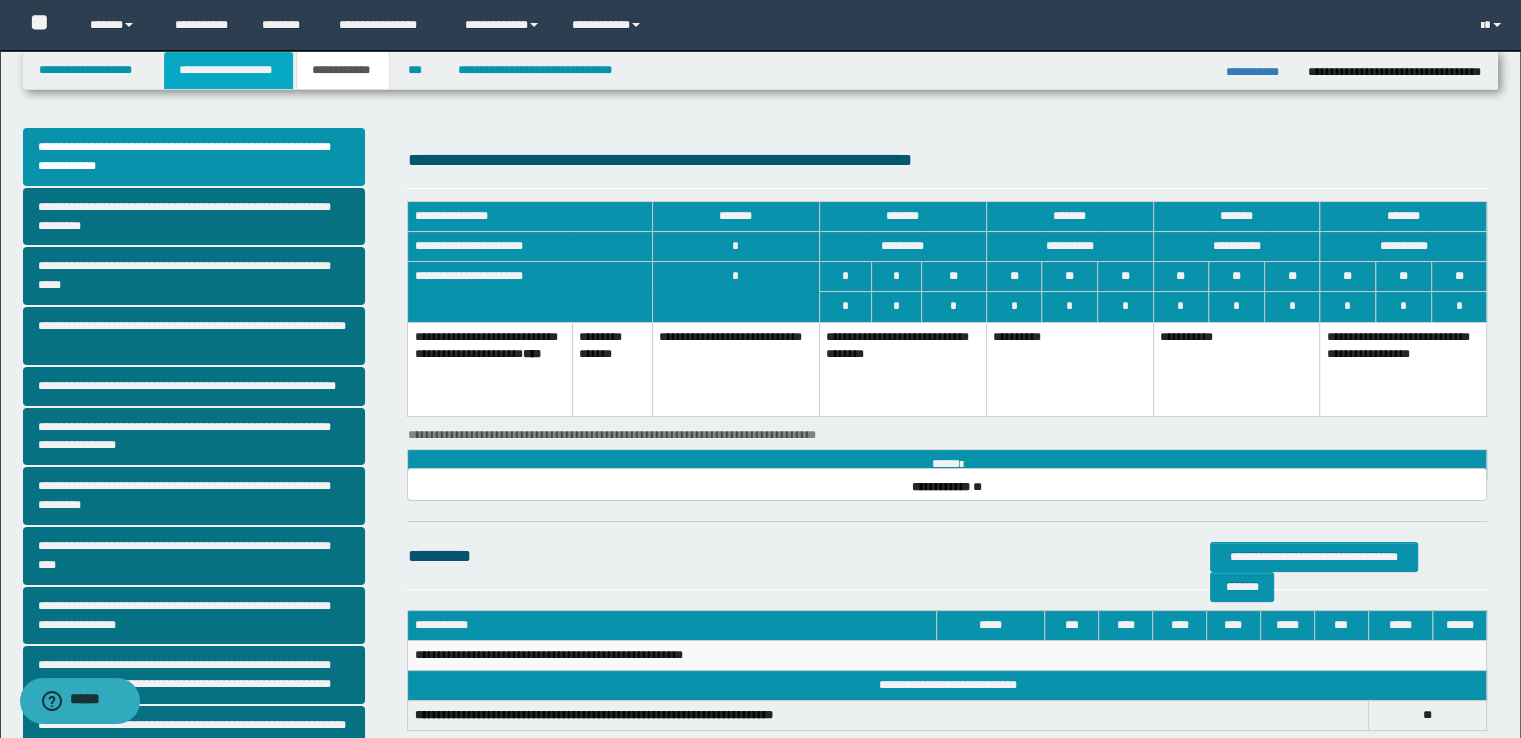 click on "**********" at bounding box center (228, 70) 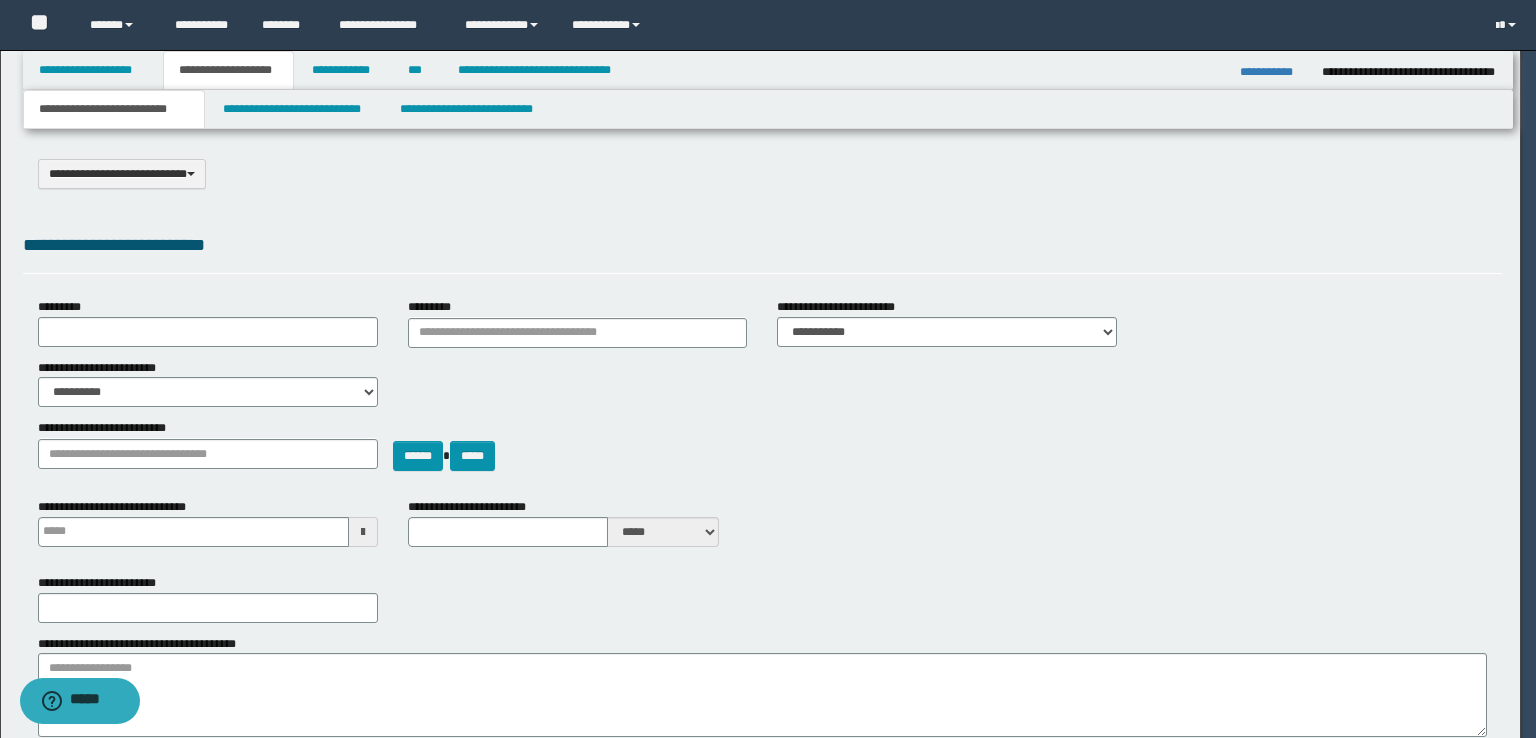 select on "*" 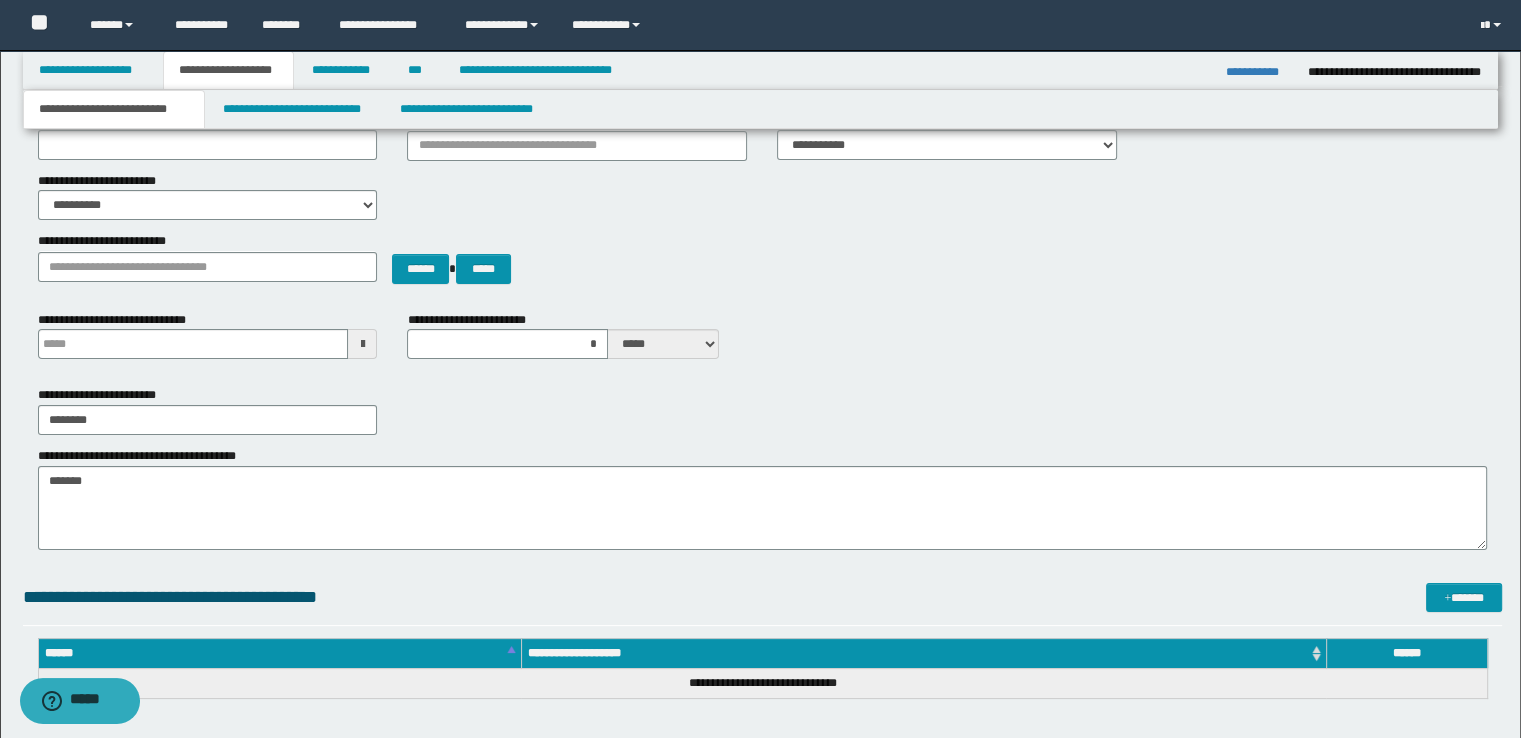 scroll, scrollTop: 0, scrollLeft: 0, axis: both 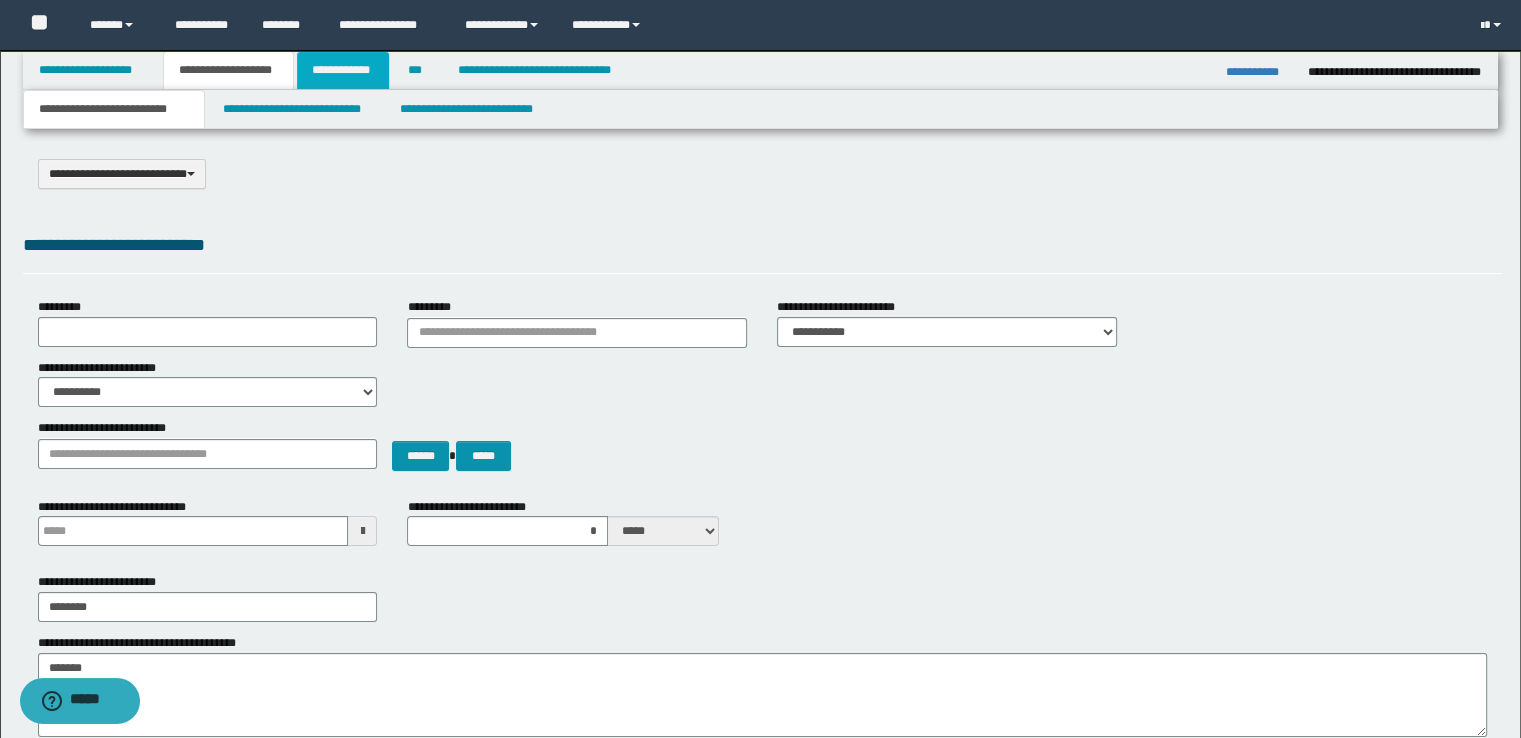 click on "**********" at bounding box center (343, 70) 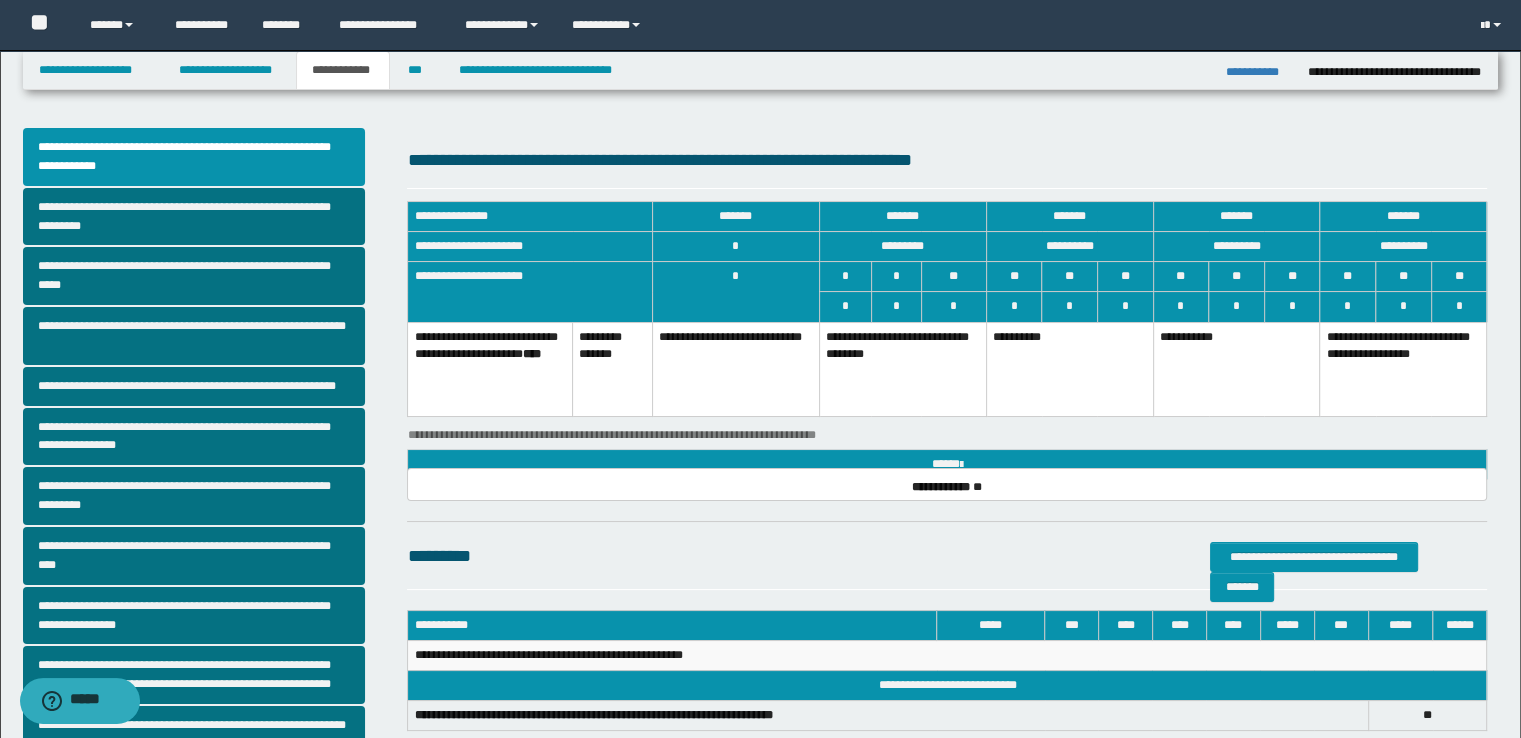 click on "*" at bounding box center [896, 307] 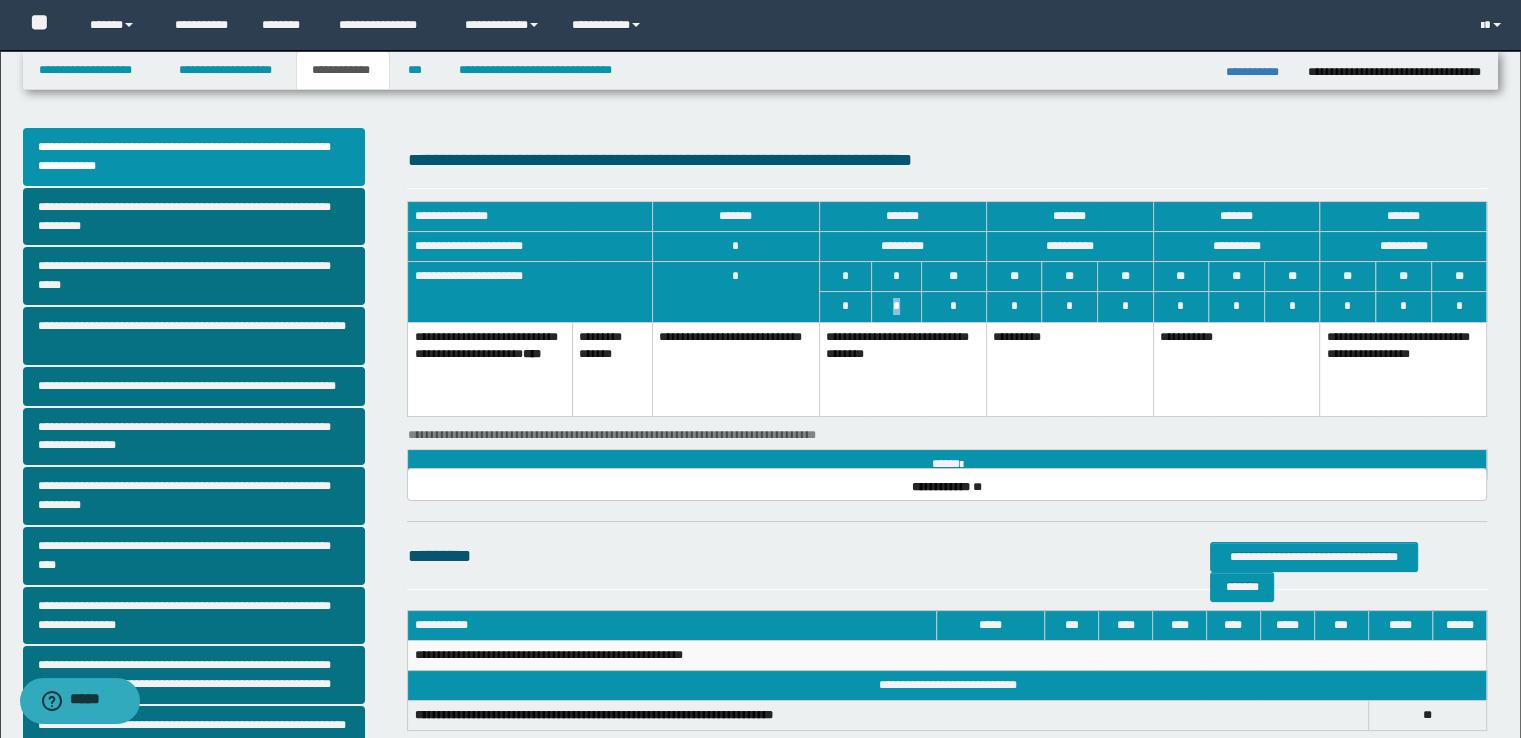 click on "*" at bounding box center (896, 307) 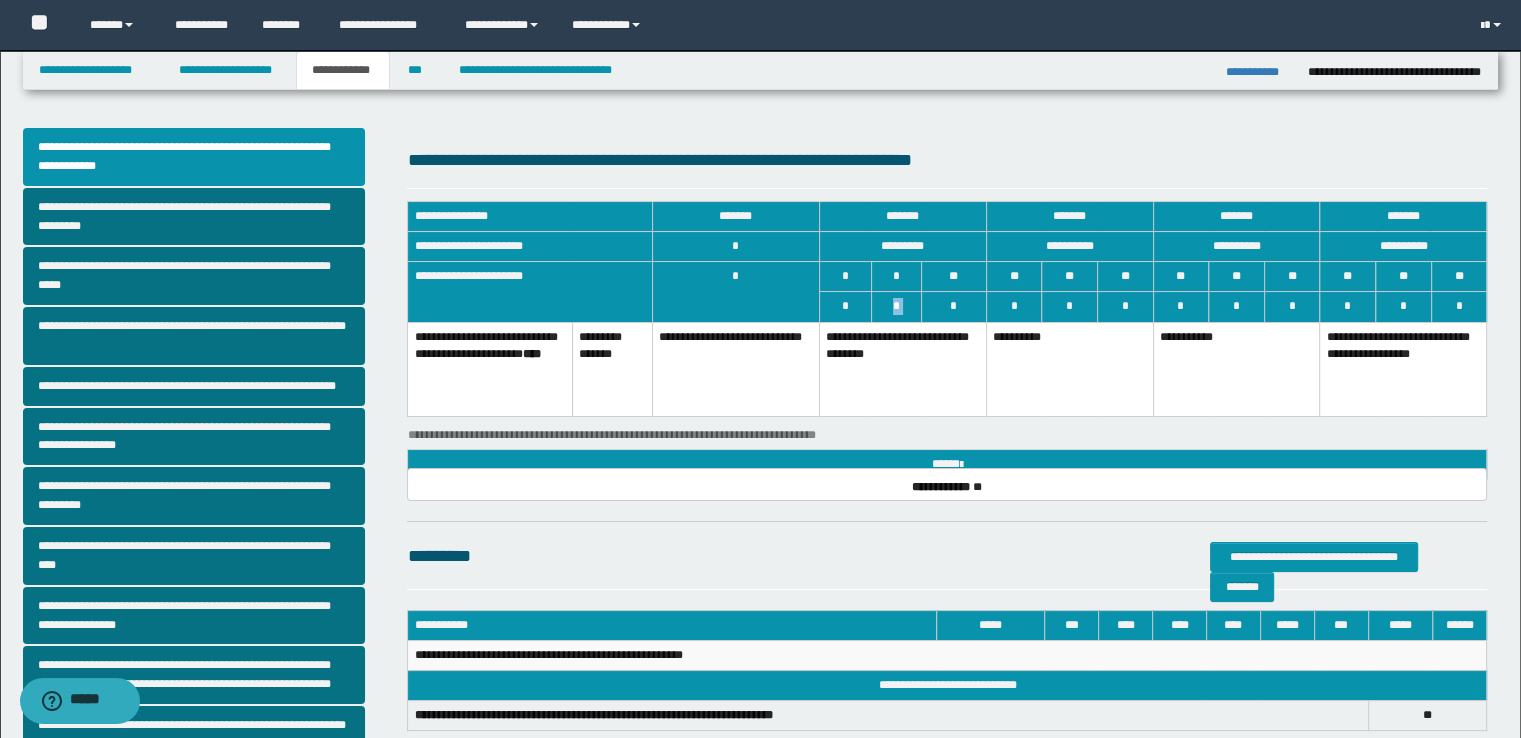 click on "*" at bounding box center (896, 307) 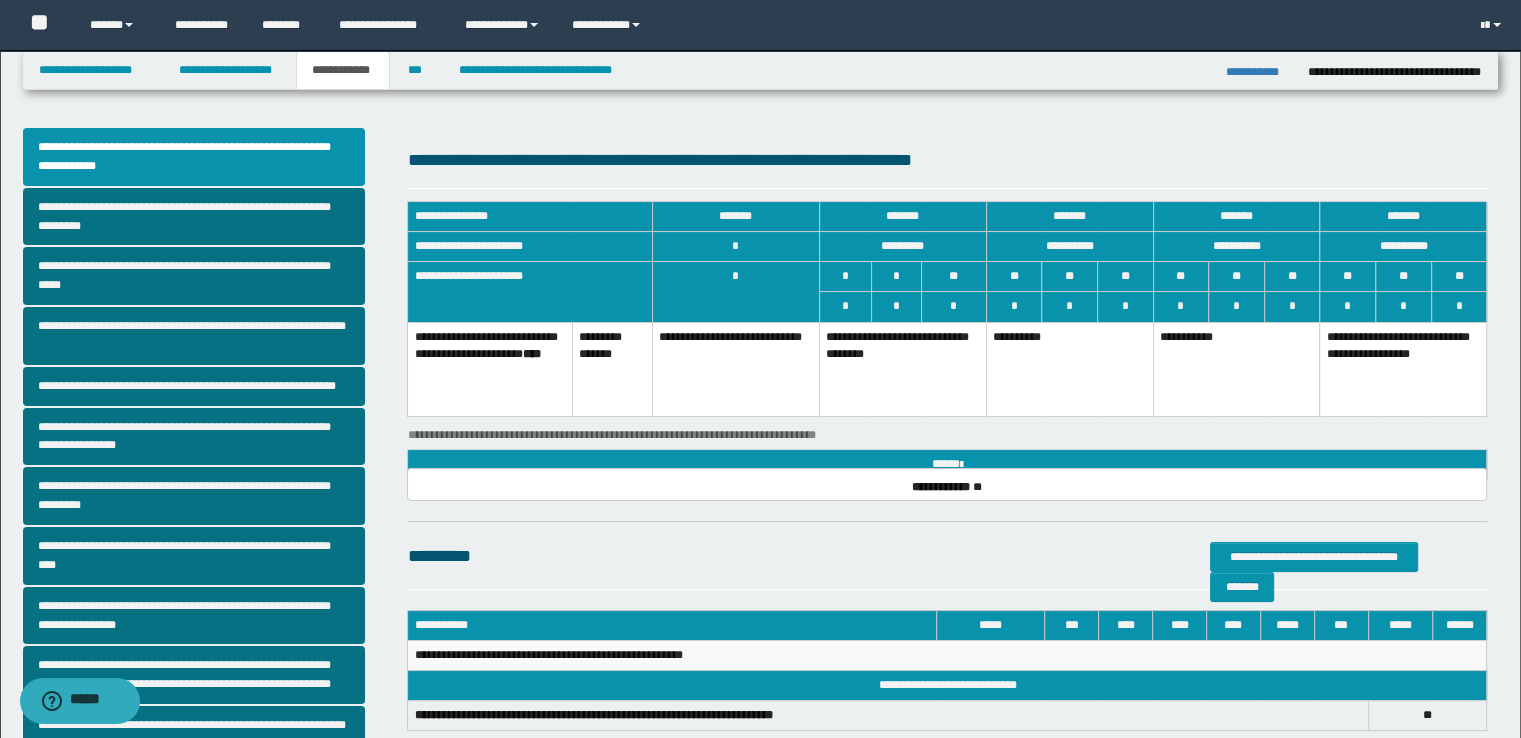 click on "**********" at bounding box center [530, 217] 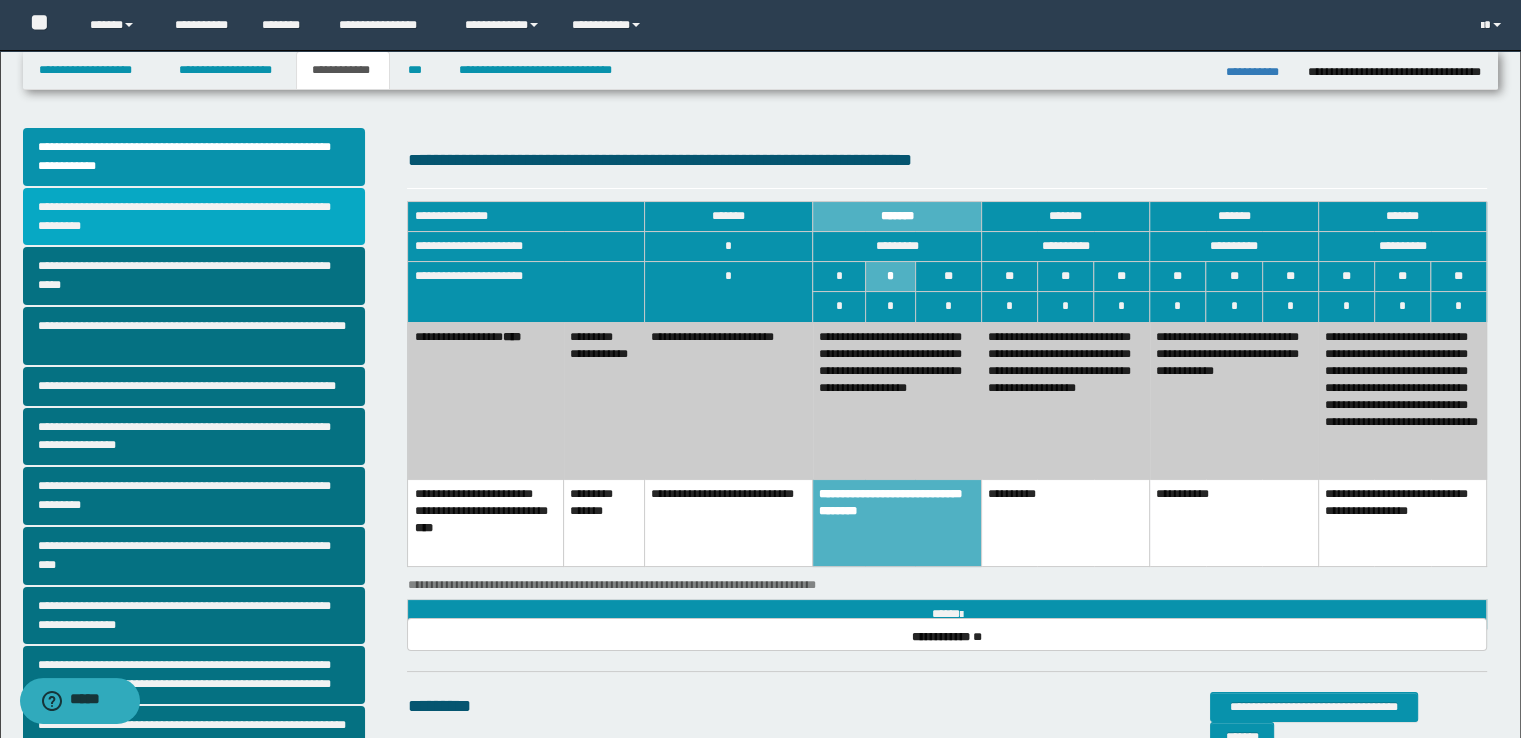 click on "**********" at bounding box center [194, 217] 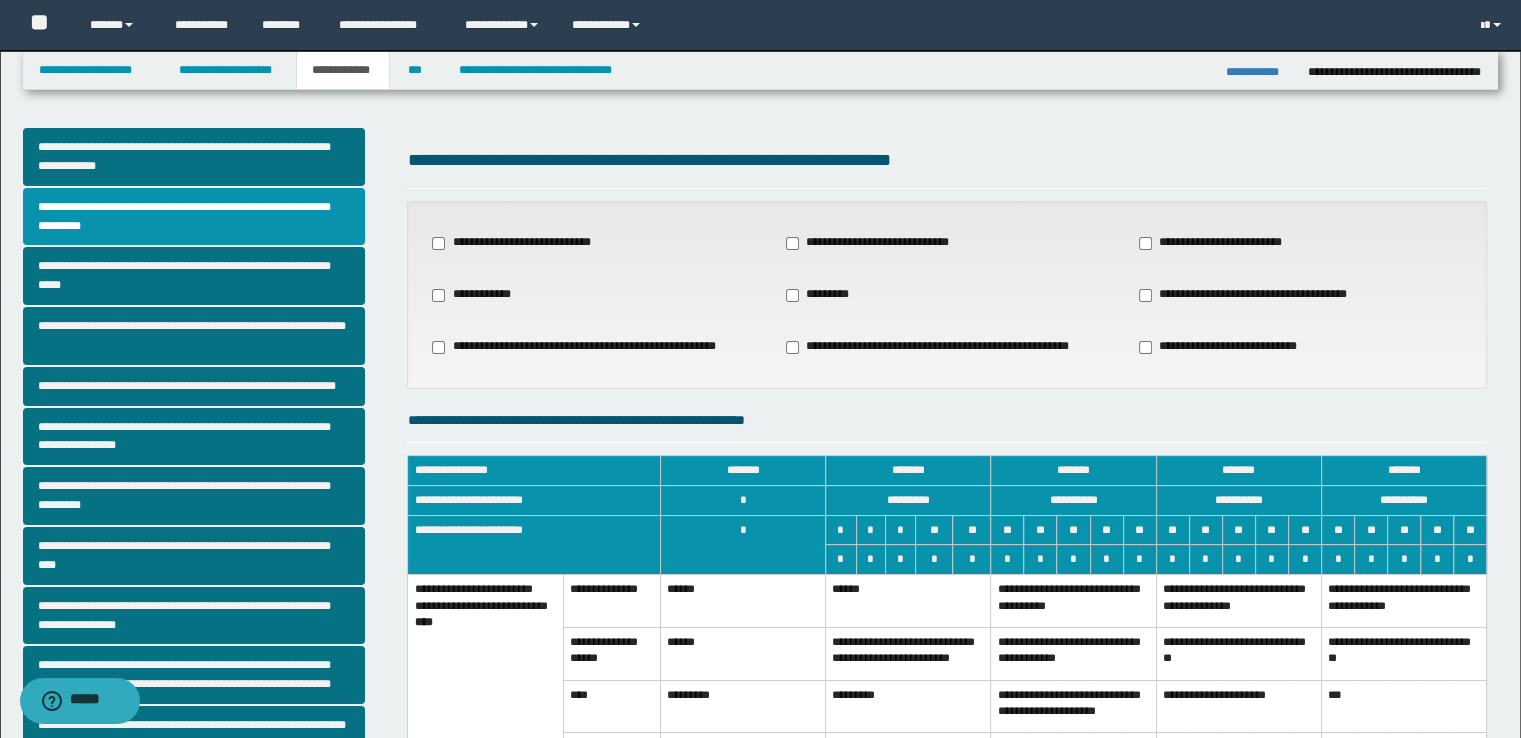 click on "*" at bounding box center [934, 560] 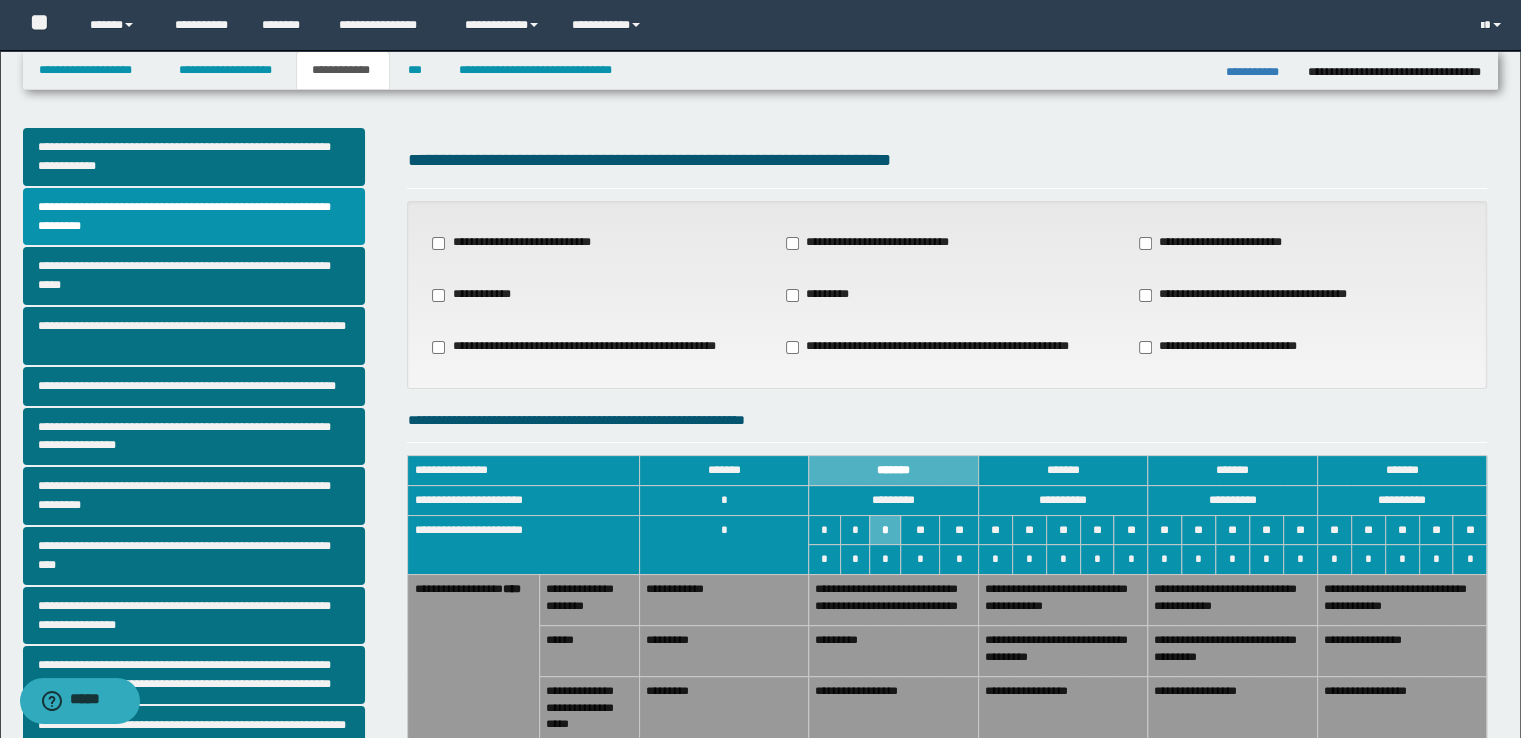 click on "*********" at bounding box center [893, 651] 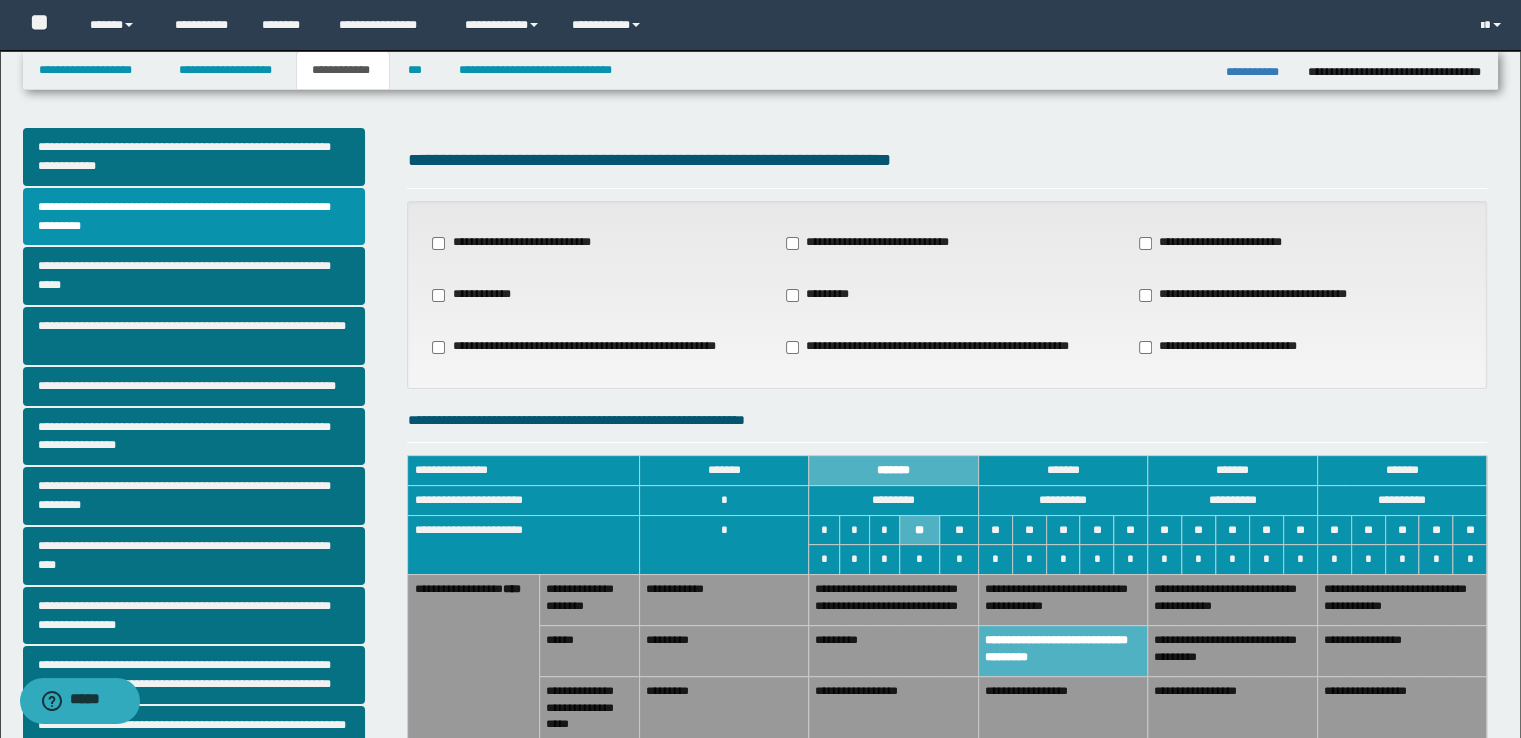 click on "**********" at bounding box center [1233, 651] 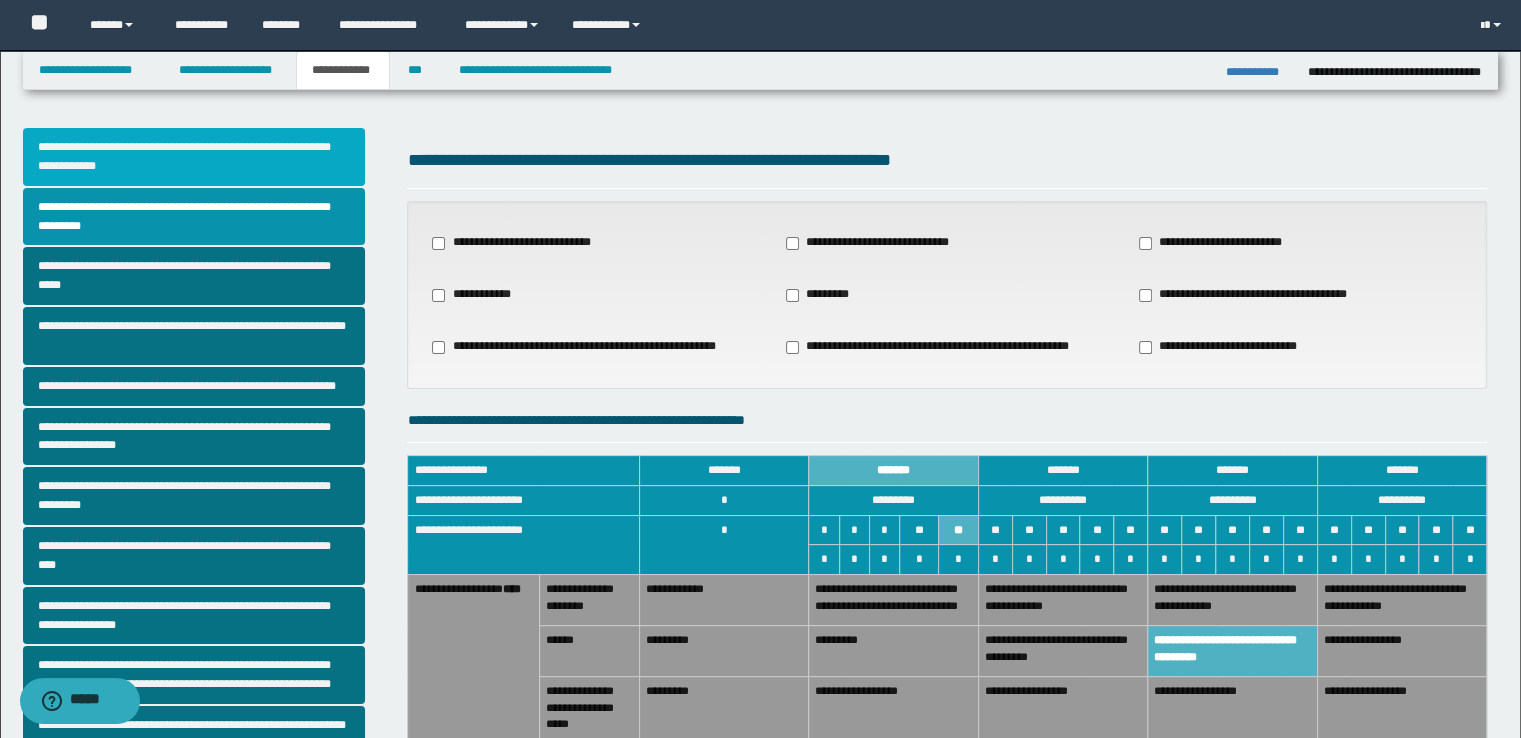 click on "**********" at bounding box center [194, 157] 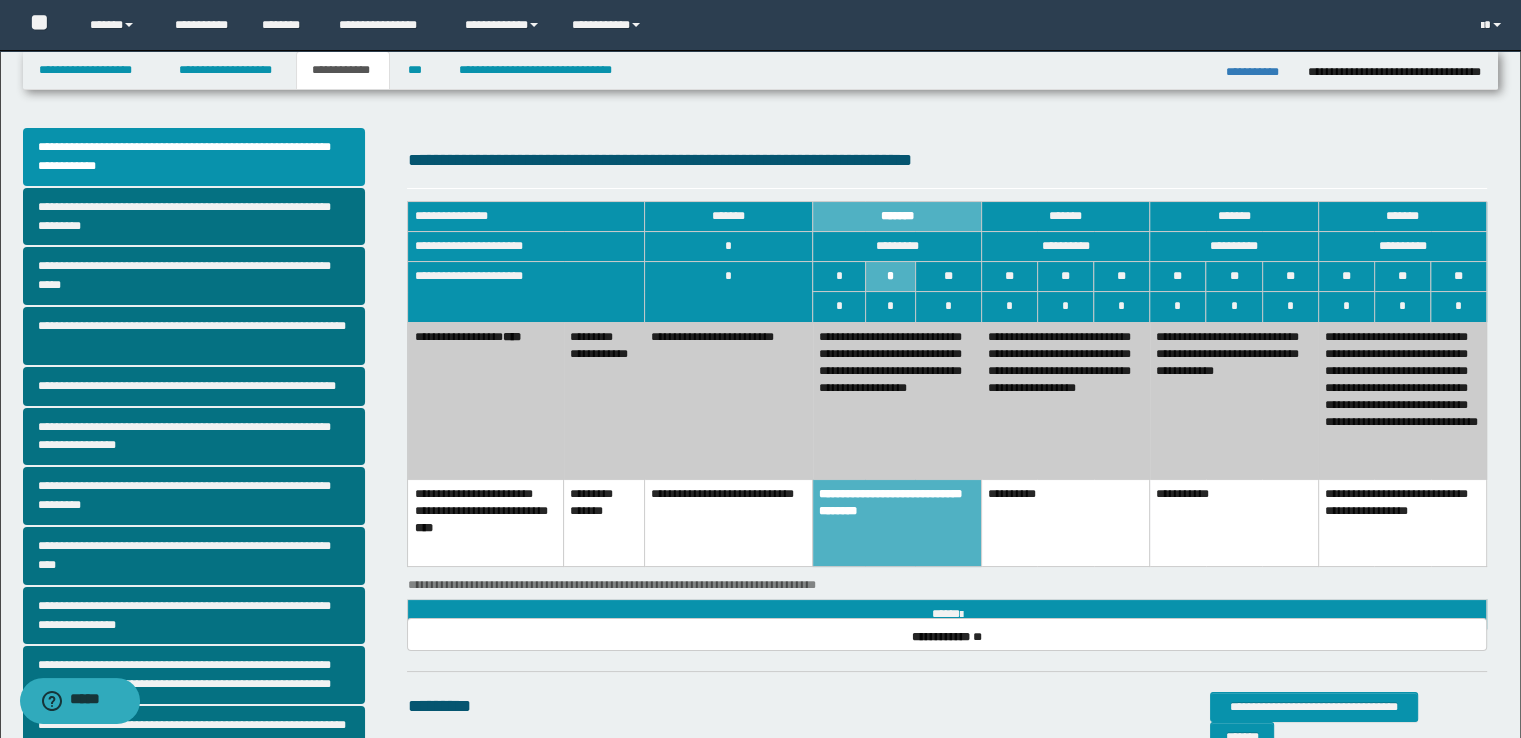 click on "**********" at bounding box center [897, 400] 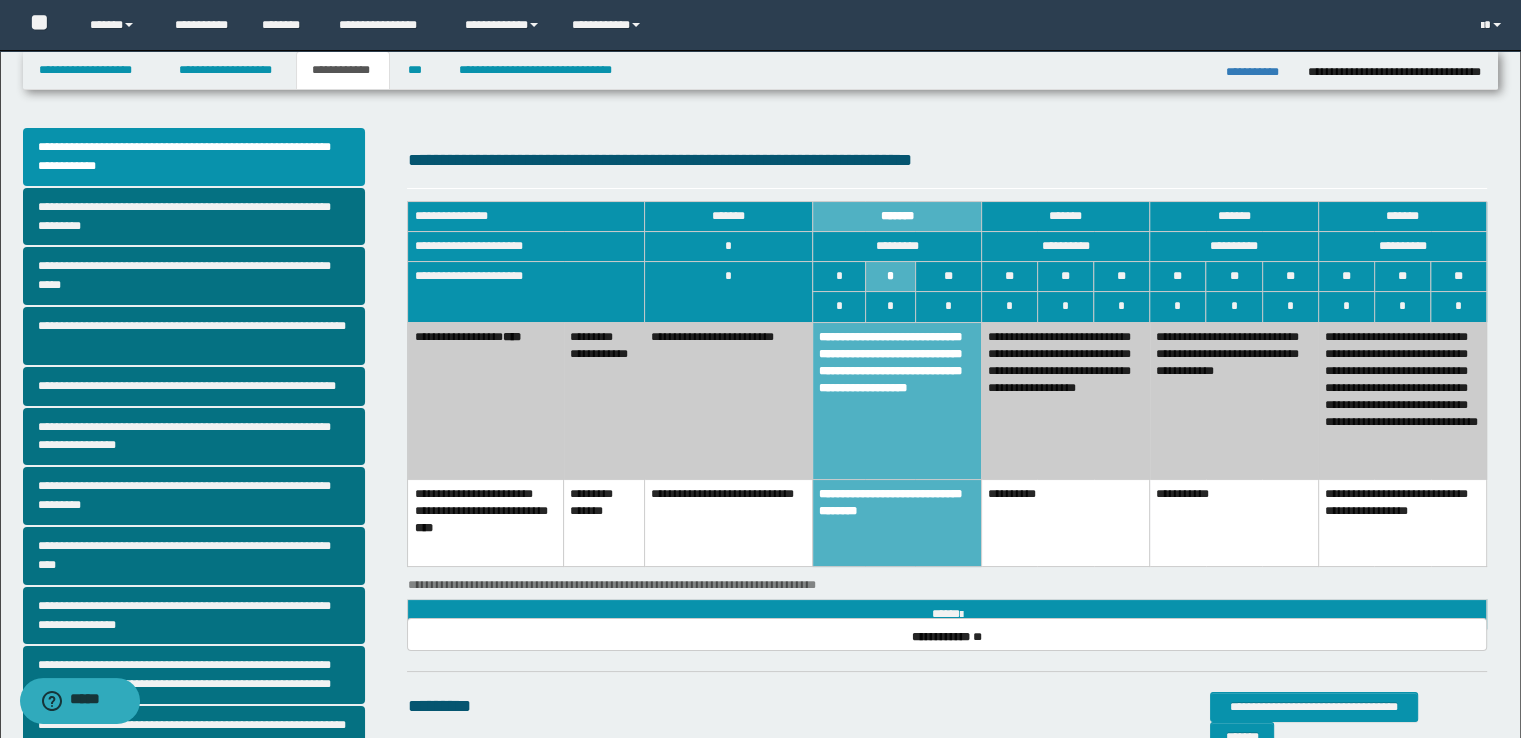 click on "**********" at bounding box center [1065, 400] 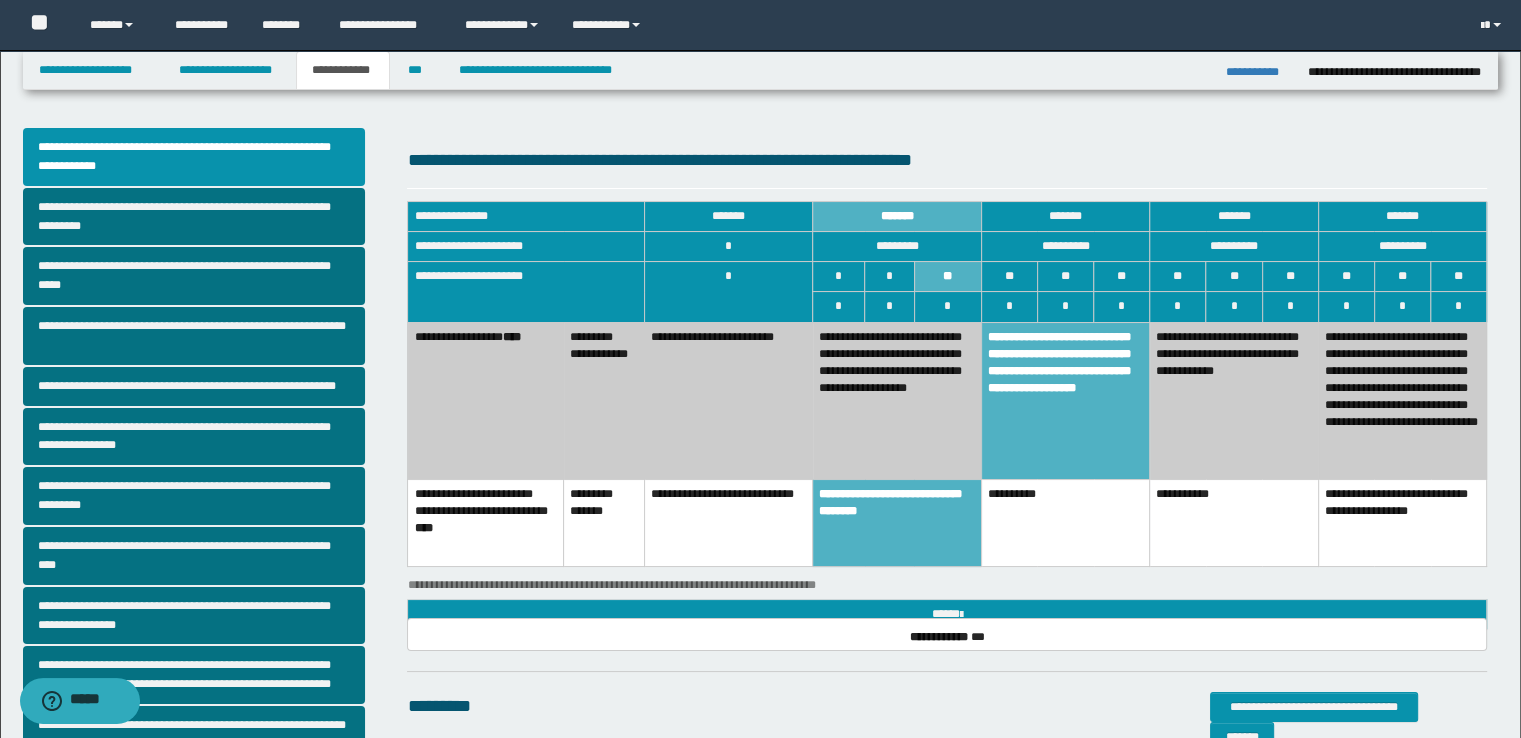 click on "**********" at bounding box center [1234, 400] 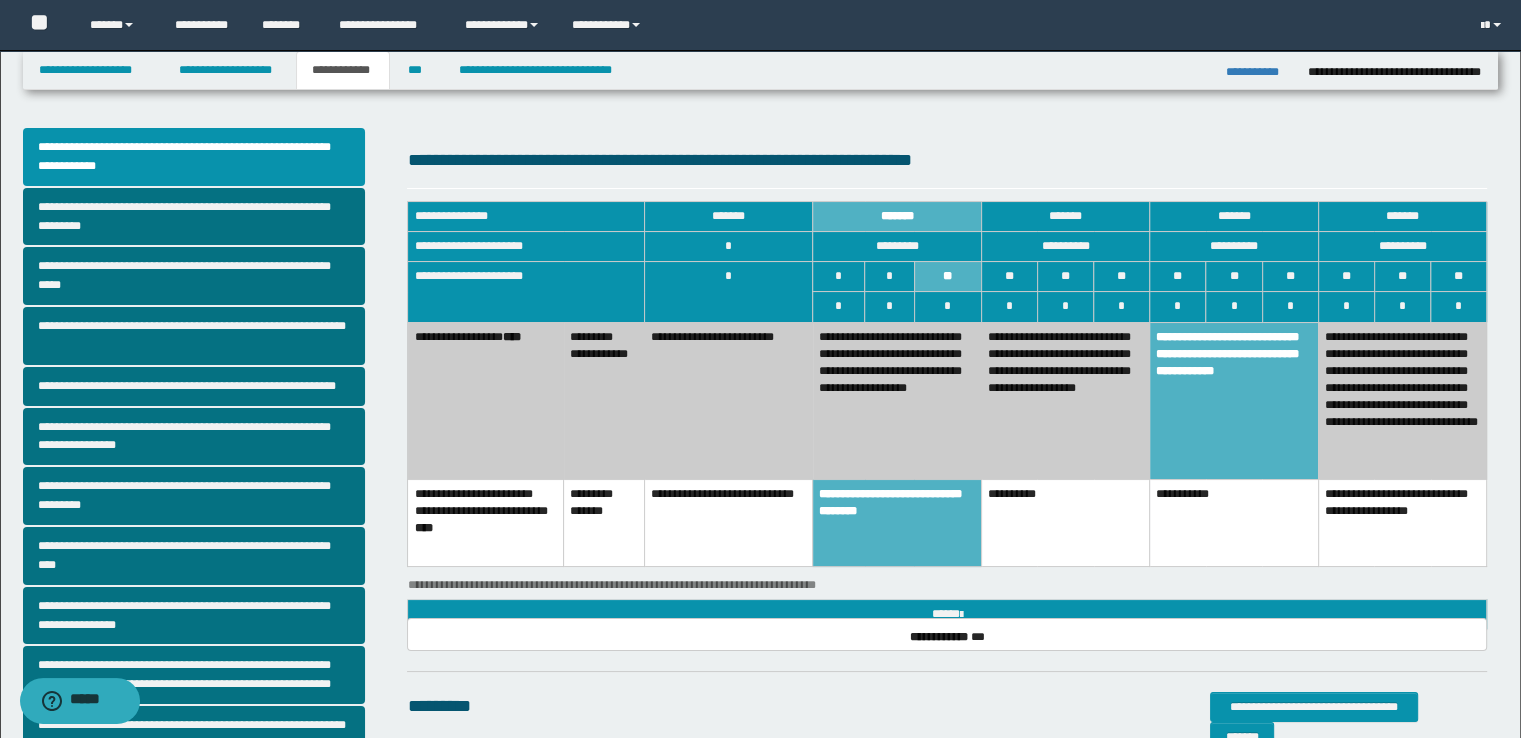 click on "**********" at bounding box center [1402, 400] 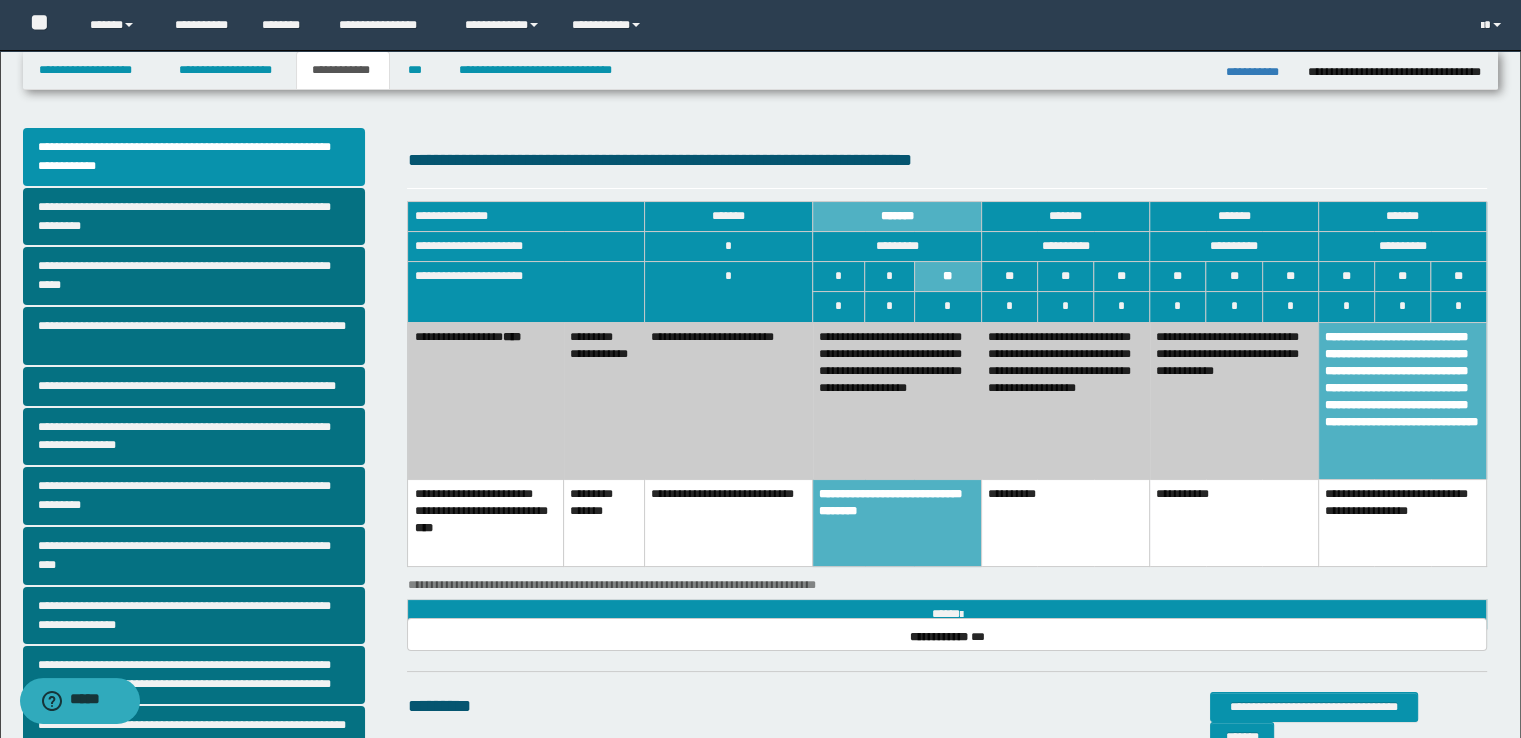 click on "**********" at bounding box center [897, 400] 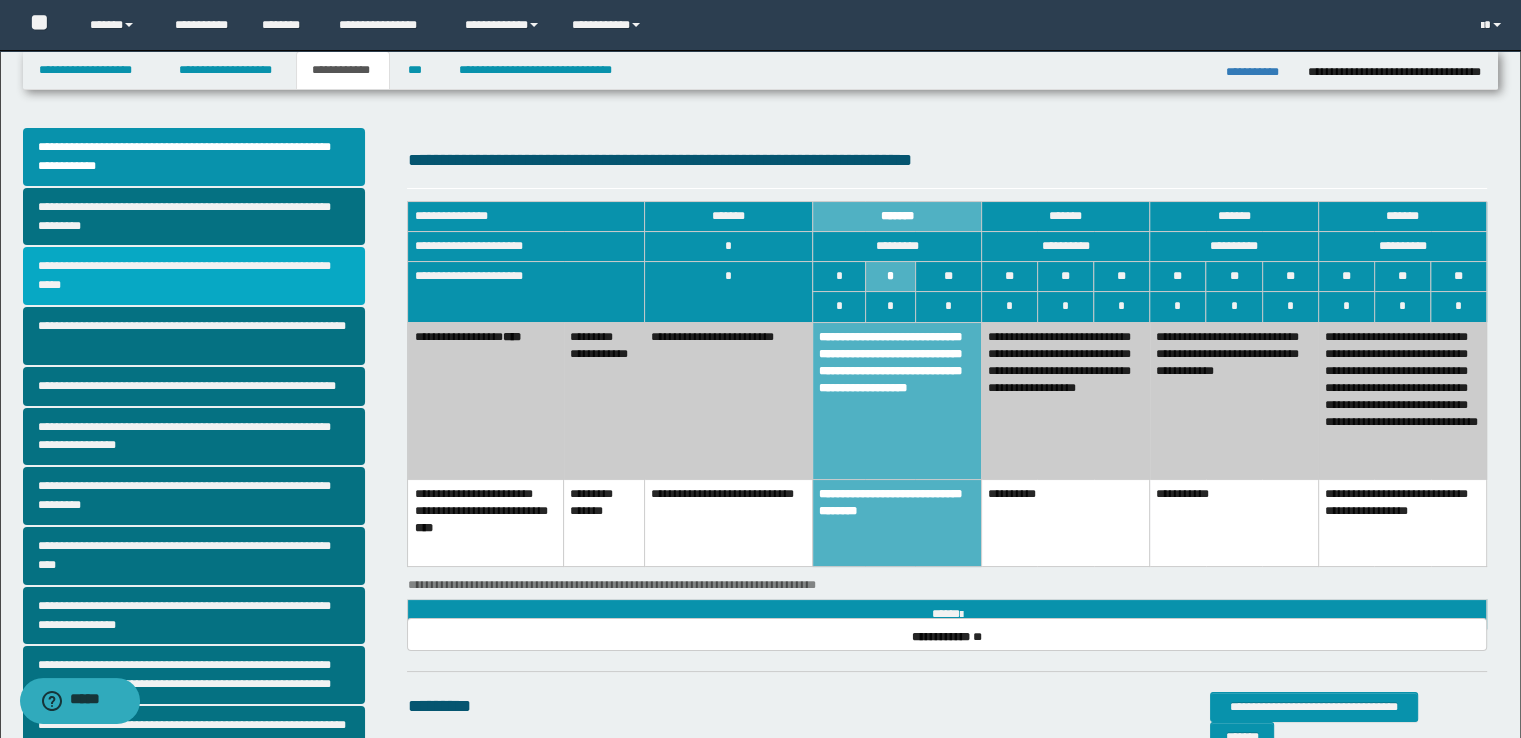 click on "**********" at bounding box center (194, 276) 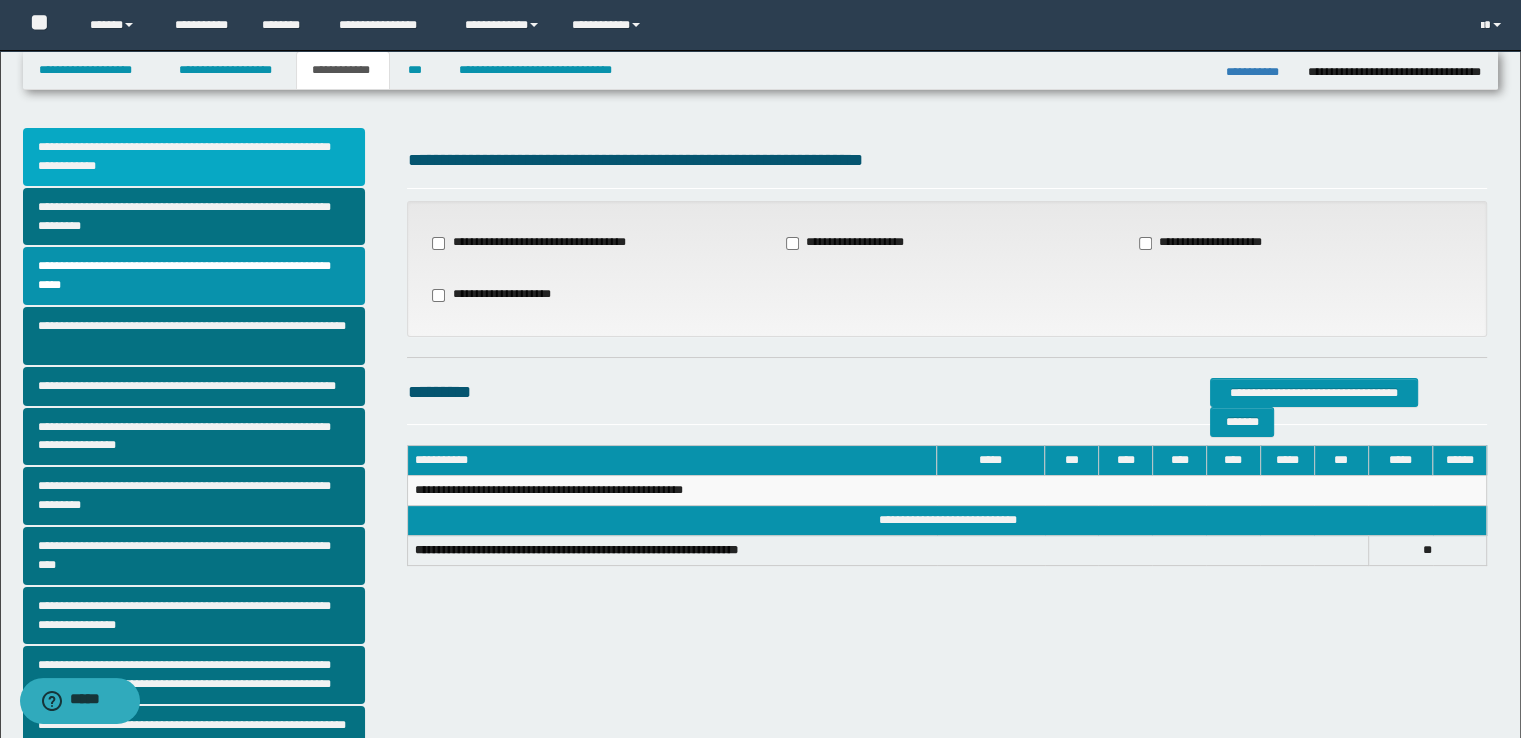 click on "**********" at bounding box center [194, 157] 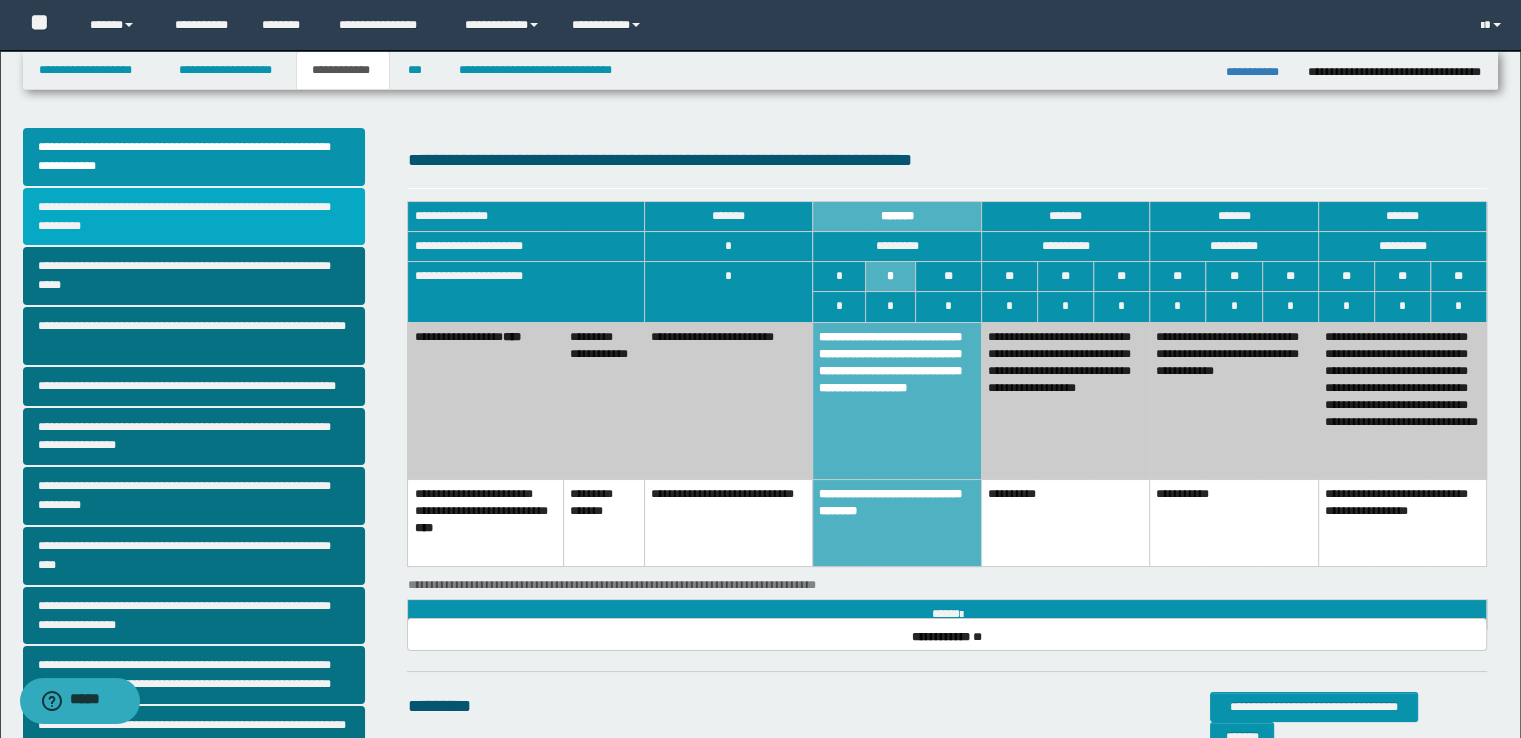 click on "**********" at bounding box center [194, 217] 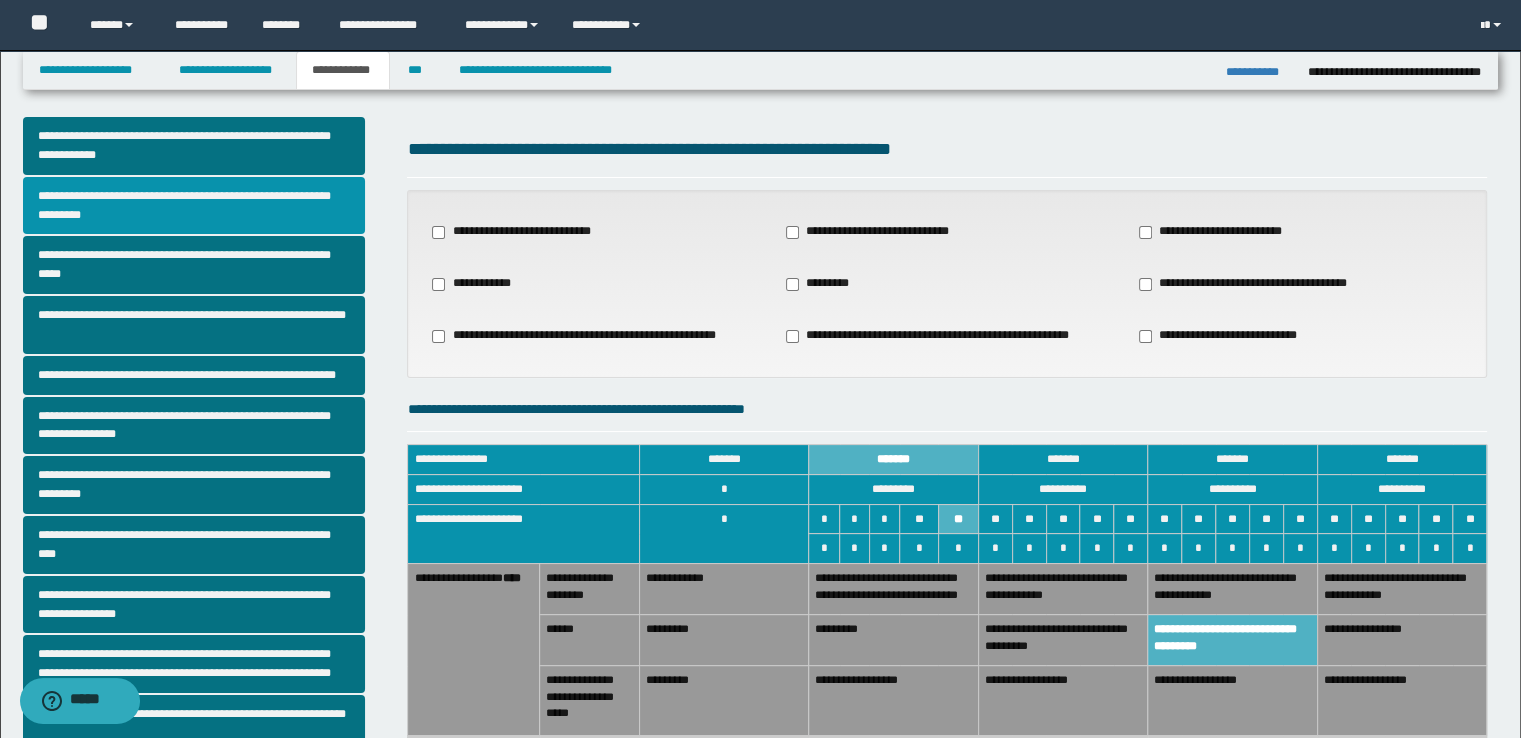 scroll, scrollTop: 2, scrollLeft: 0, axis: vertical 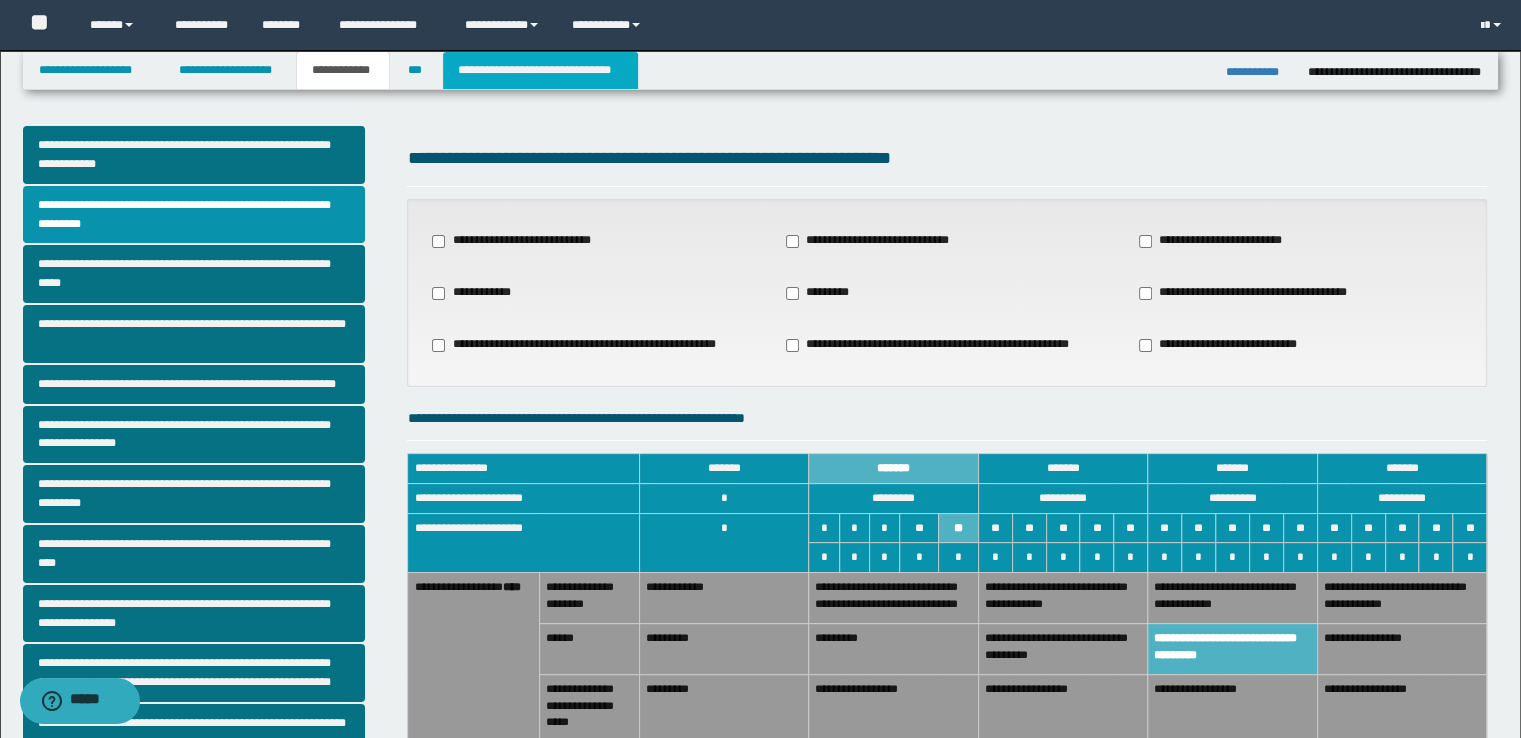 click on "**********" at bounding box center (540, 70) 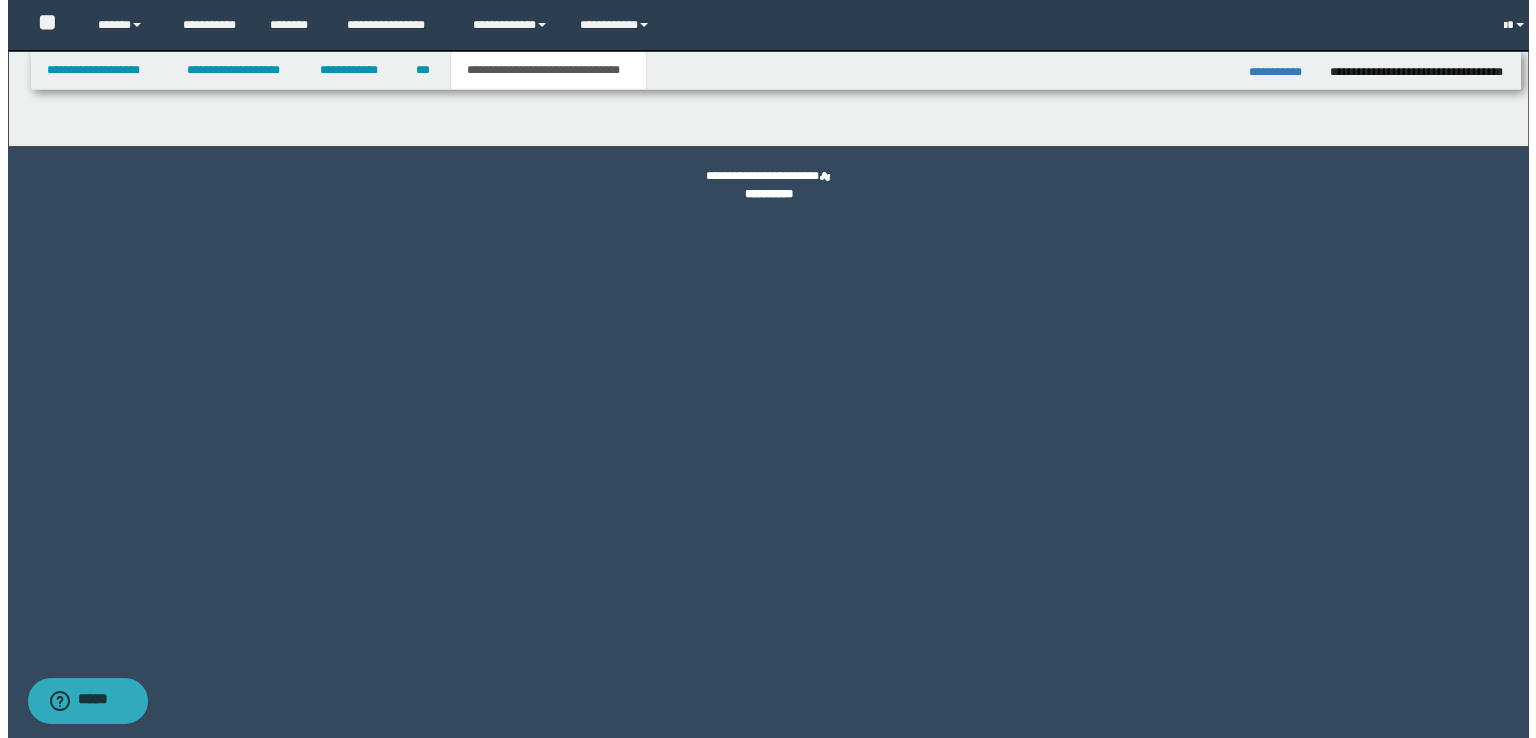 scroll, scrollTop: 0, scrollLeft: 0, axis: both 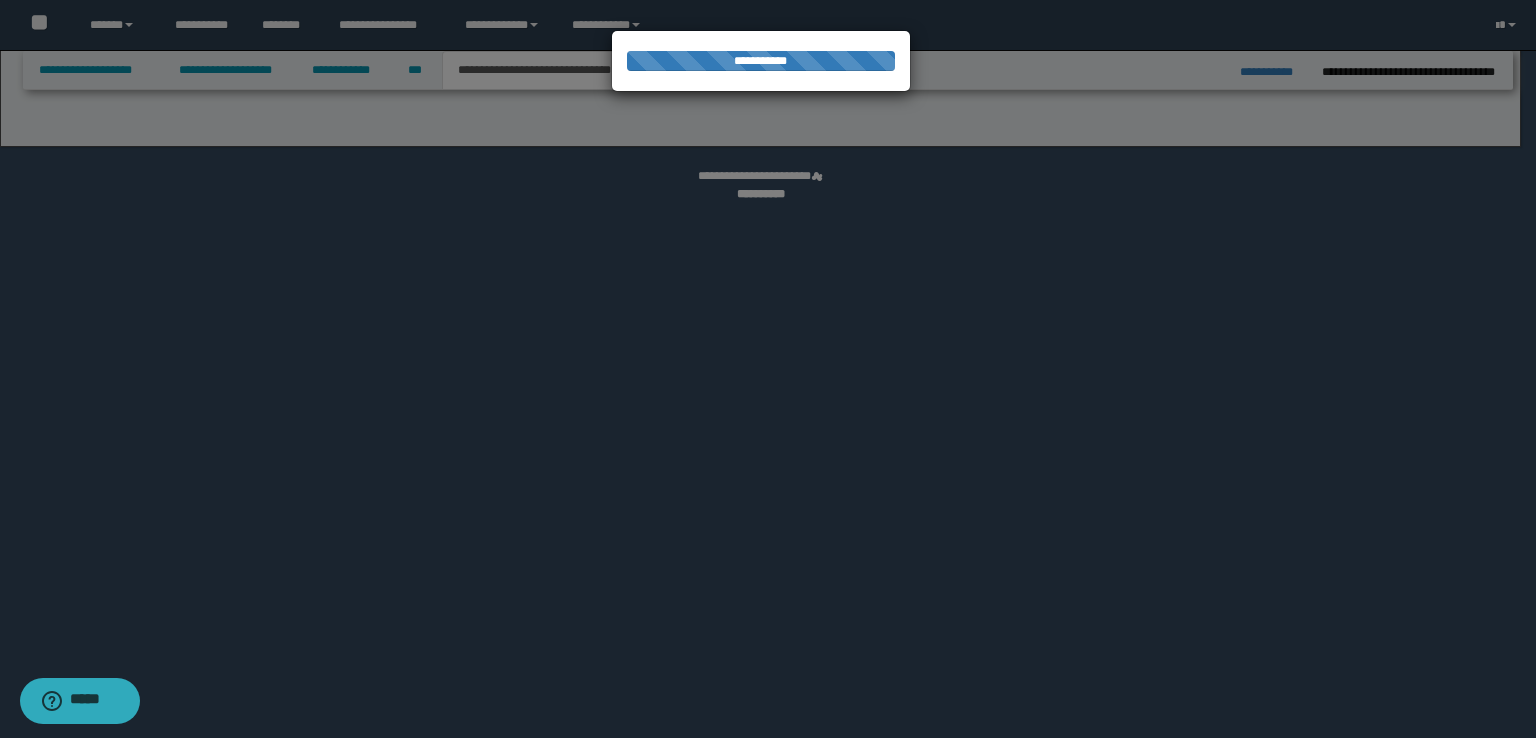 select on "*" 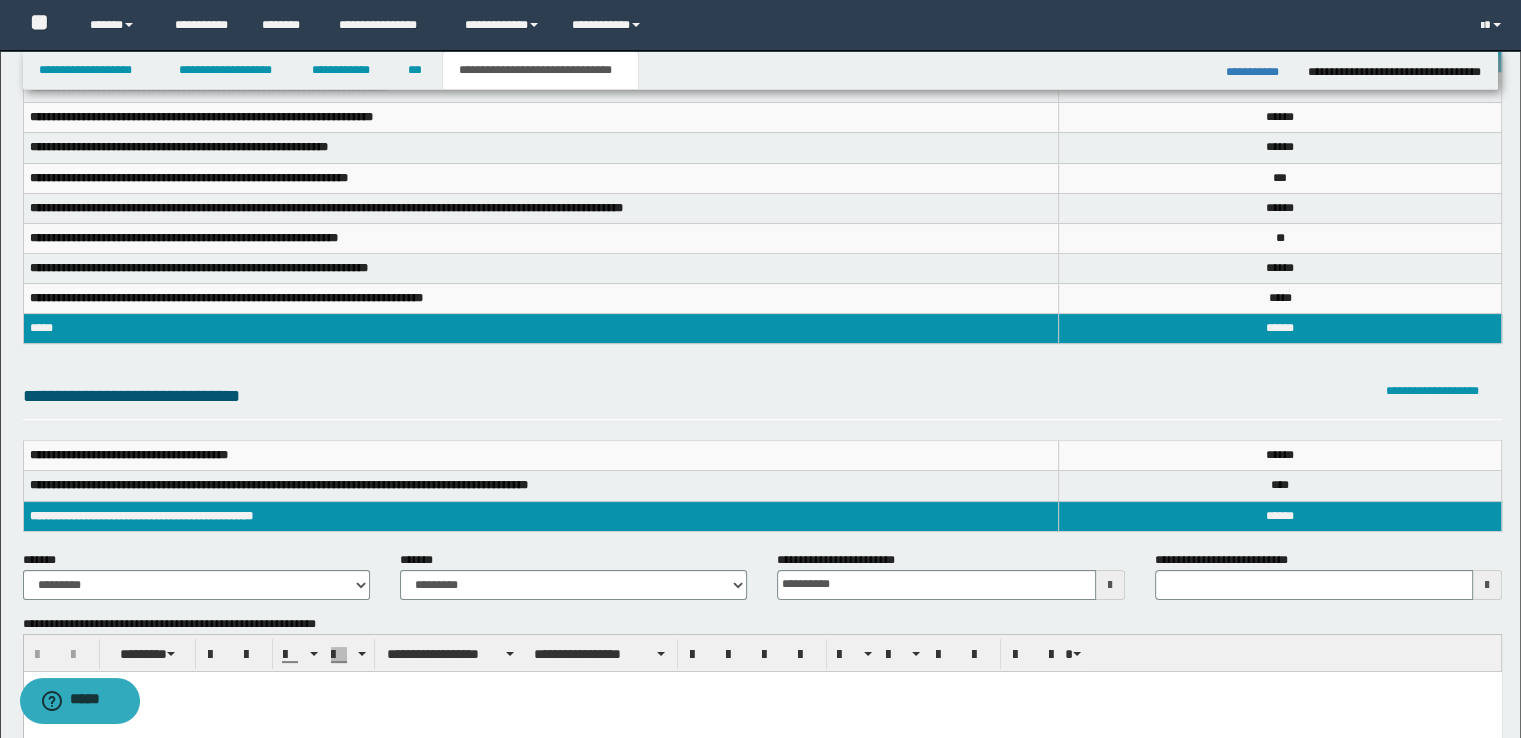 scroll, scrollTop: 0, scrollLeft: 0, axis: both 